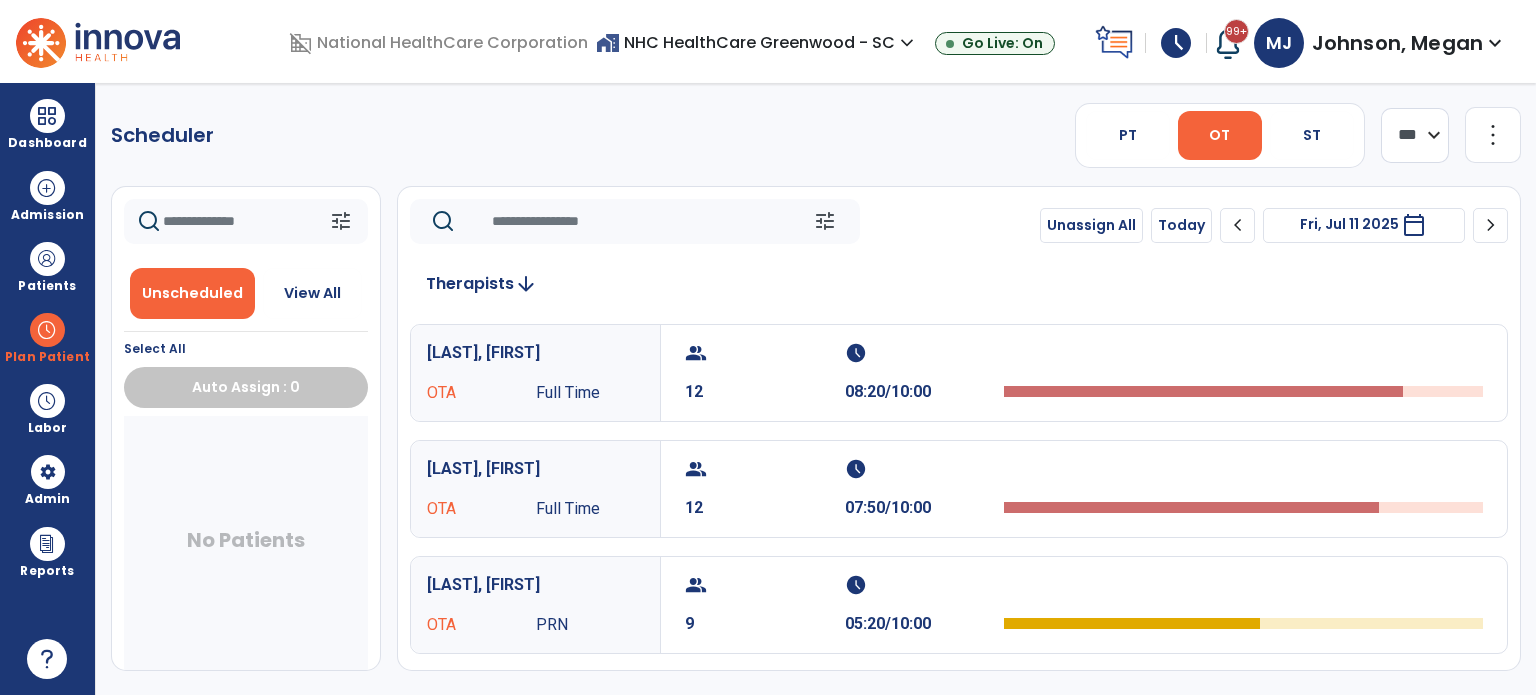 select on "*******" 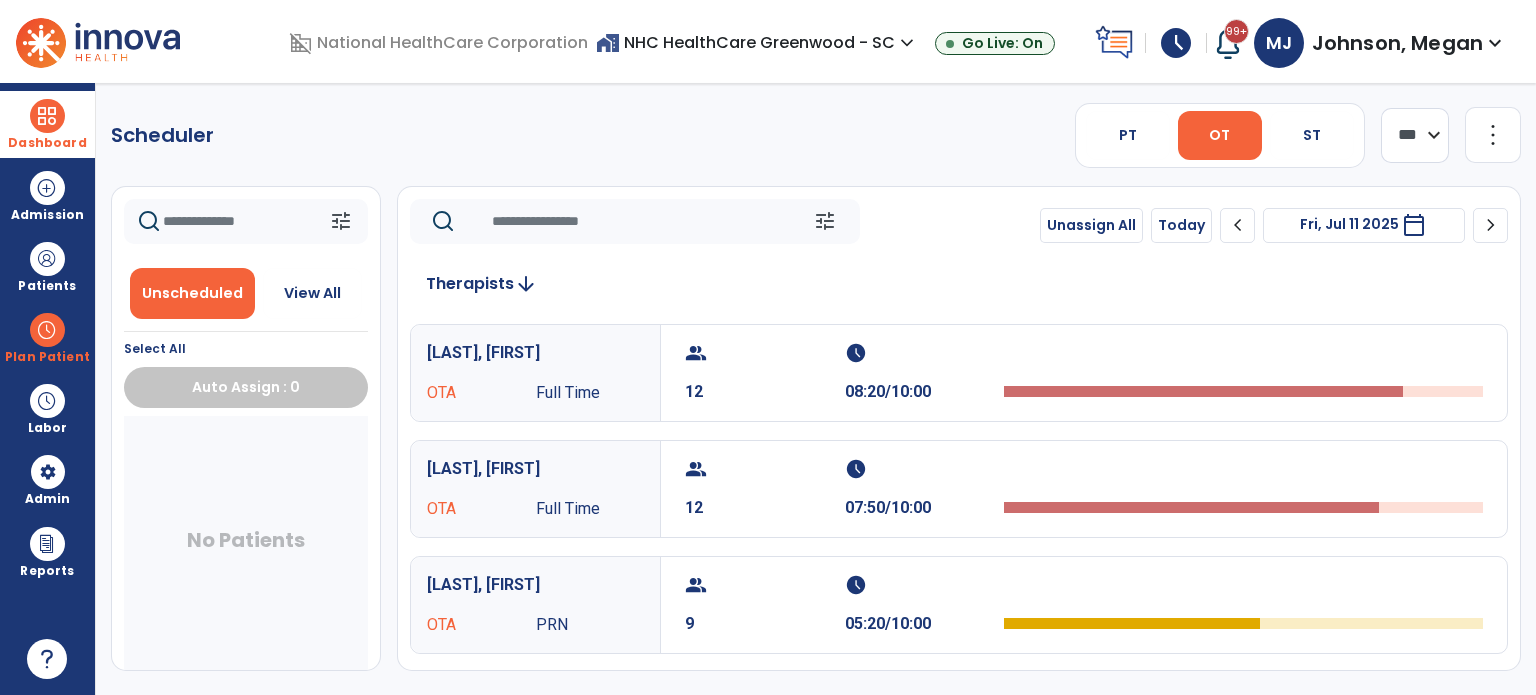 click on "Dashboard" at bounding box center (47, 124) 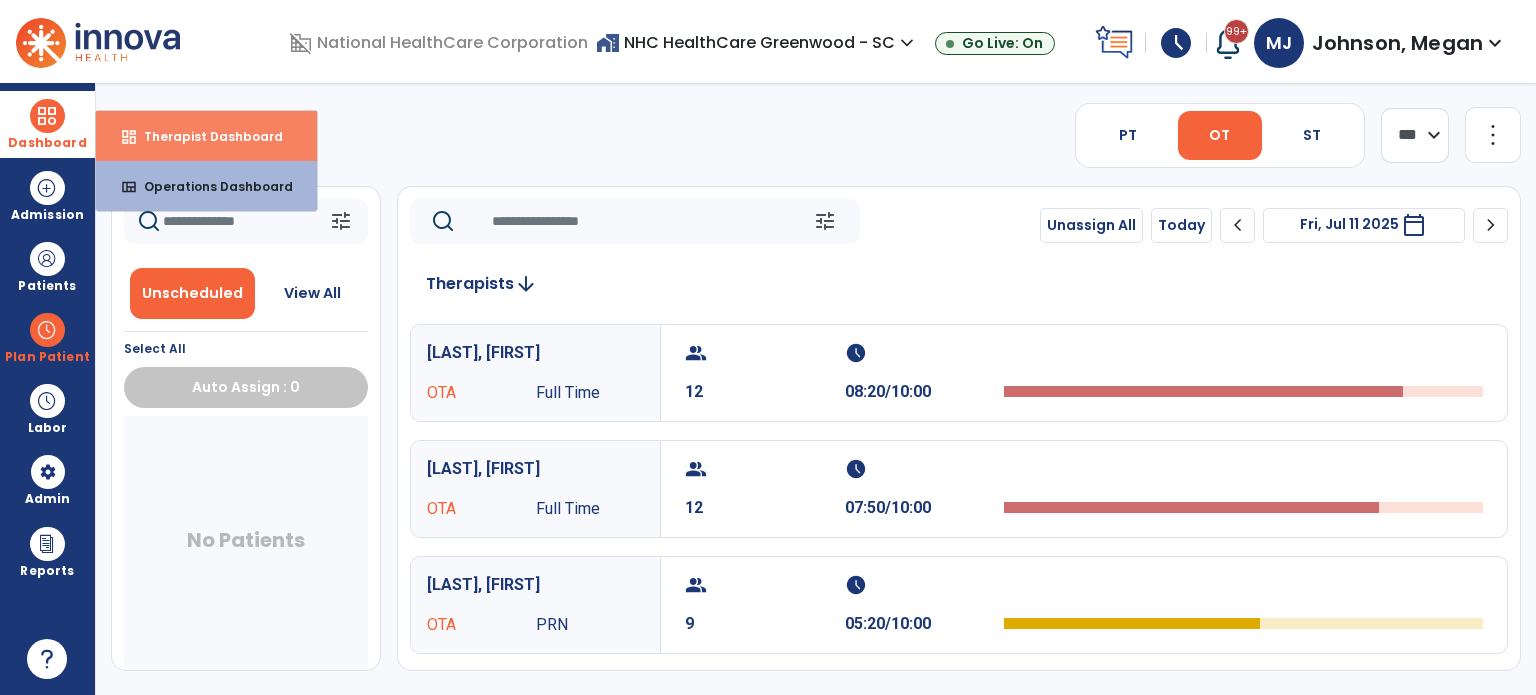 click on "Therapist Dashboard" at bounding box center (205, 136) 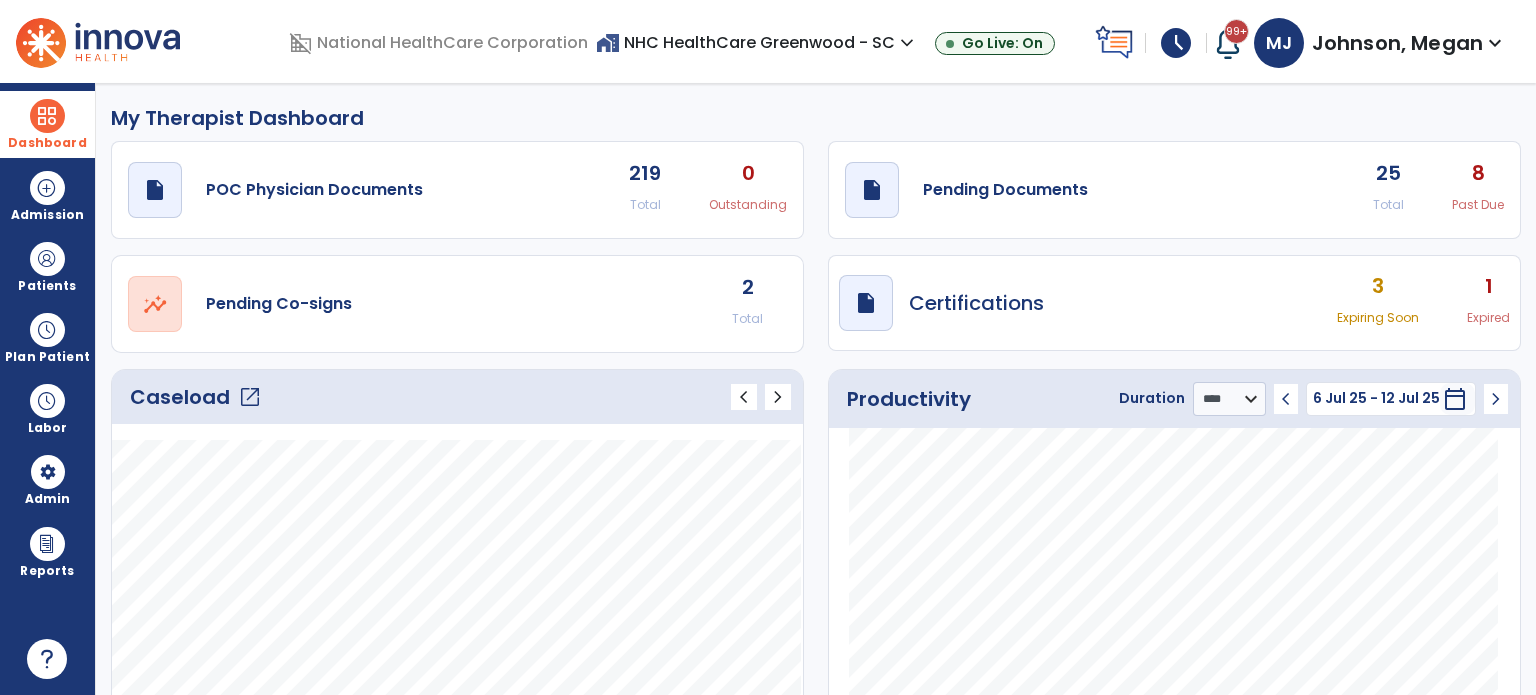 click on "open_in_new" 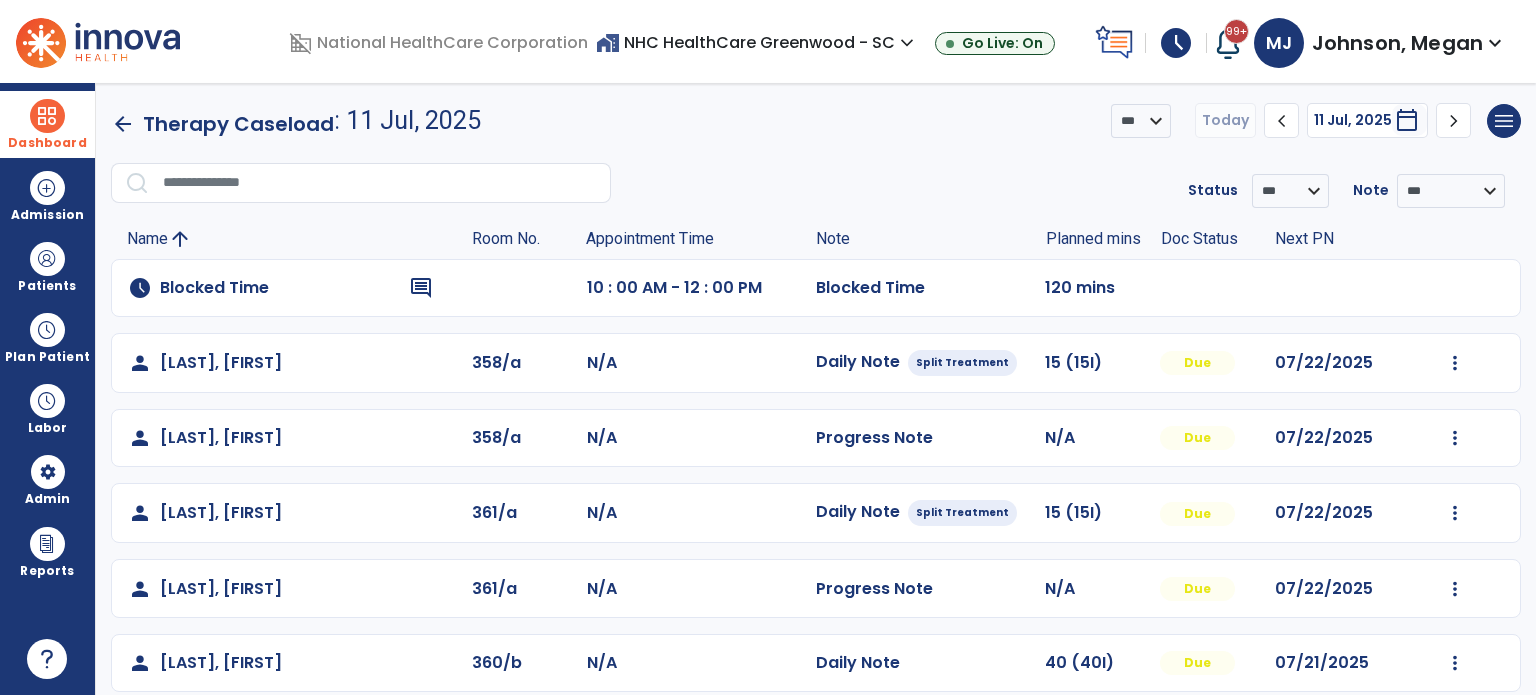 click on "chevron_left" 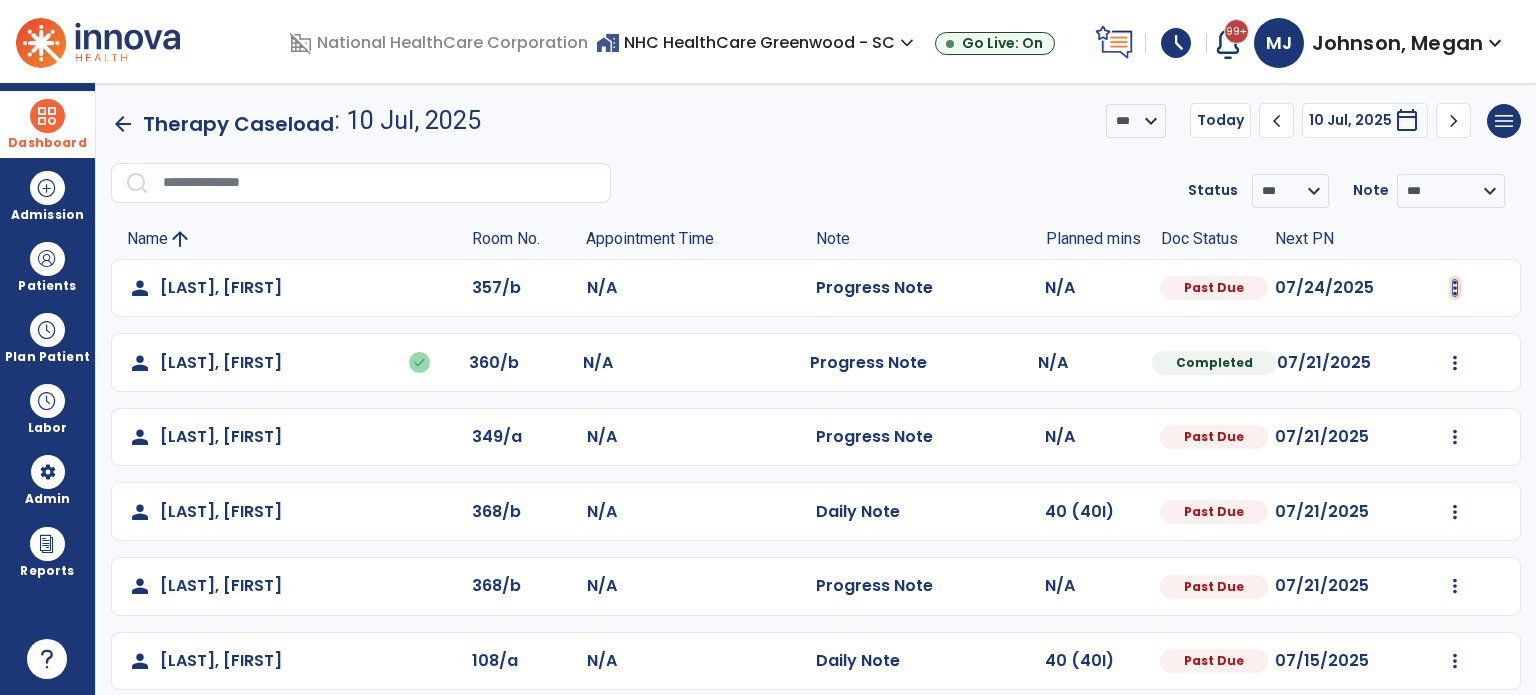 click at bounding box center [1455, 288] 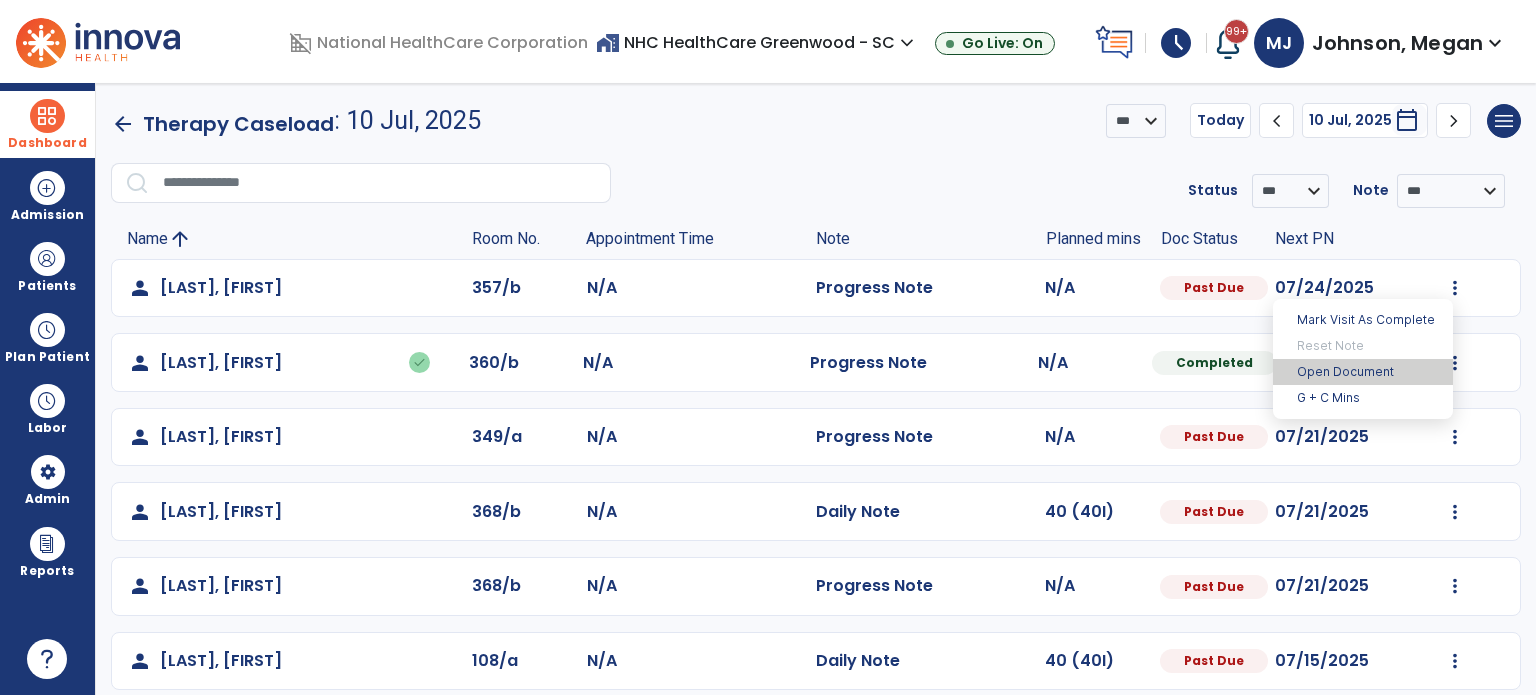 click on "Open Document" at bounding box center [1363, 372] 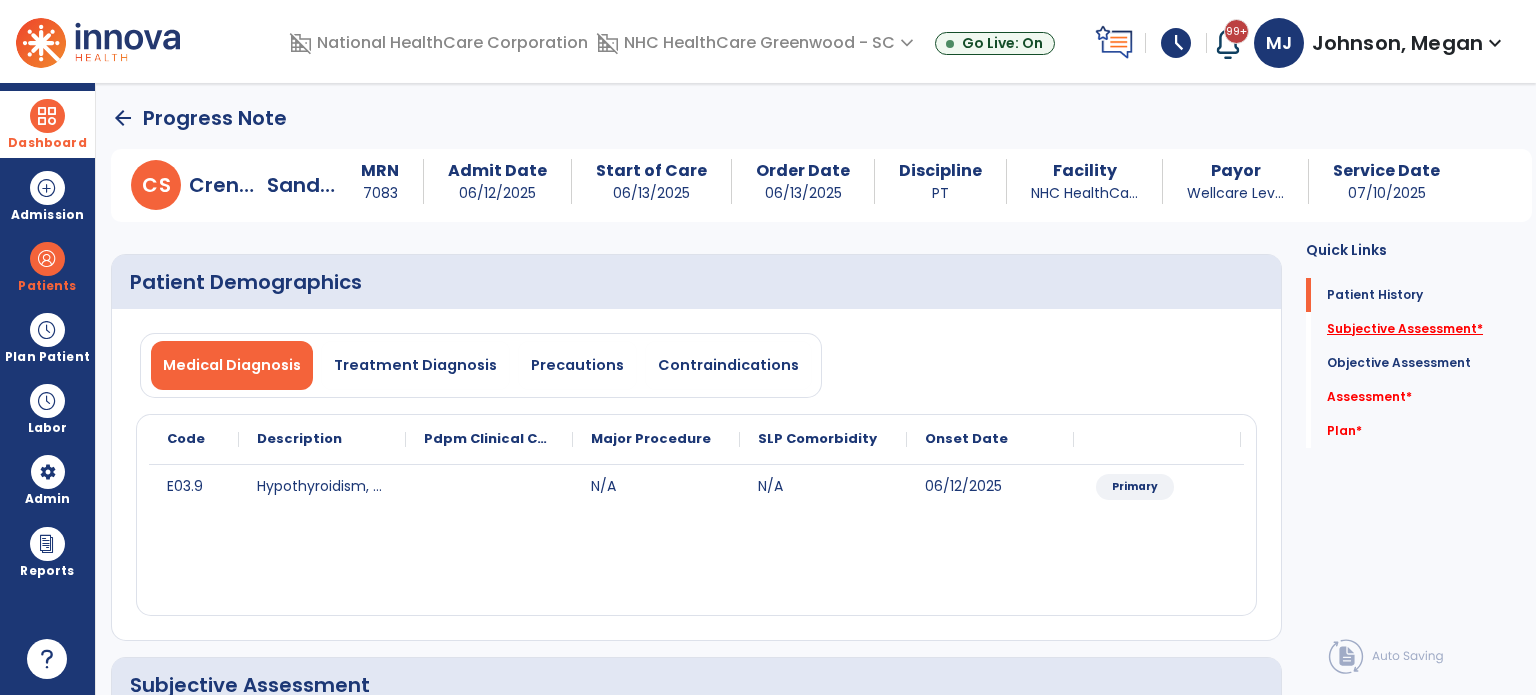 click on "Subjective Assessment   *" 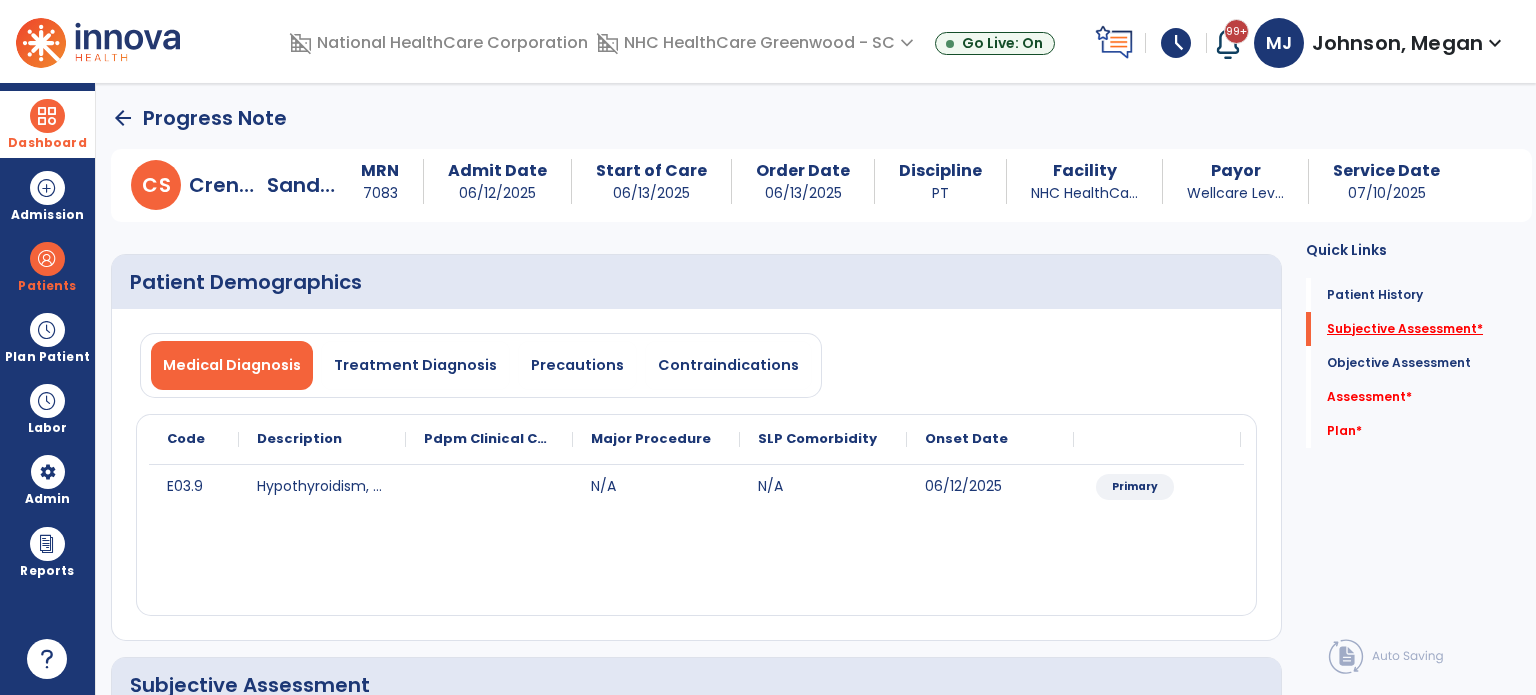 scroll, scrollTop: 41, scrollLeft: 0, axis: vertical 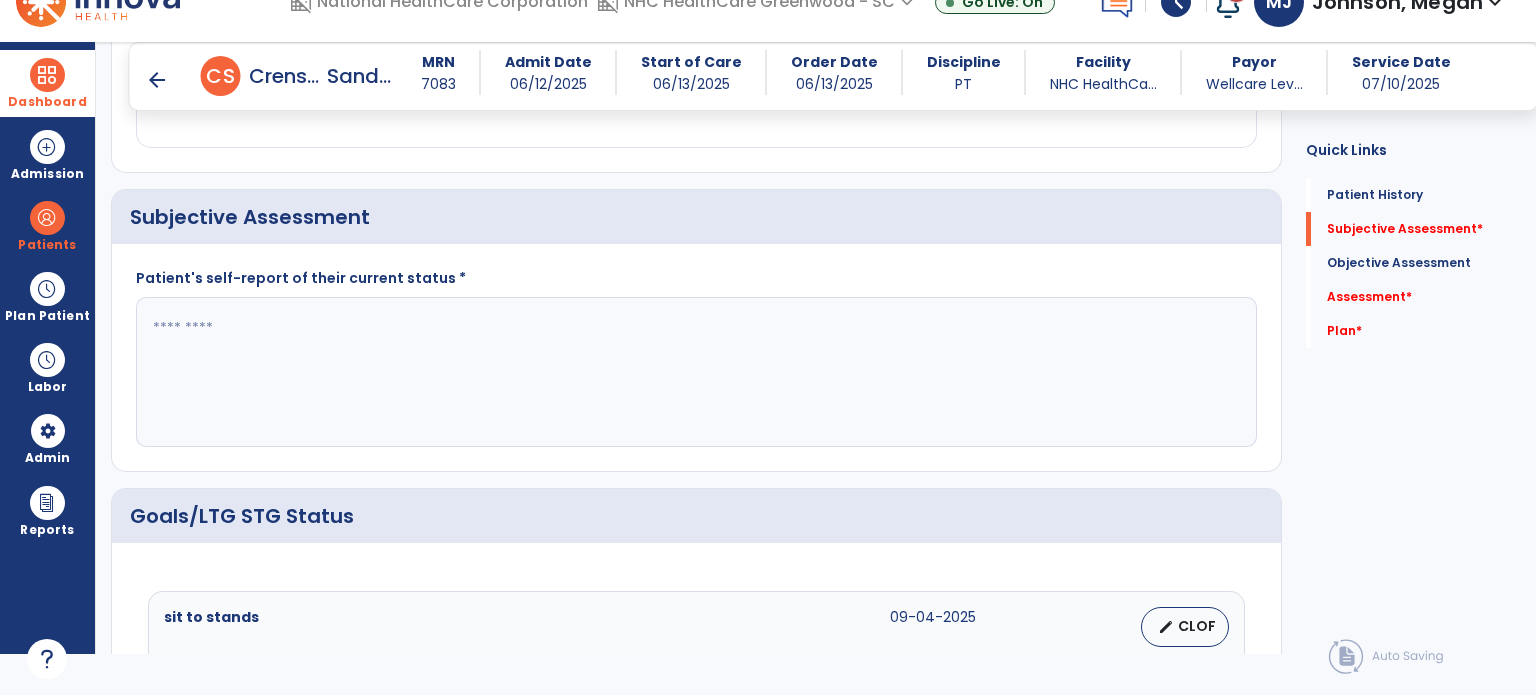 click 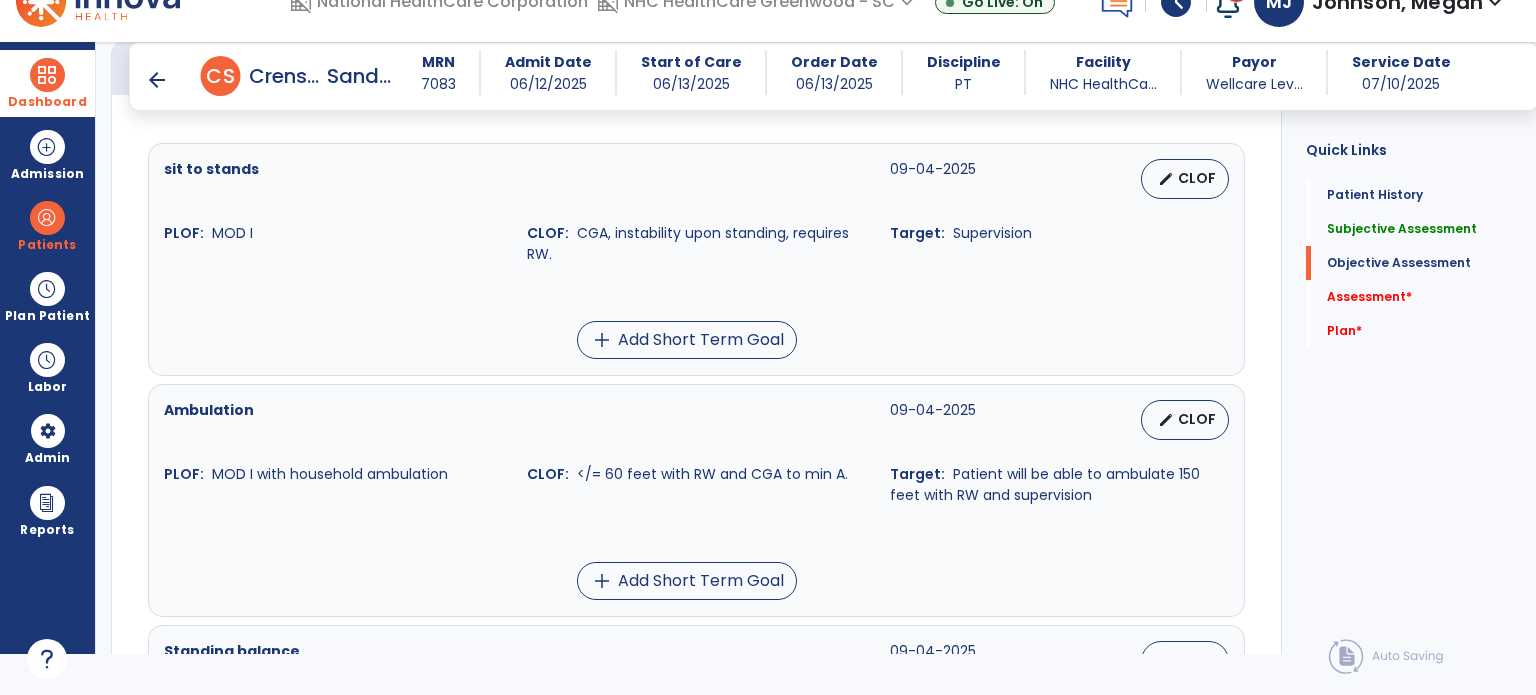 scroll, scrollTop: 860, scrollLeft: 0, axis: vertical 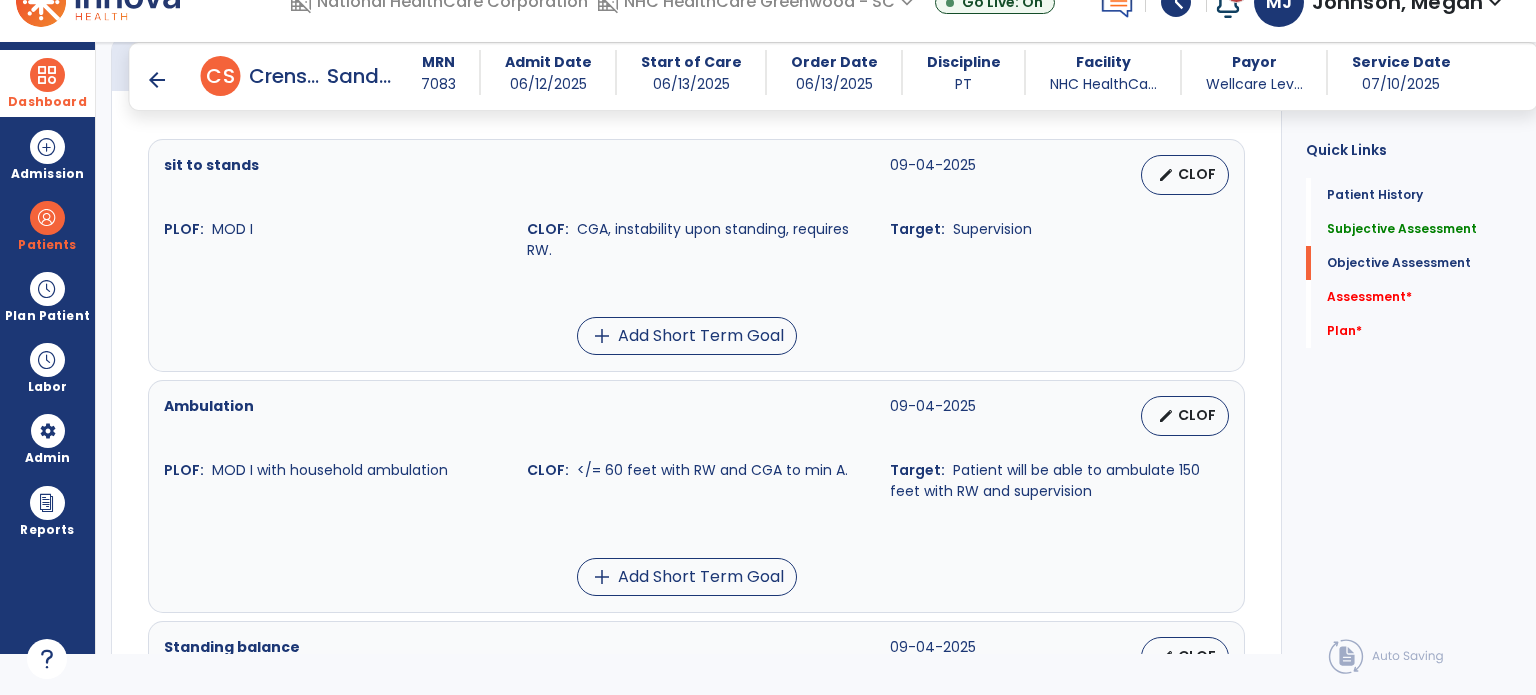 type on "**********" 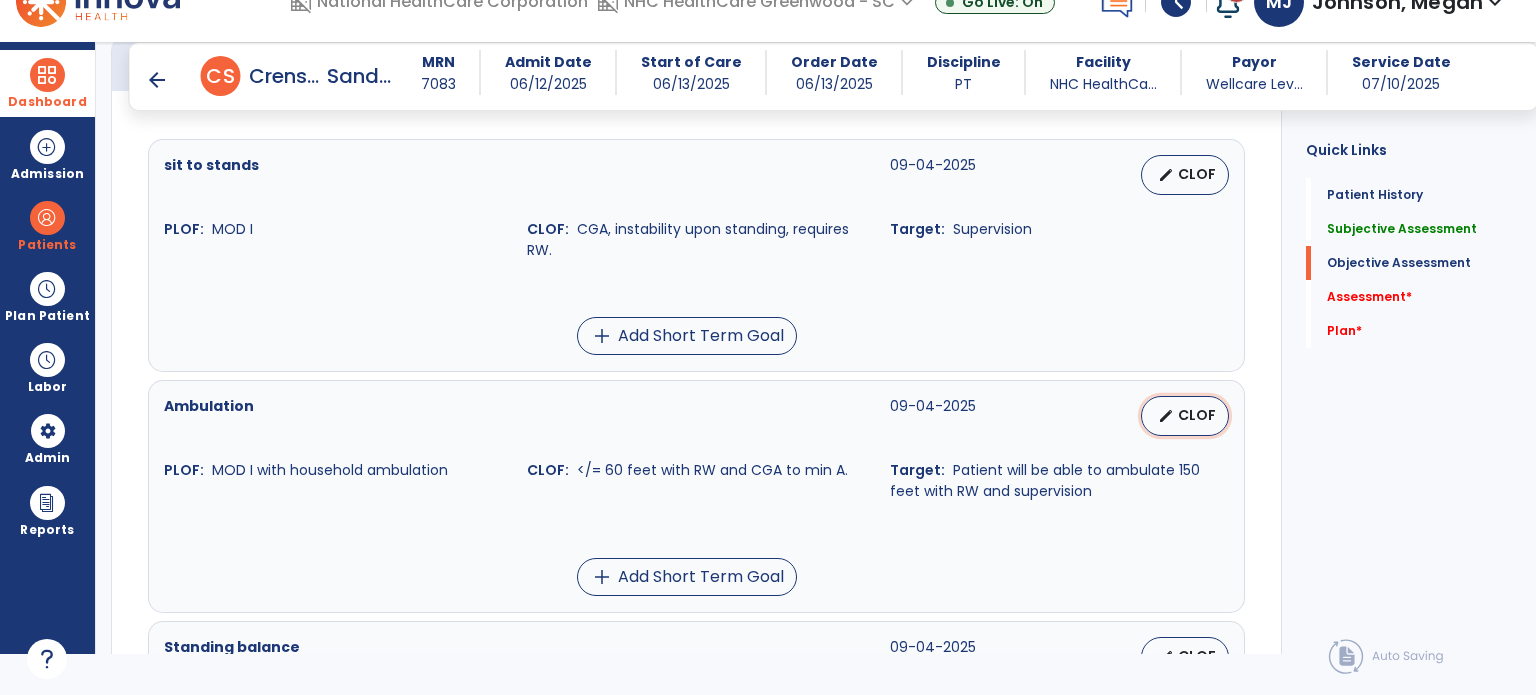 click on "edit" at bounding box center [1166, 416] 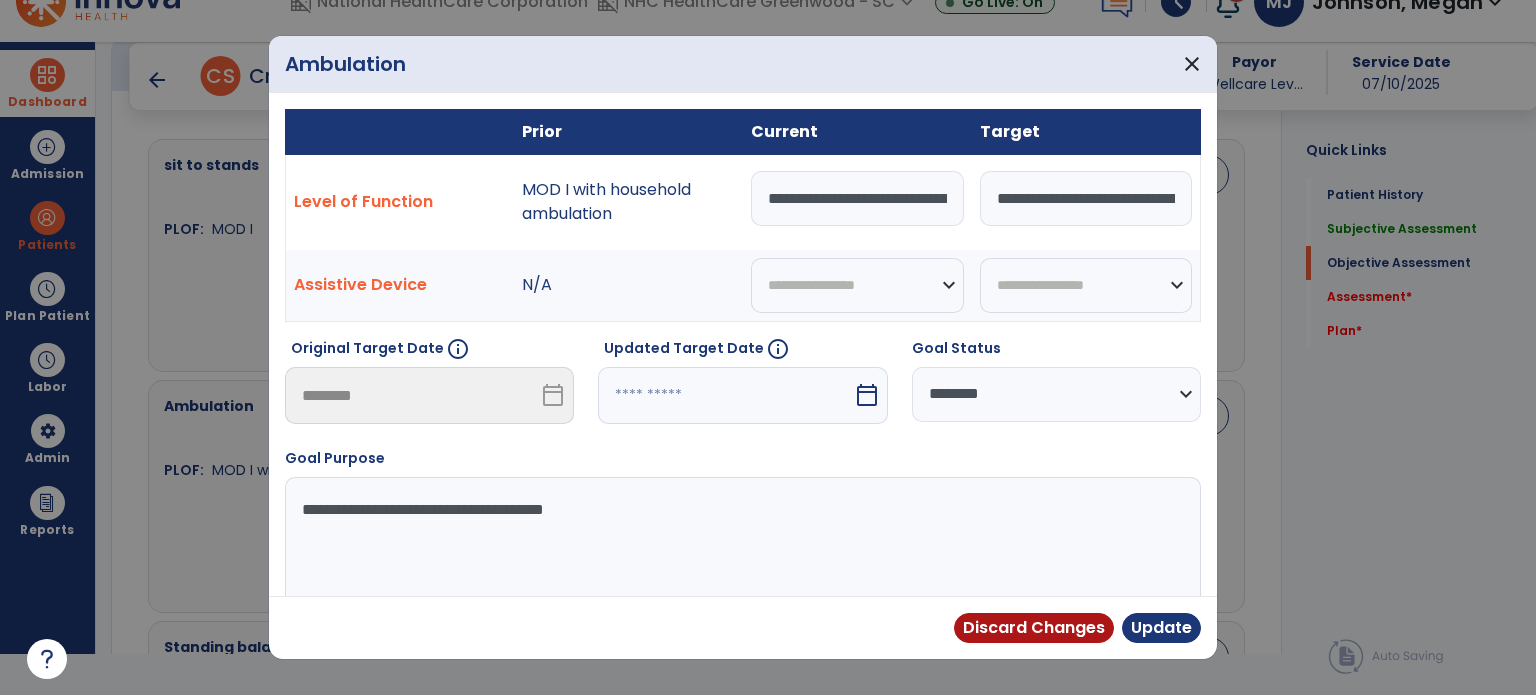 click on "**********" at bounding box center (857, 198) 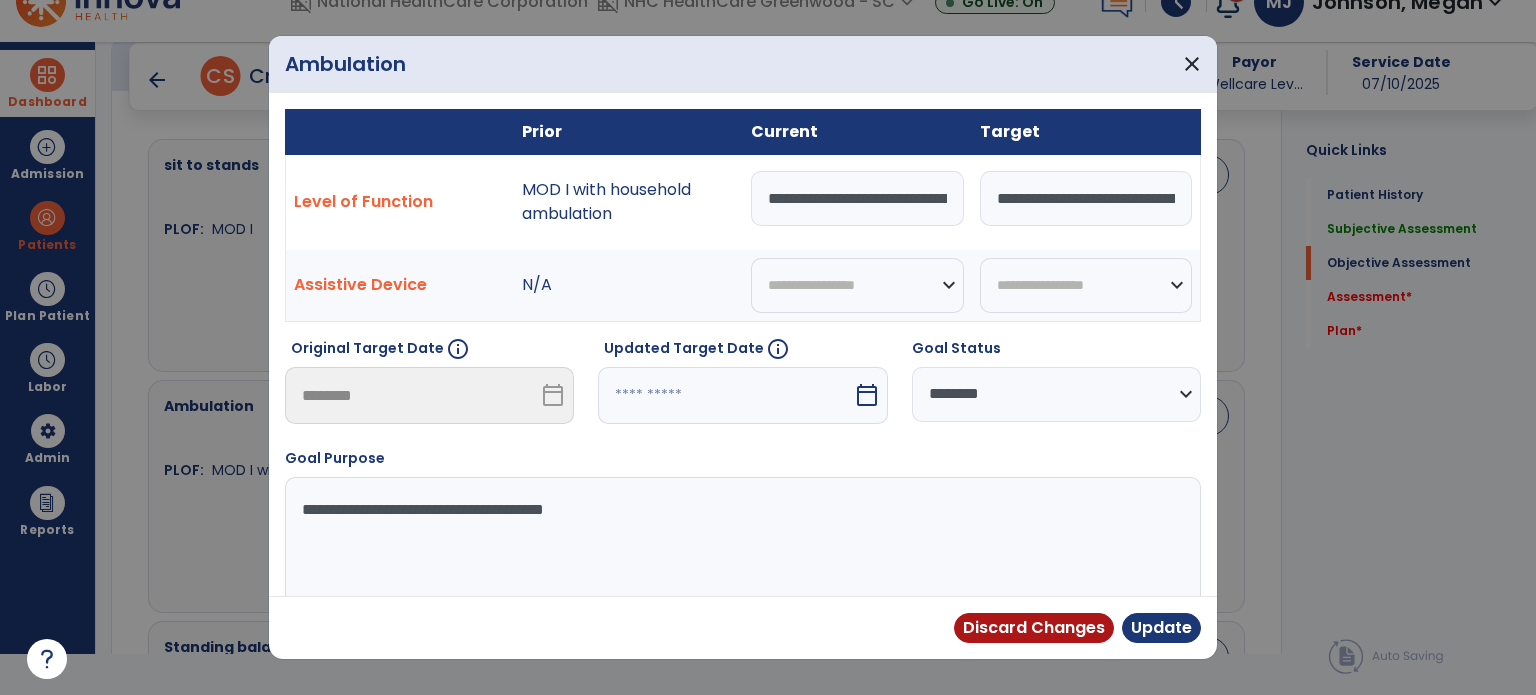click on "**********" at bounding box center [857, 198] 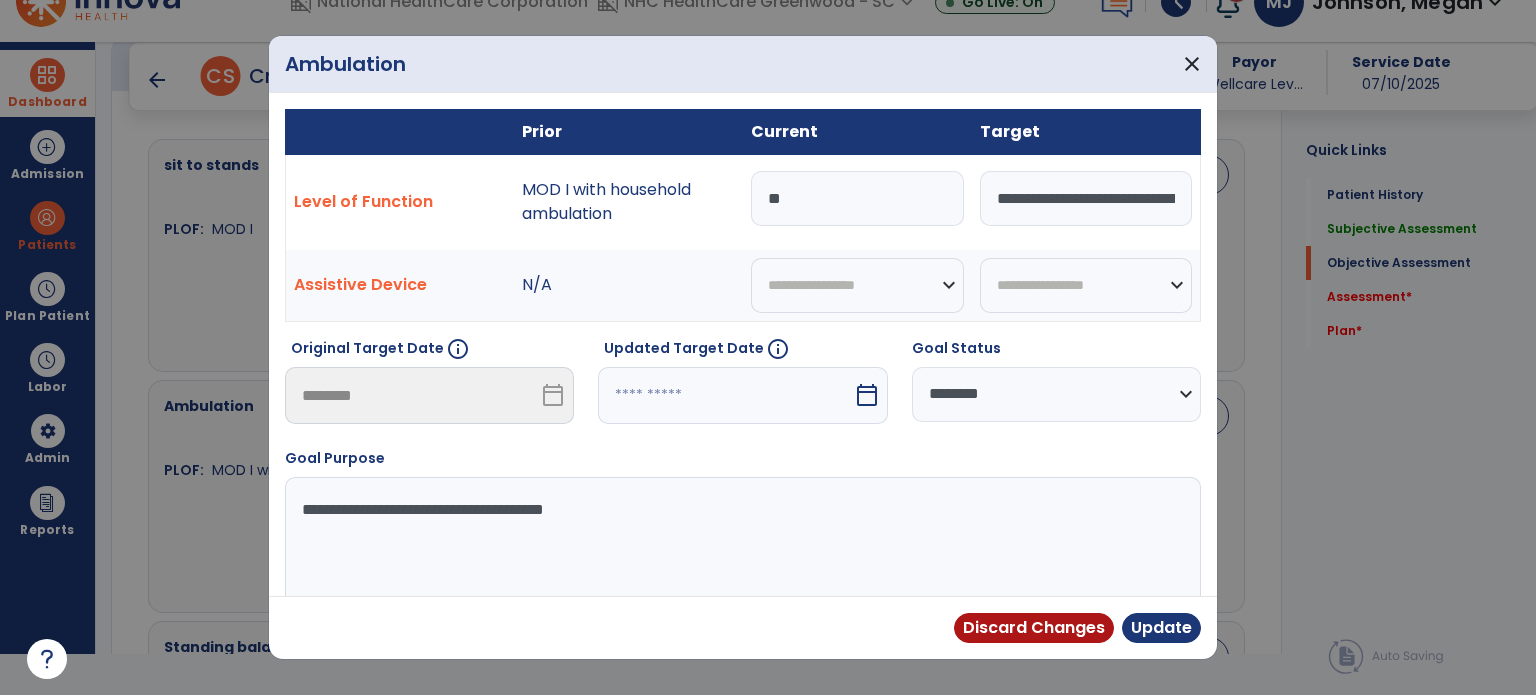 type on "*" 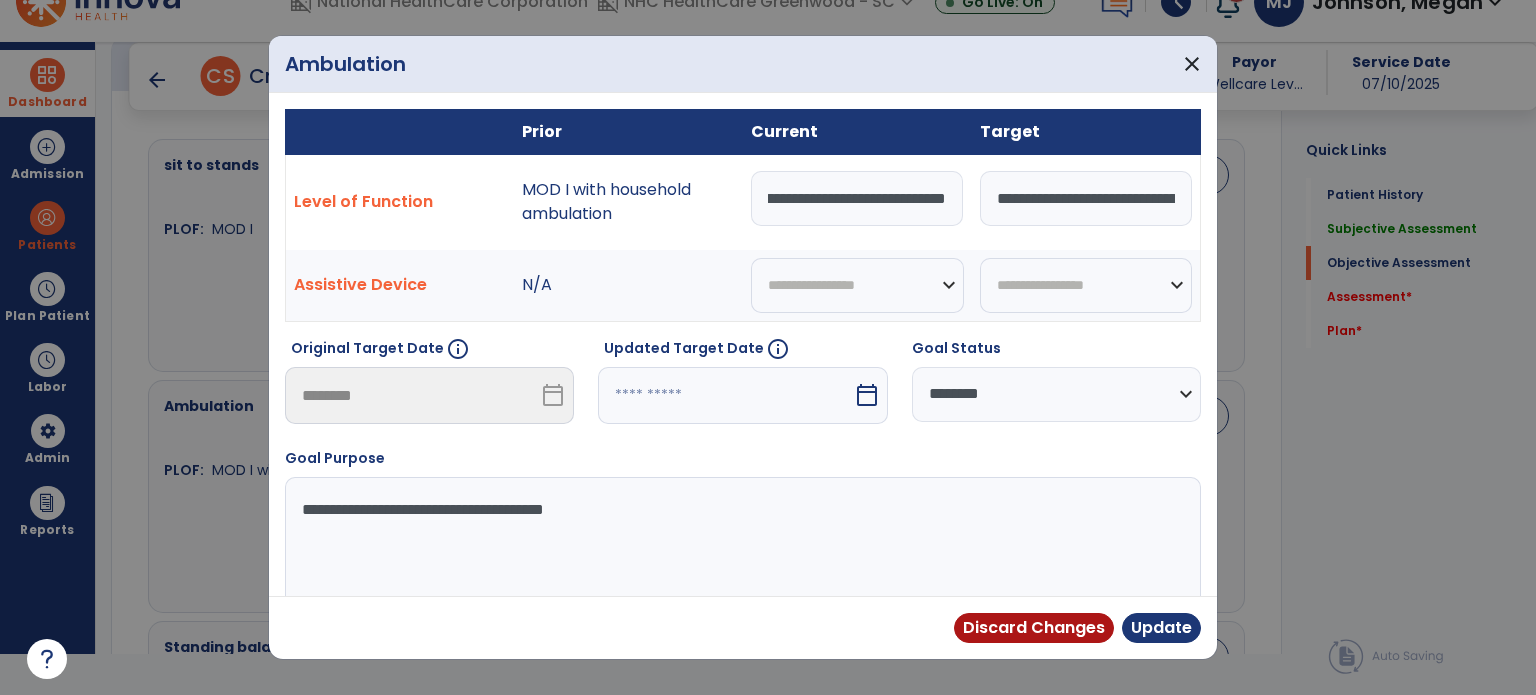 scroll, scrollTop: 0, scrollLeft: 682, axis: horizontal 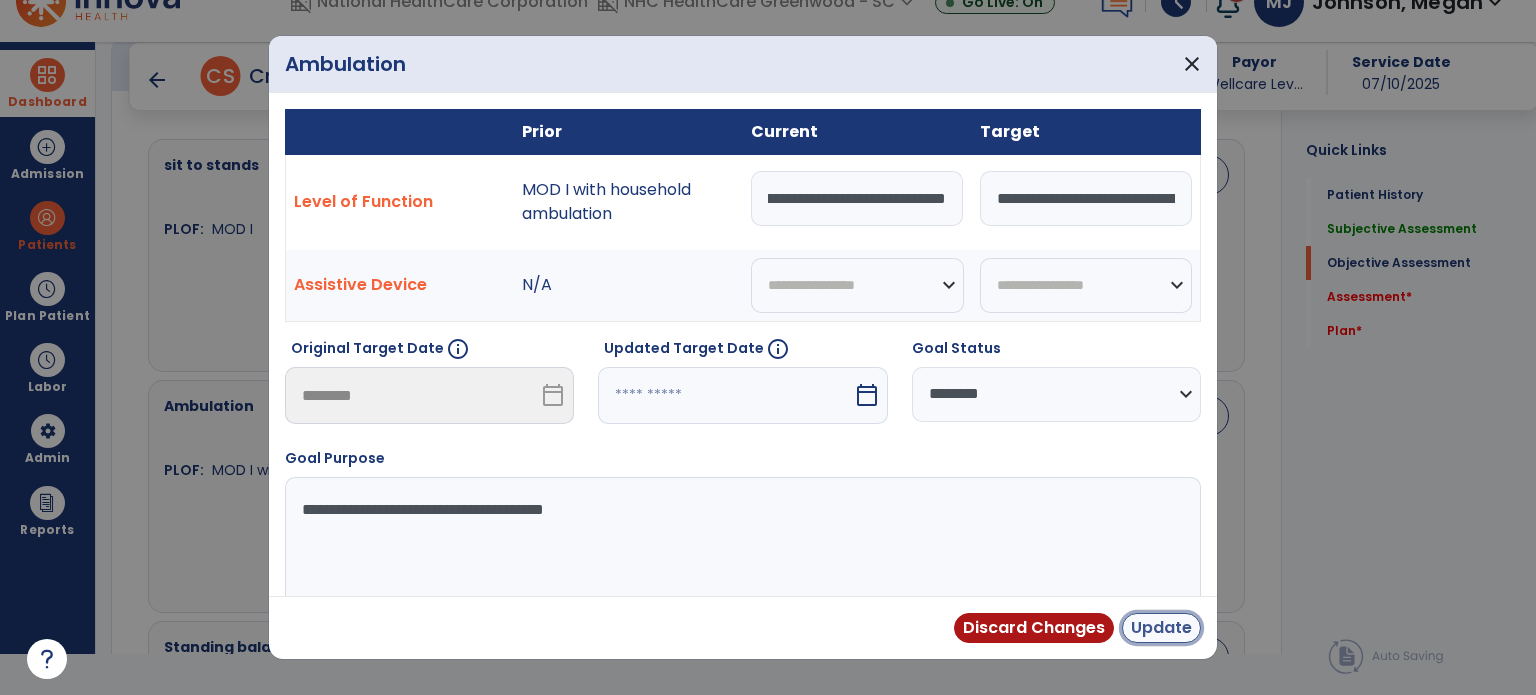 click on "Update" at bounding box center (1161, 628) 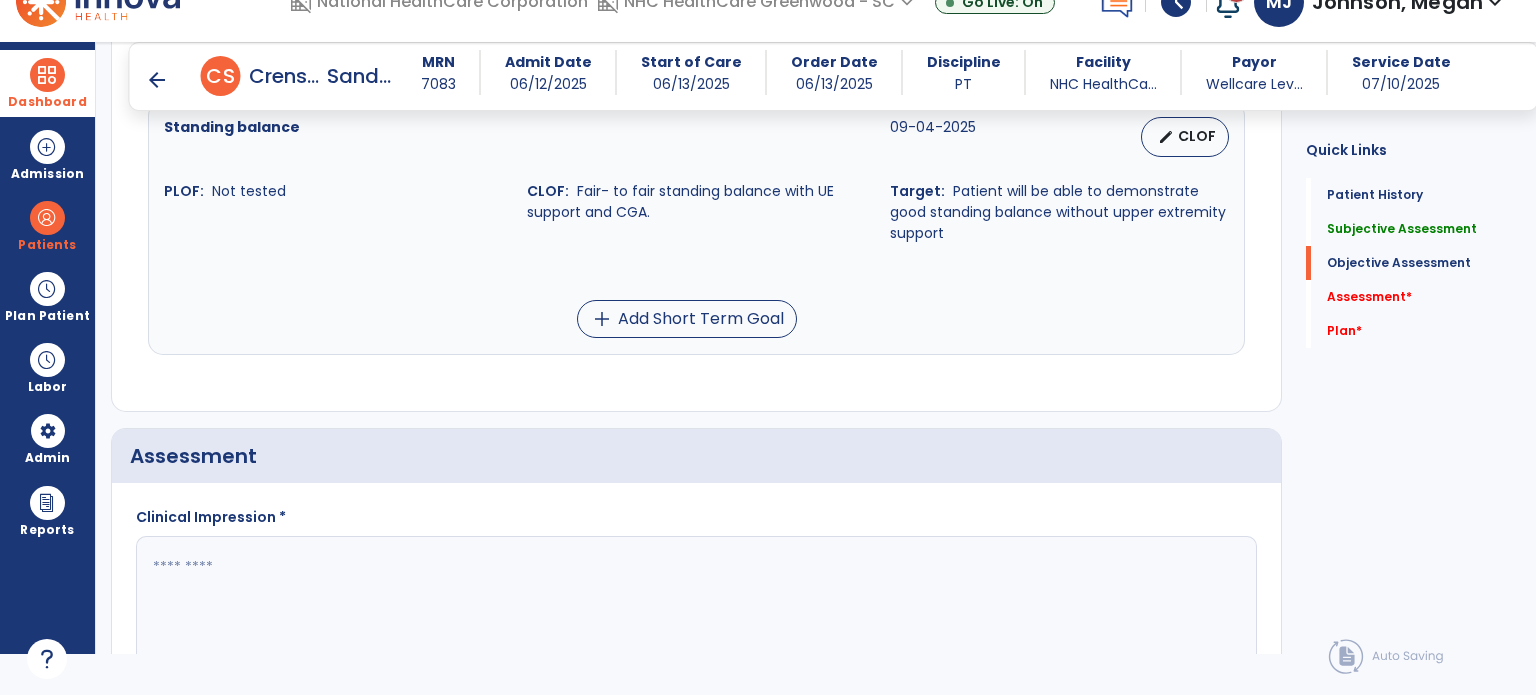 scroll, scrollTop: 1424, scrollLeft: 0, axis: vertical 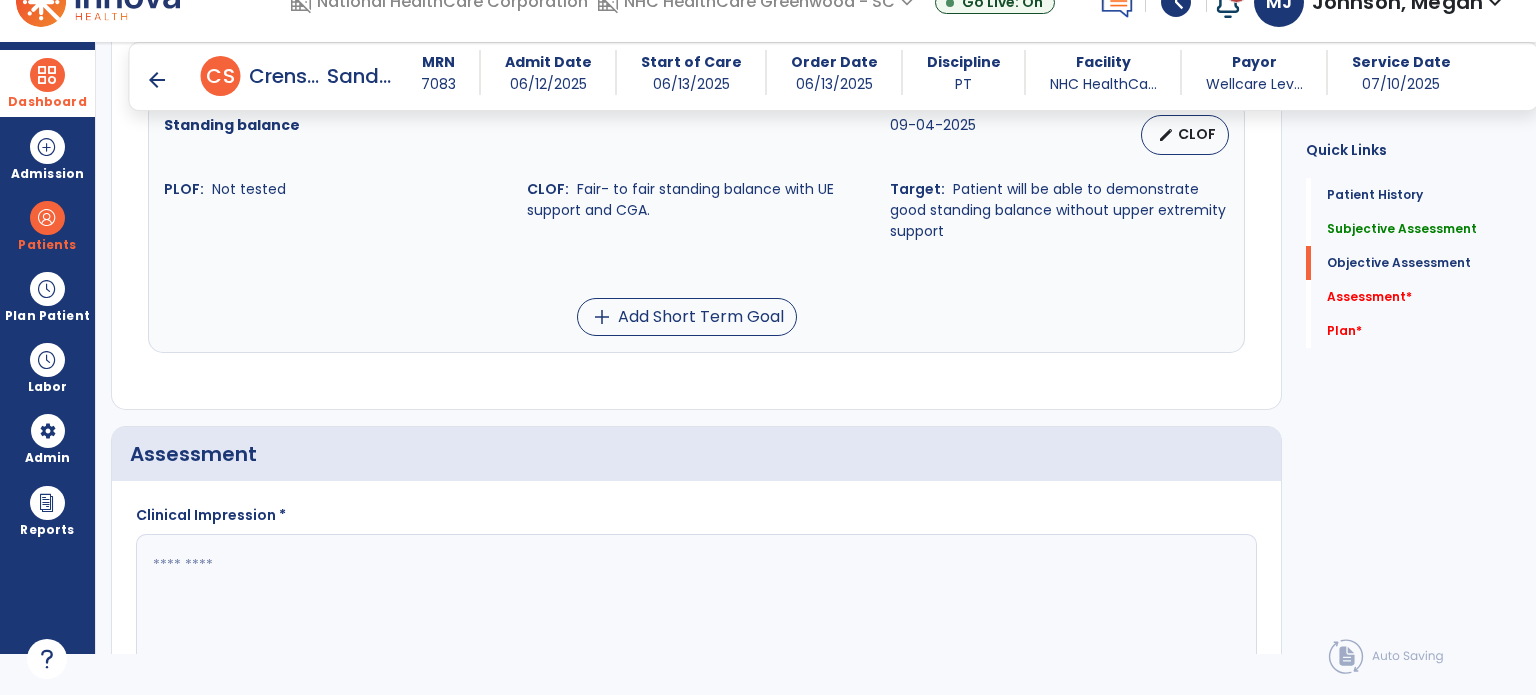 click 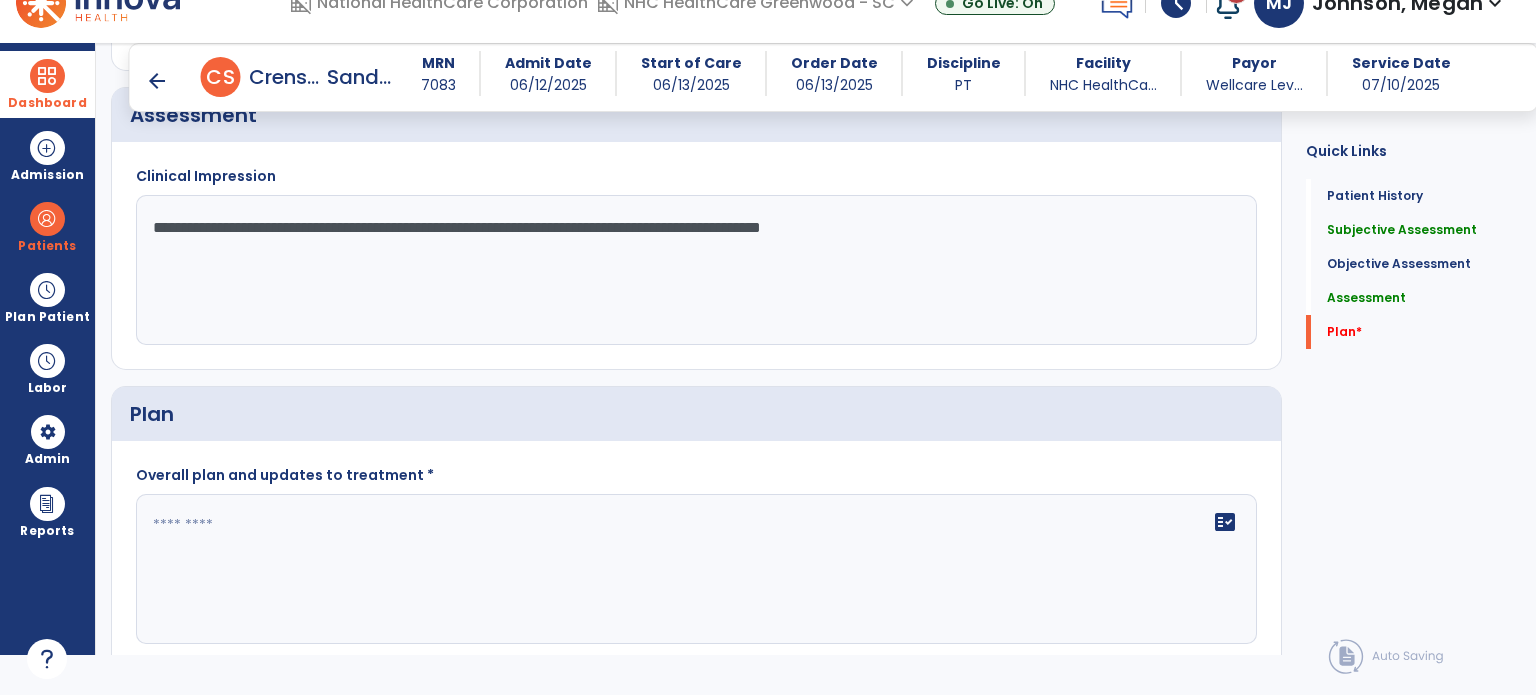 scroll, scrollTop: 1784, scrollLeft: 0, axis: vertical 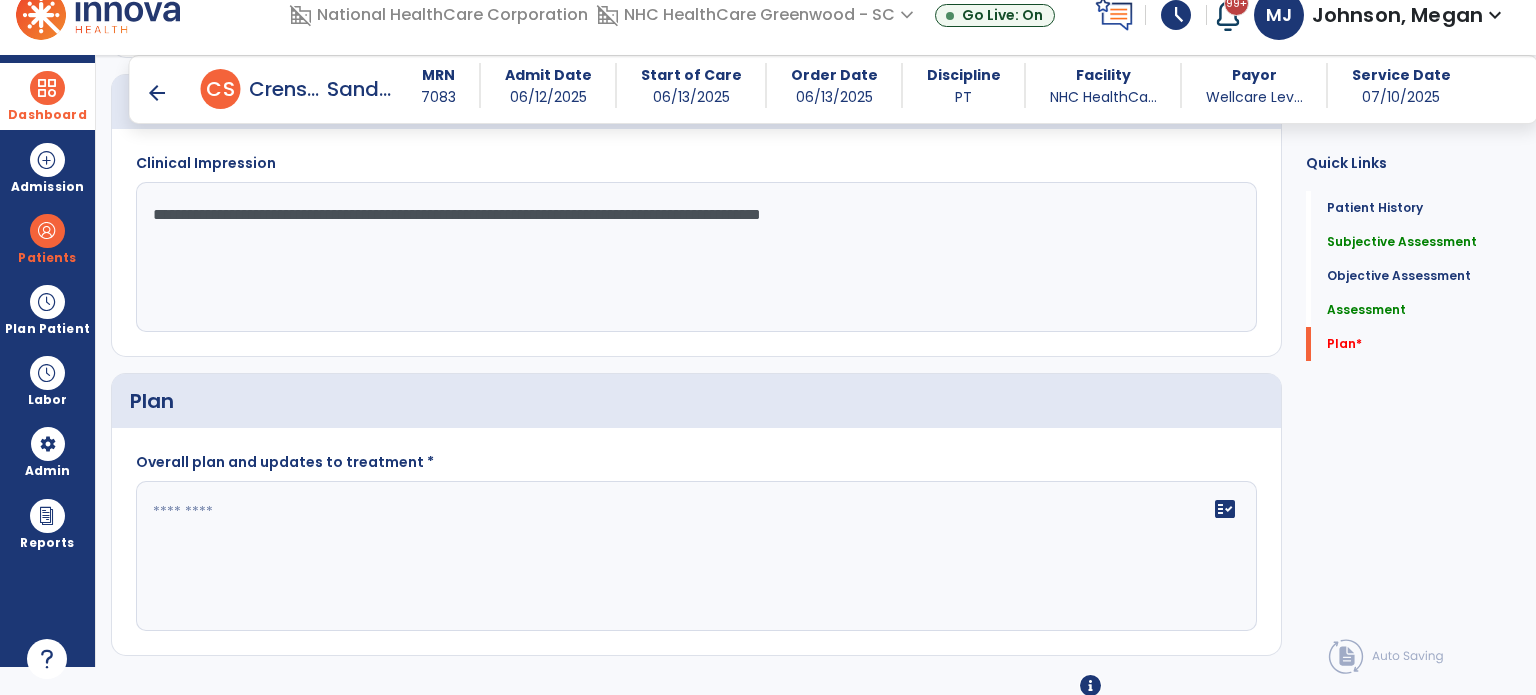 type on "**********" 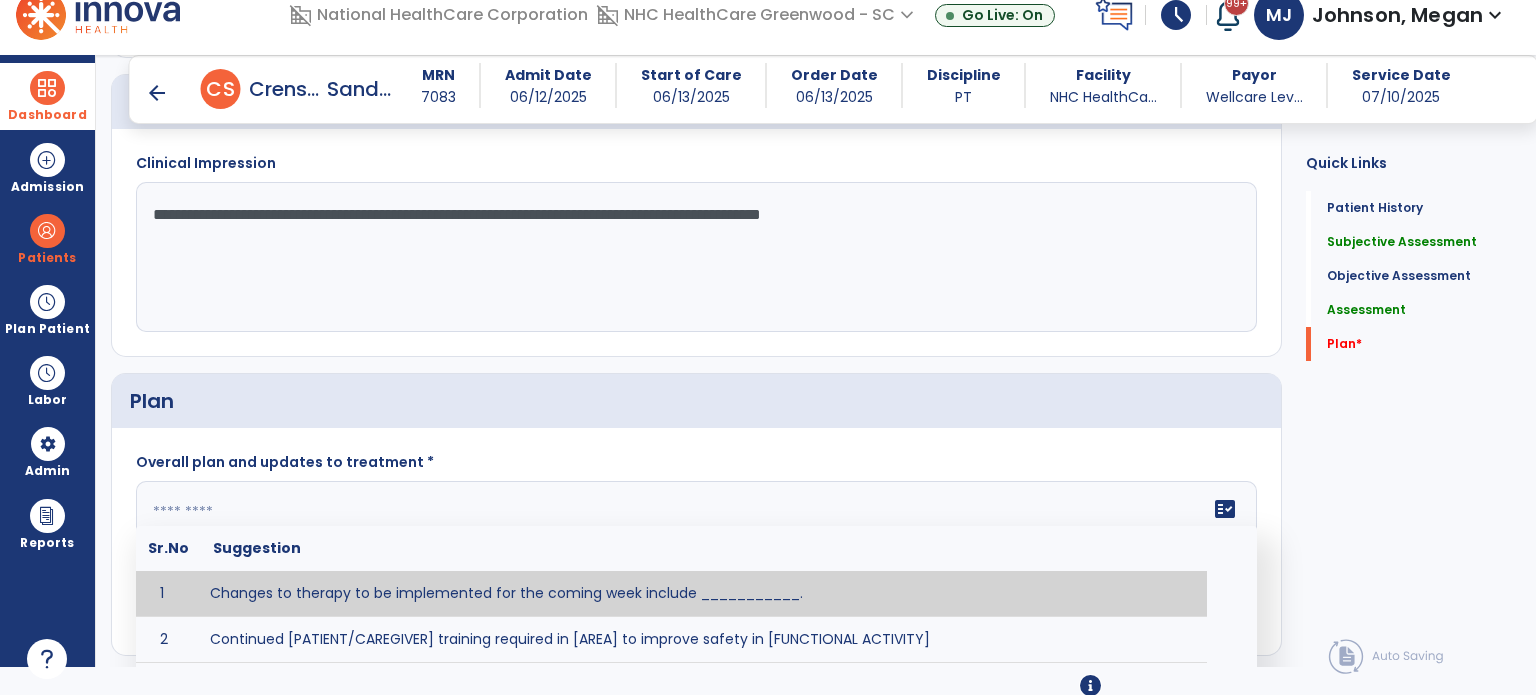 click 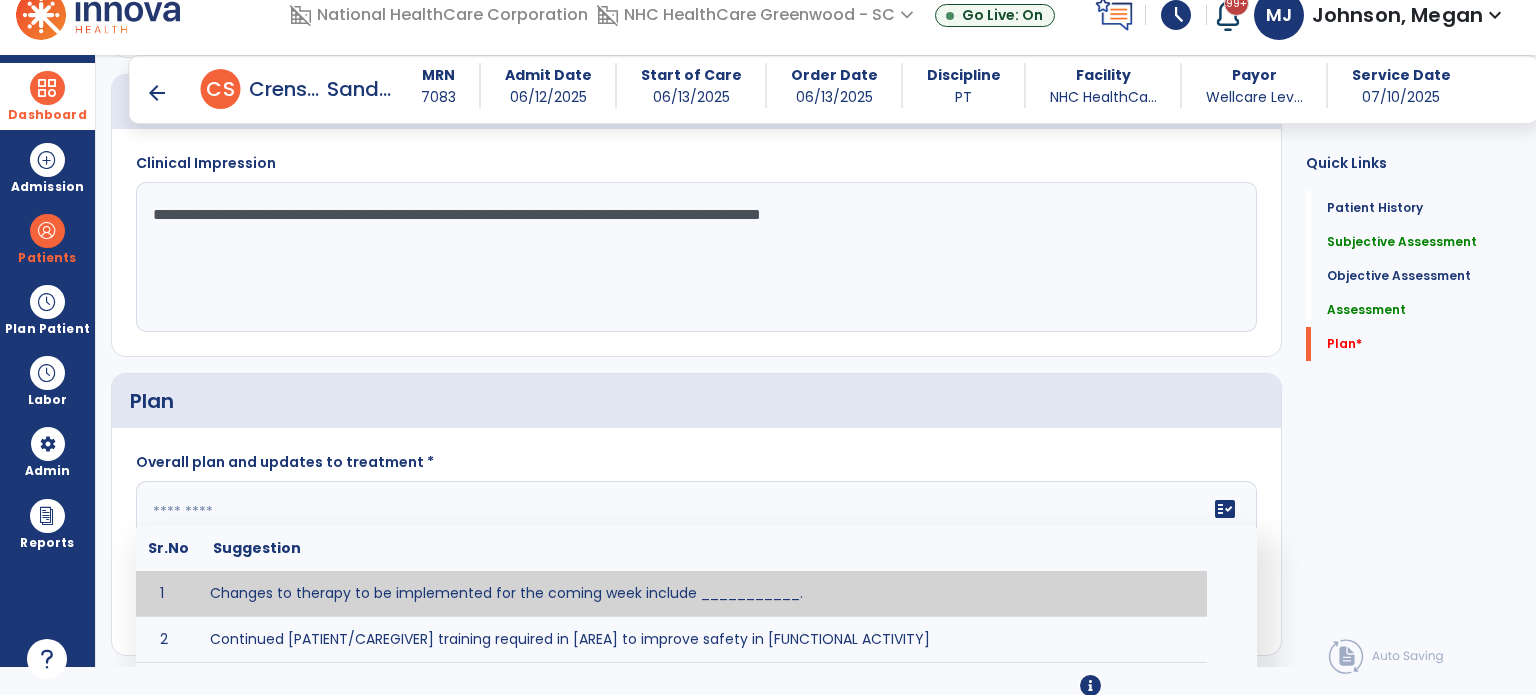 click 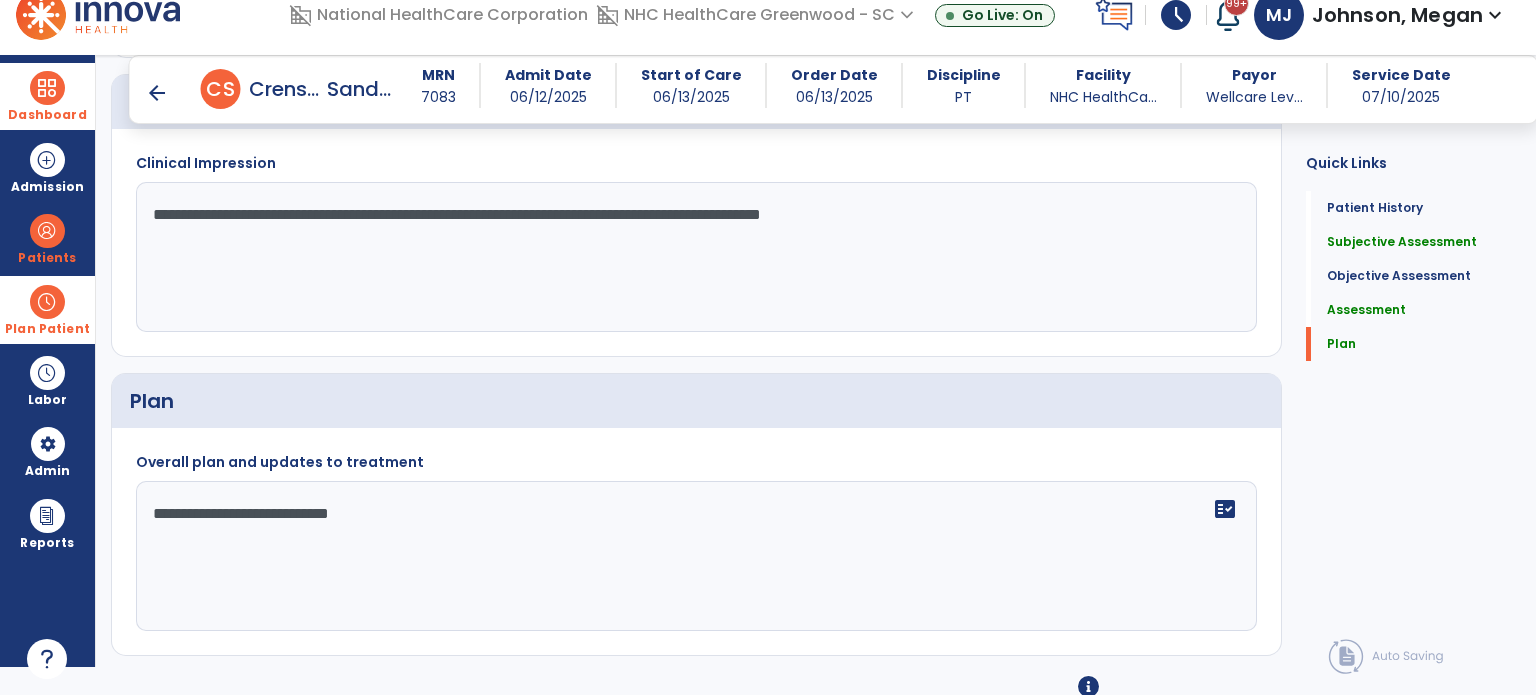 type on "**********" 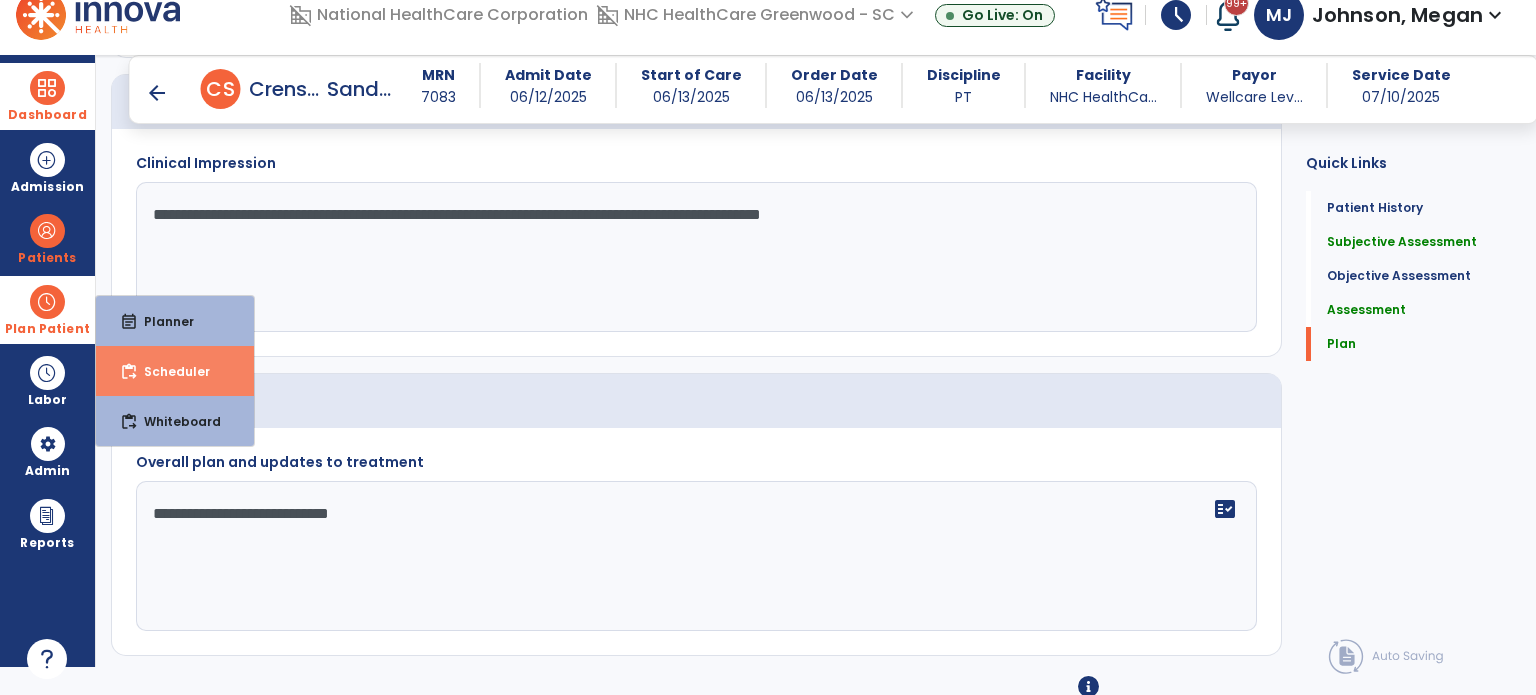 click on "Scheduler" at bounding box center (169, 371) 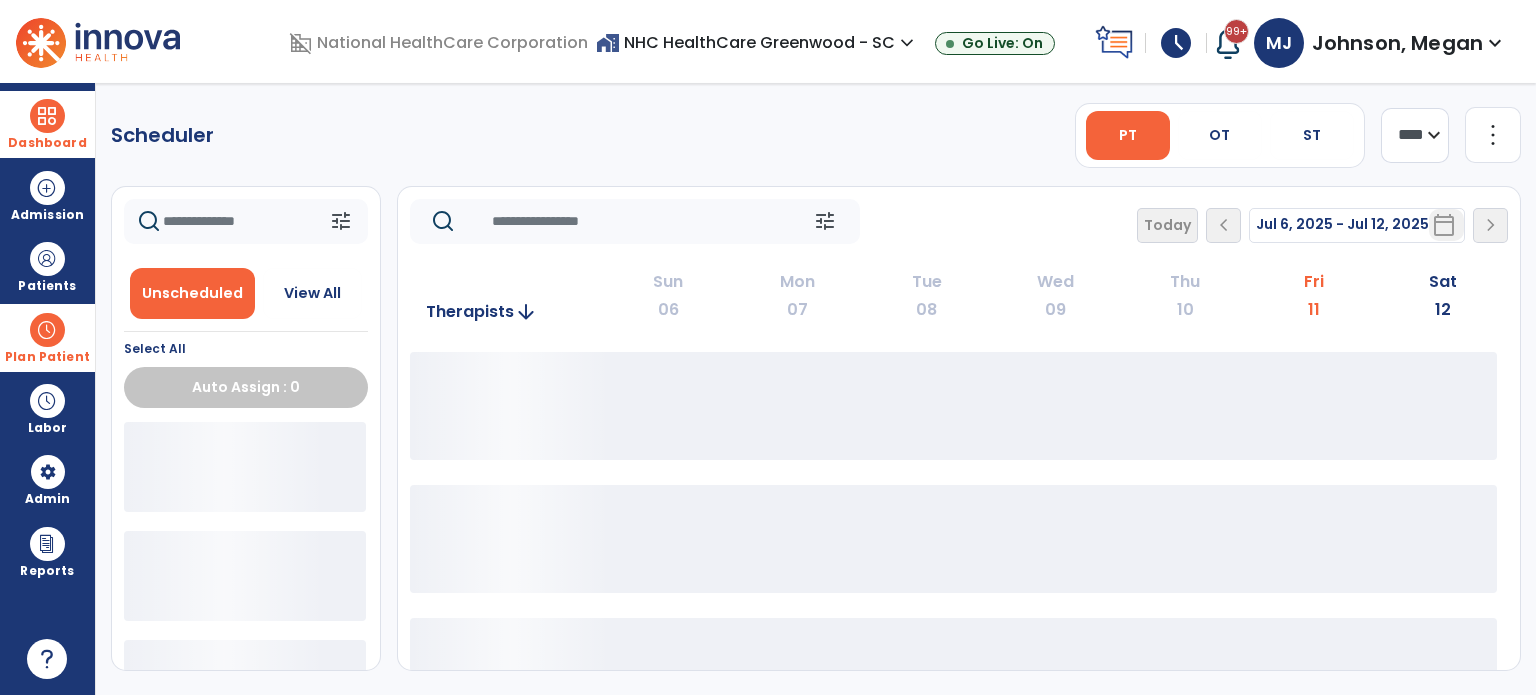 scroll, scrollTop: 0, scrollLeft: 0, axis: both 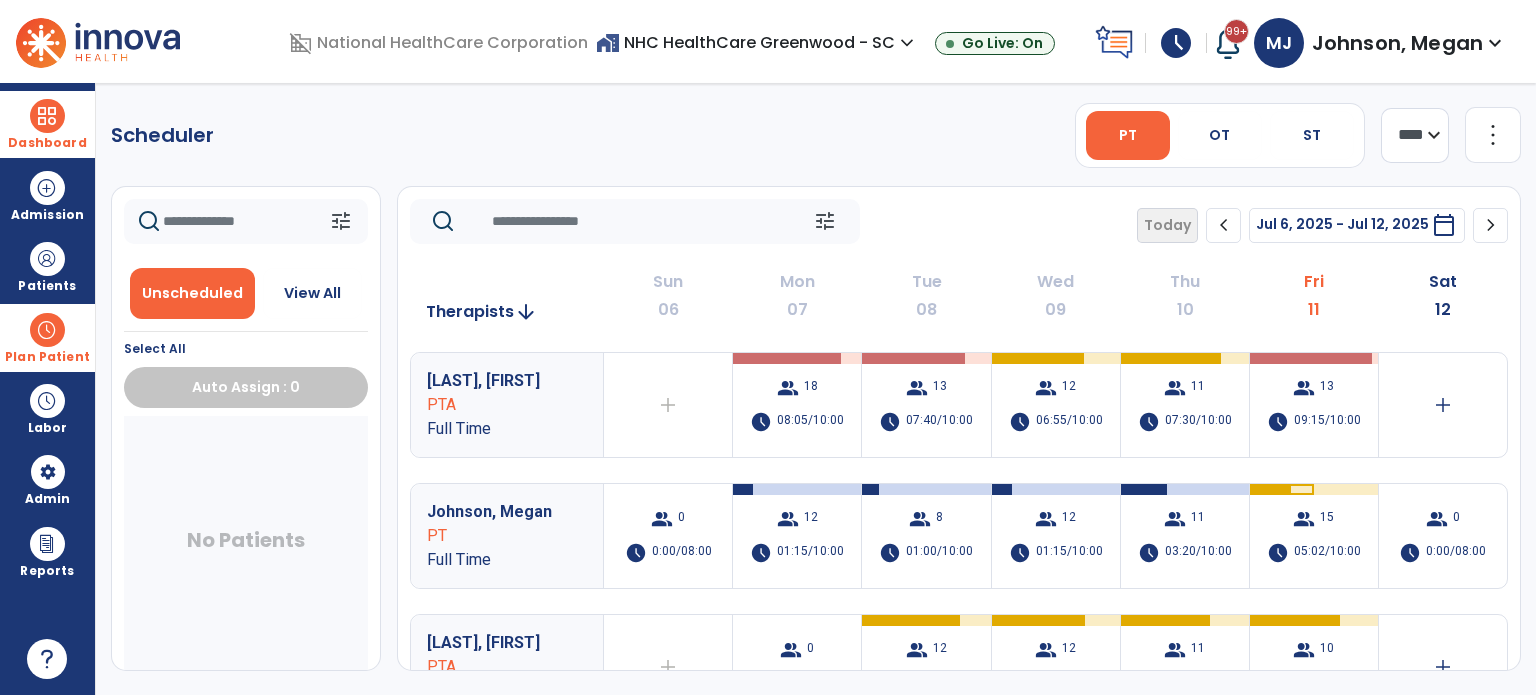 click on "**** ***" 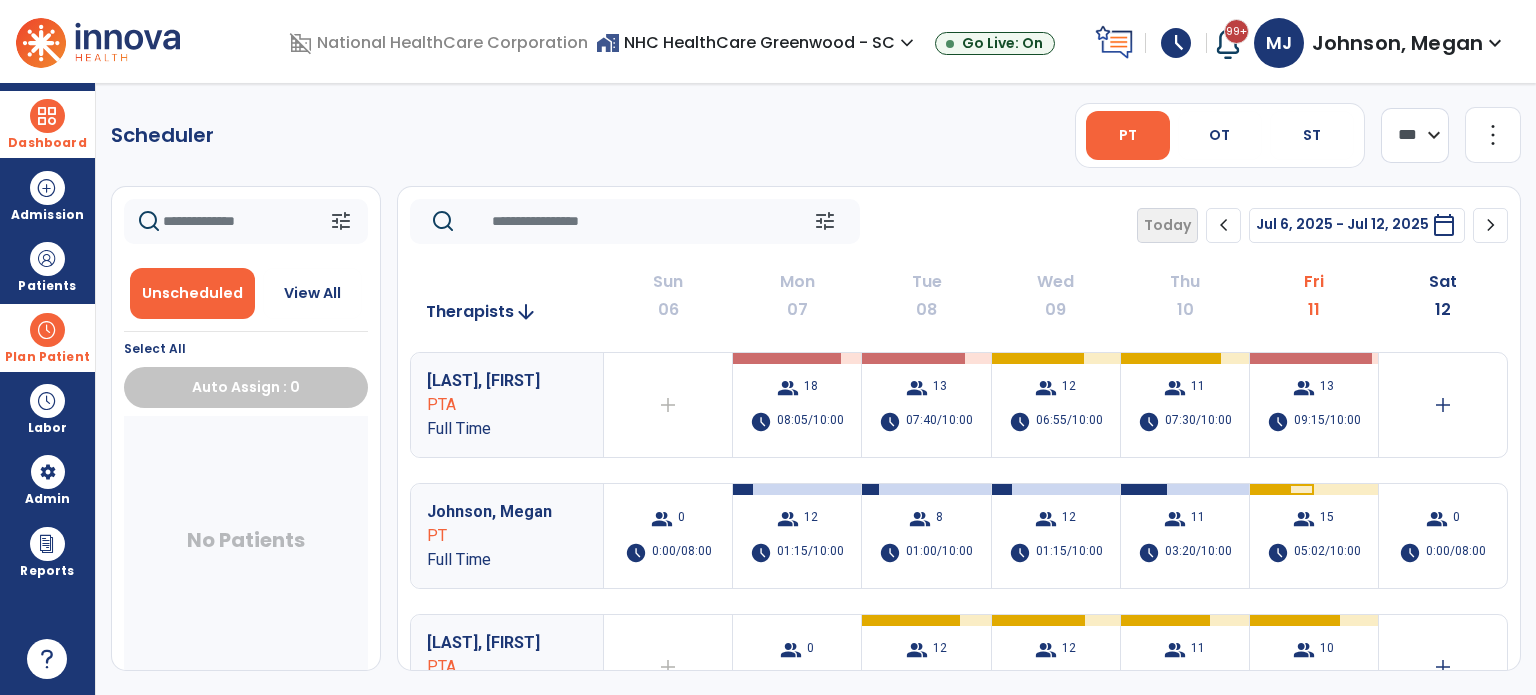 click on "**** ***" 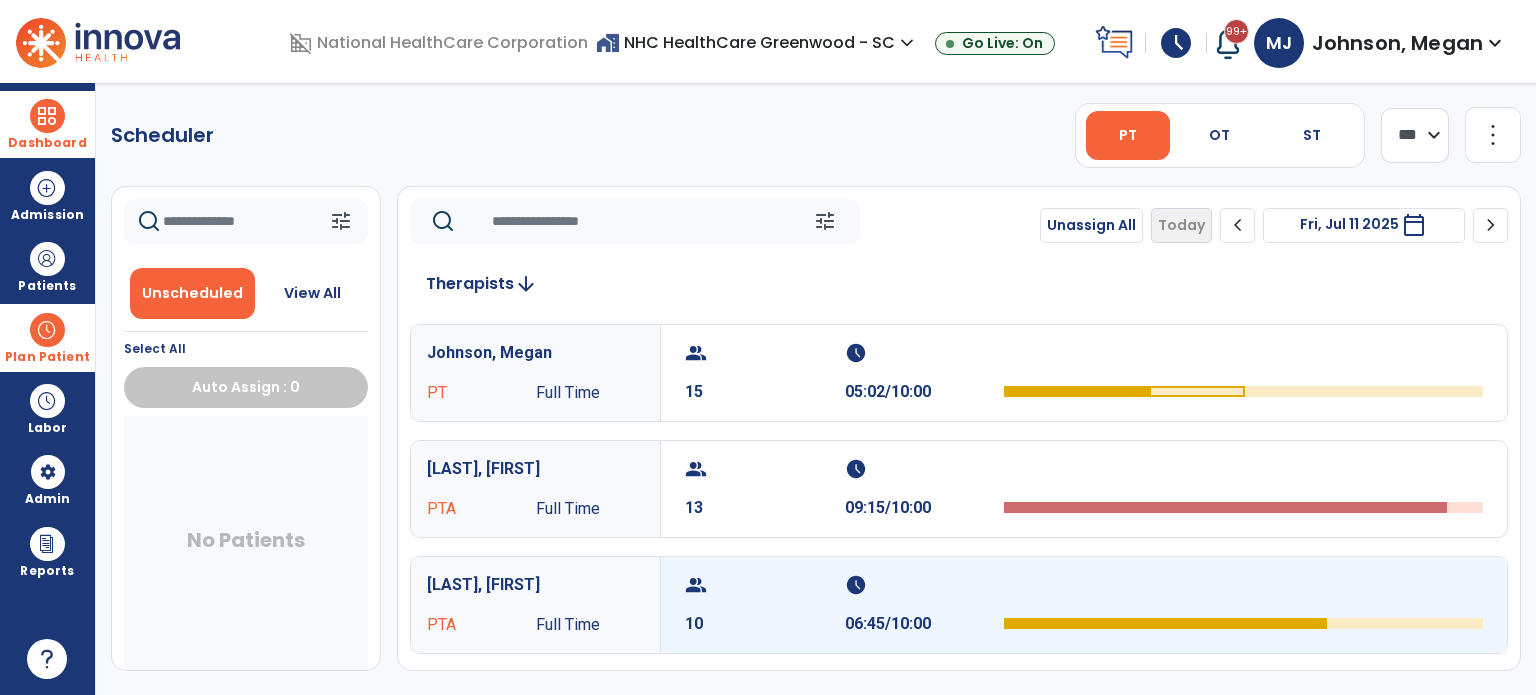 click on "group  10" at bounding box center (765, 605) 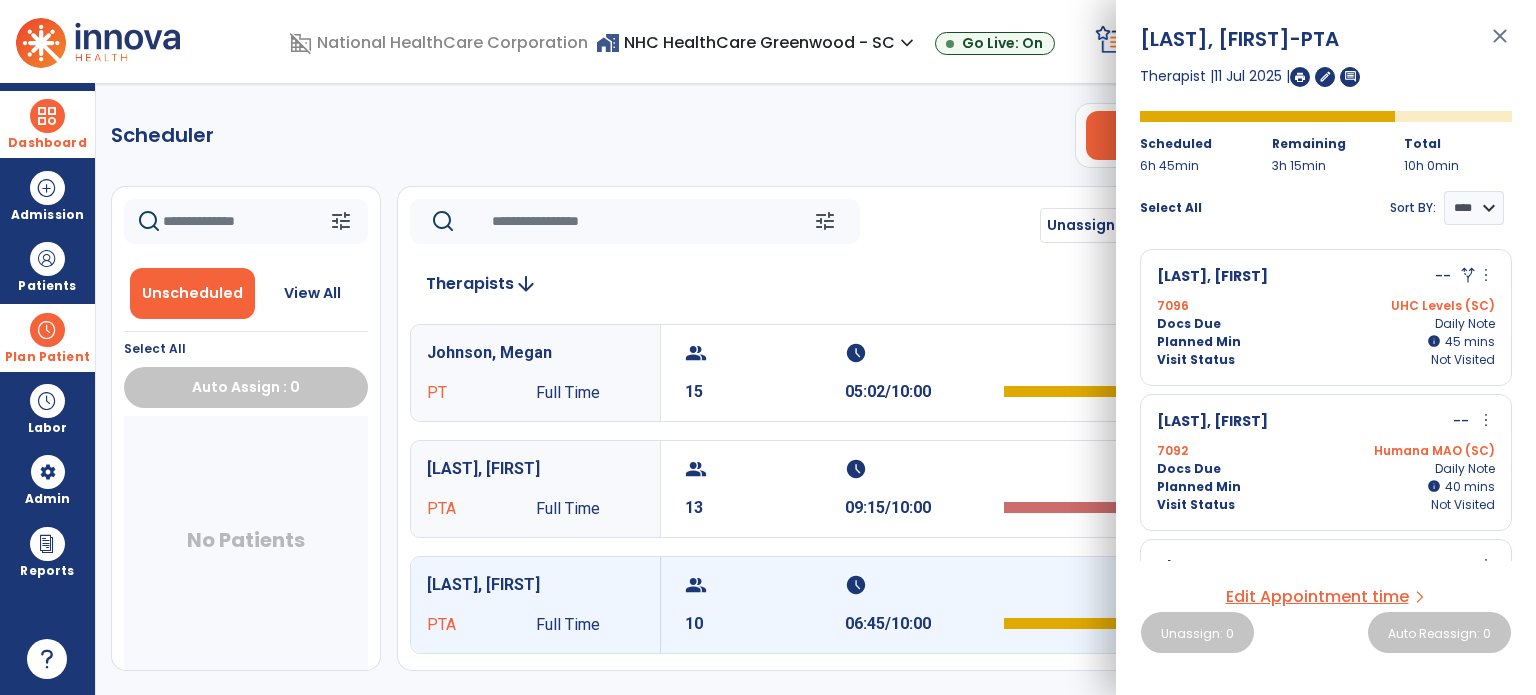 click on "Dashboard" at bounding box center (47, 124) 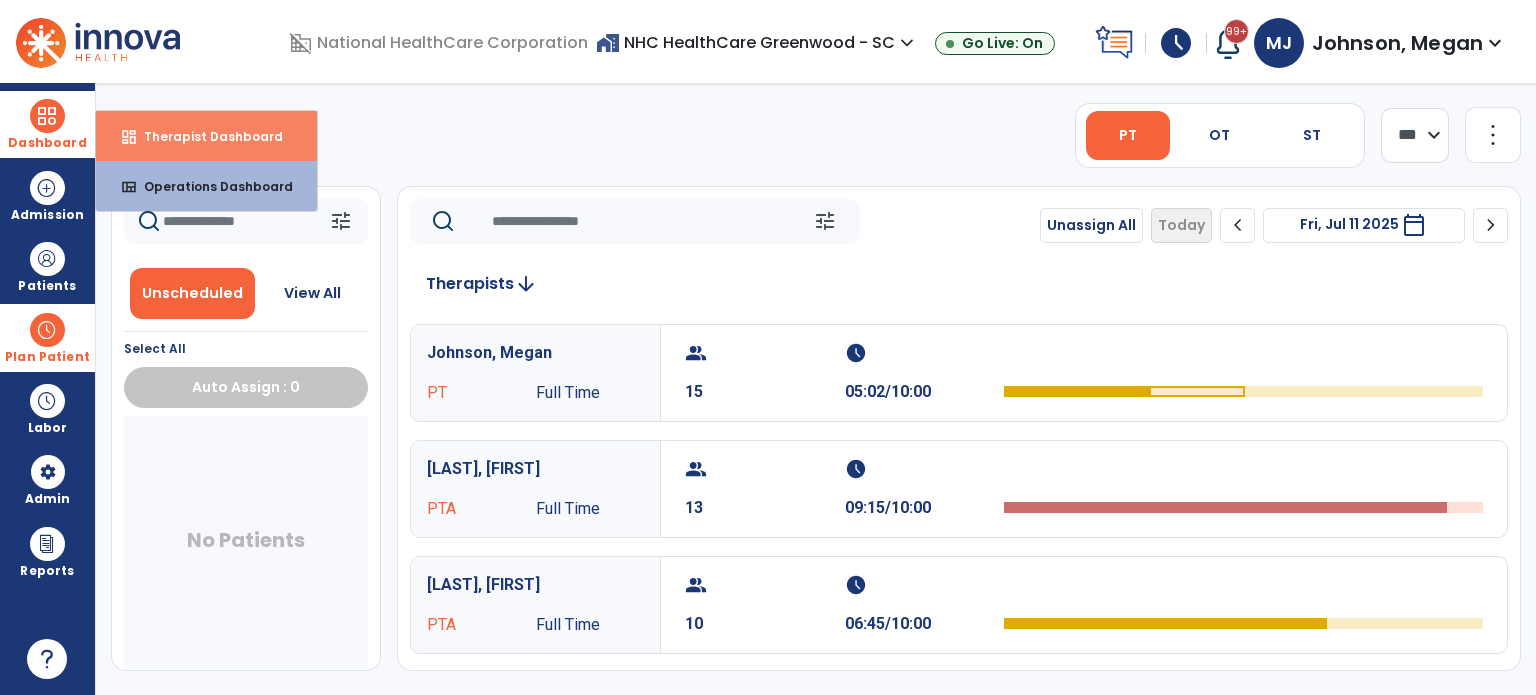 click on "dashboard  Therapist Dashboard" at bounding box center [206, 136] 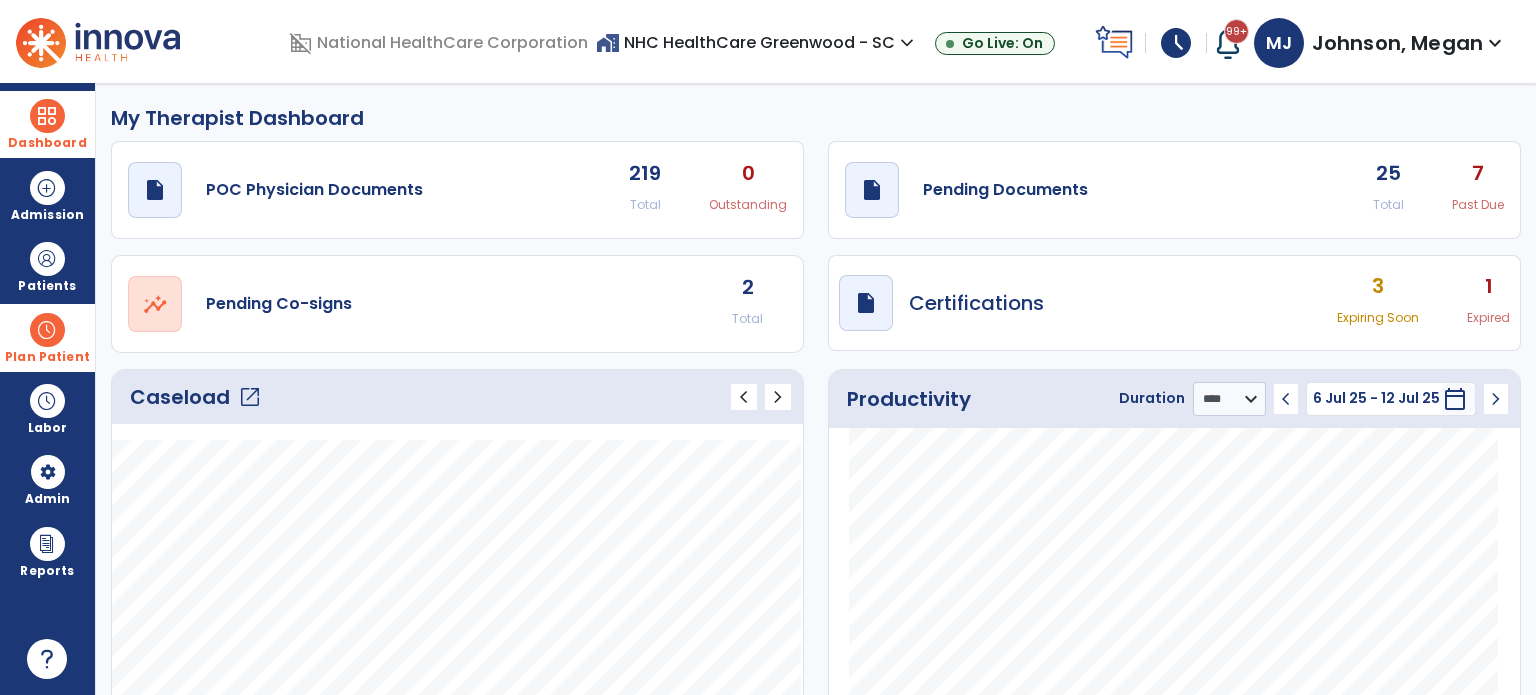 click on "open_in_new" 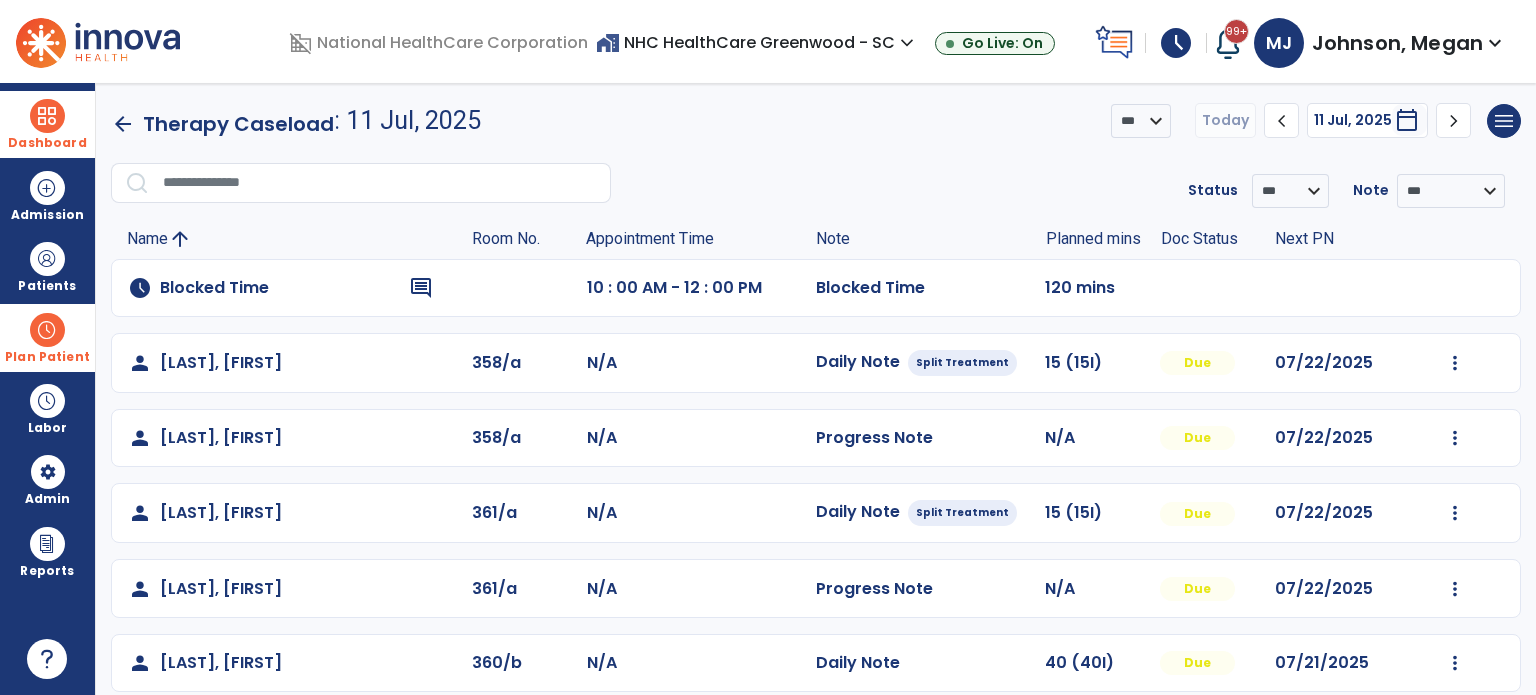 click on "chevron_left" 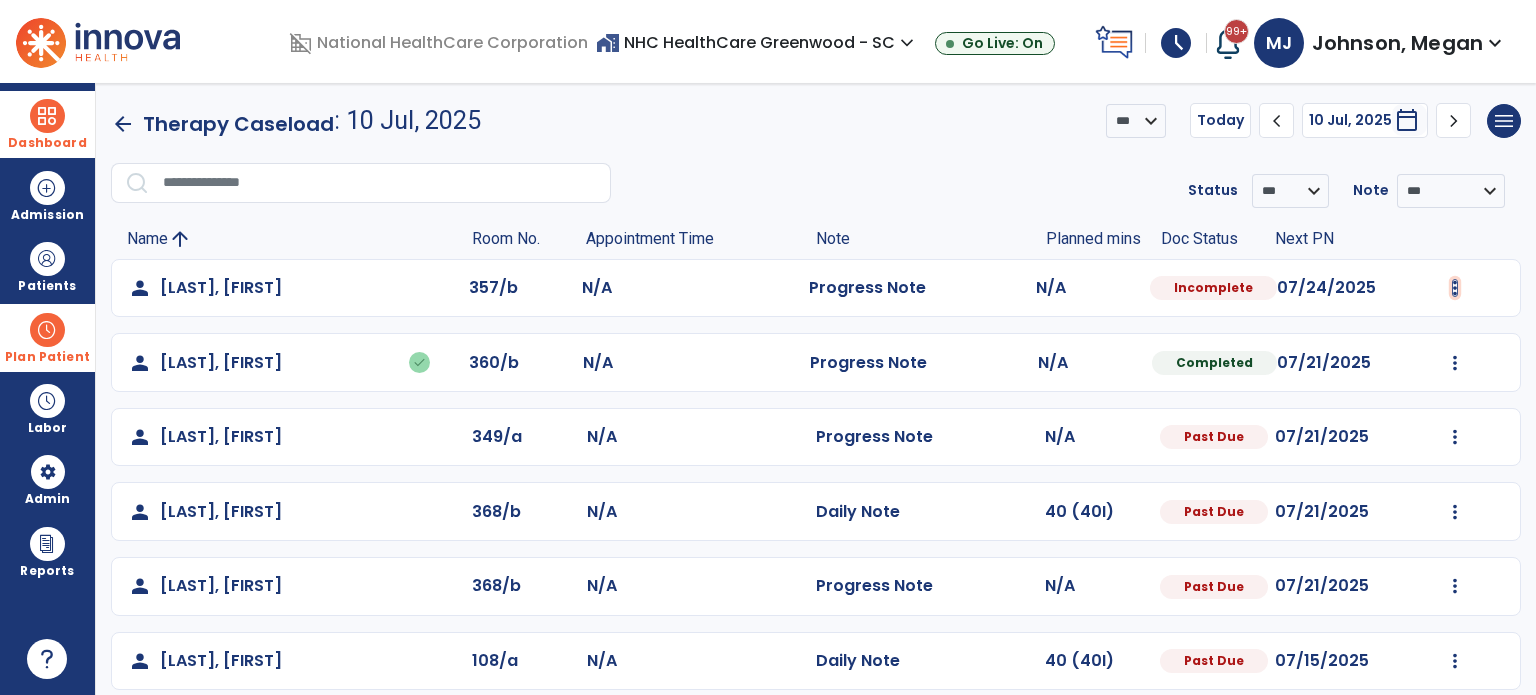 click at bounding box center [1455, 288] 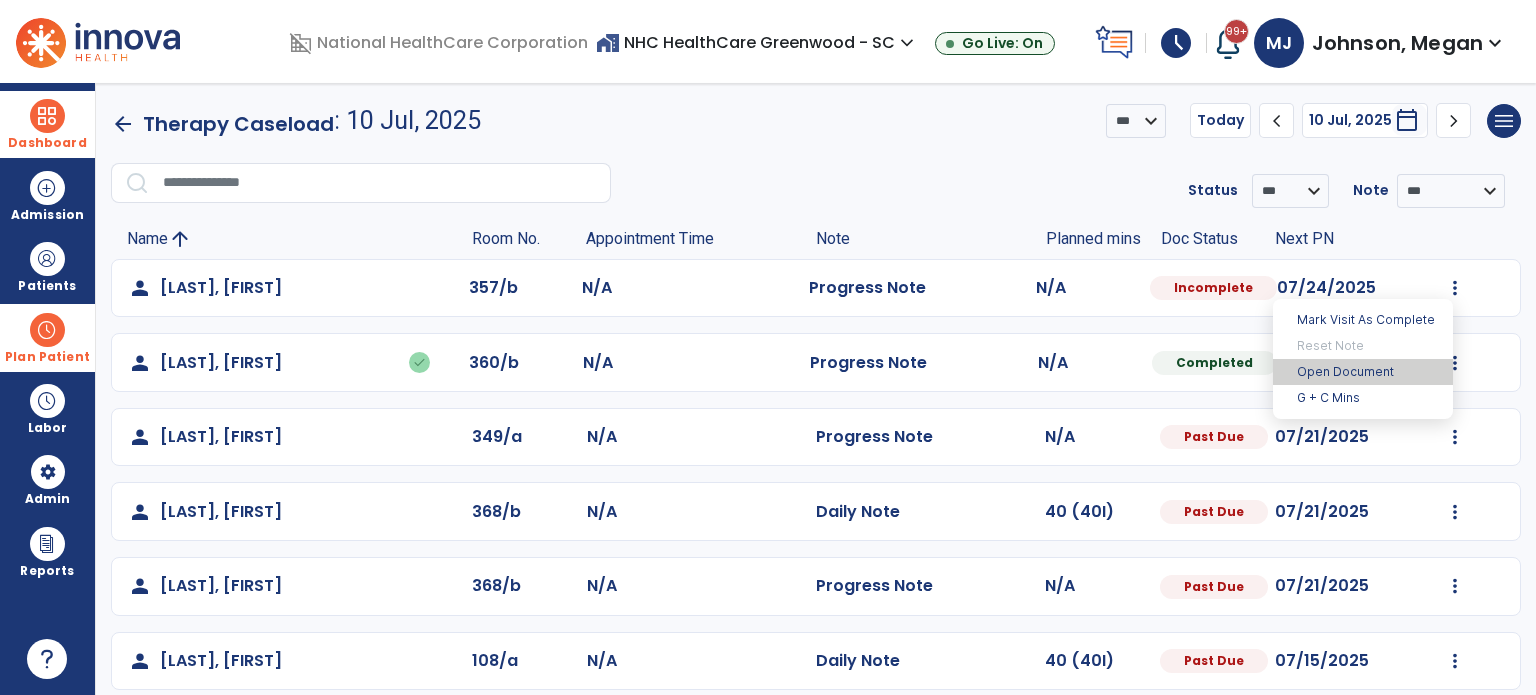 click on "Open Document" at bounding box center (1363, 372) 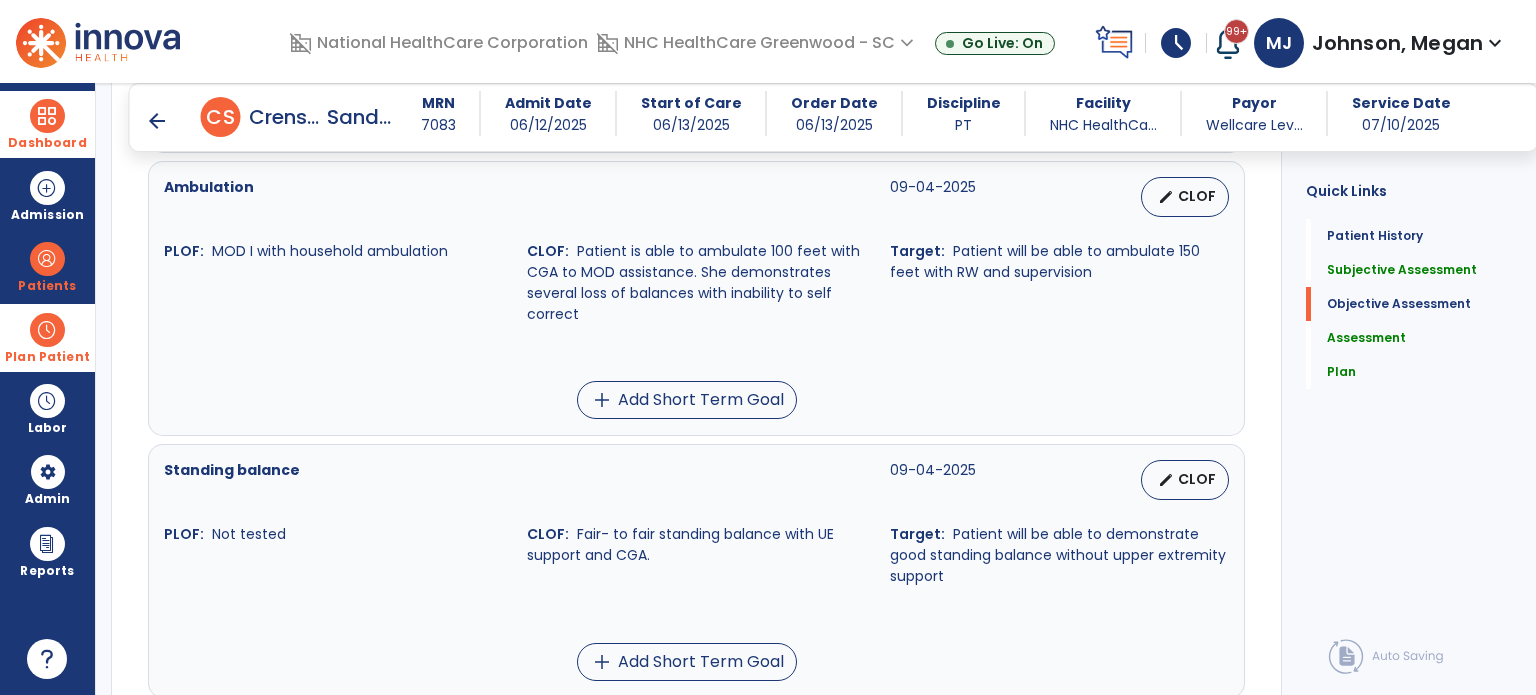scroll, scrollTop: 1844, scrollLeft: 0, axis: vertical 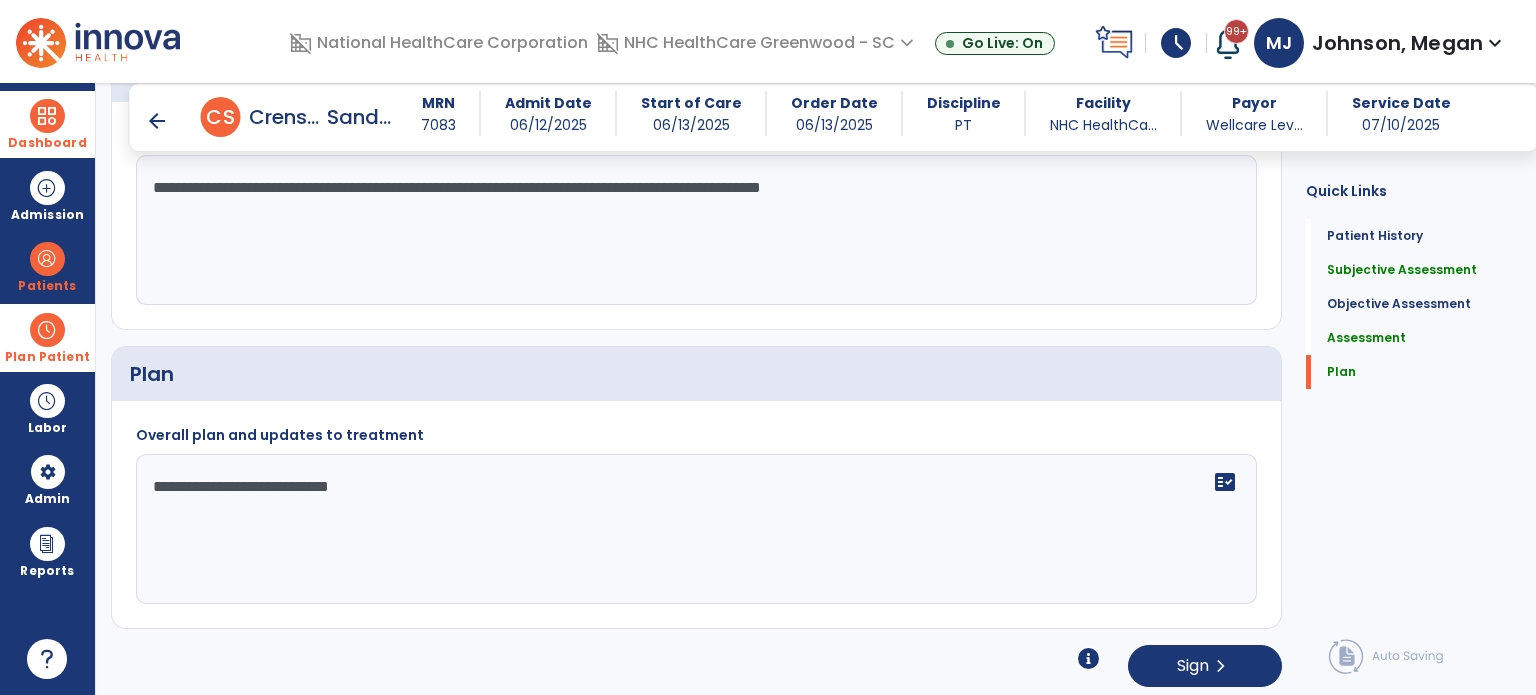 click on "**********" 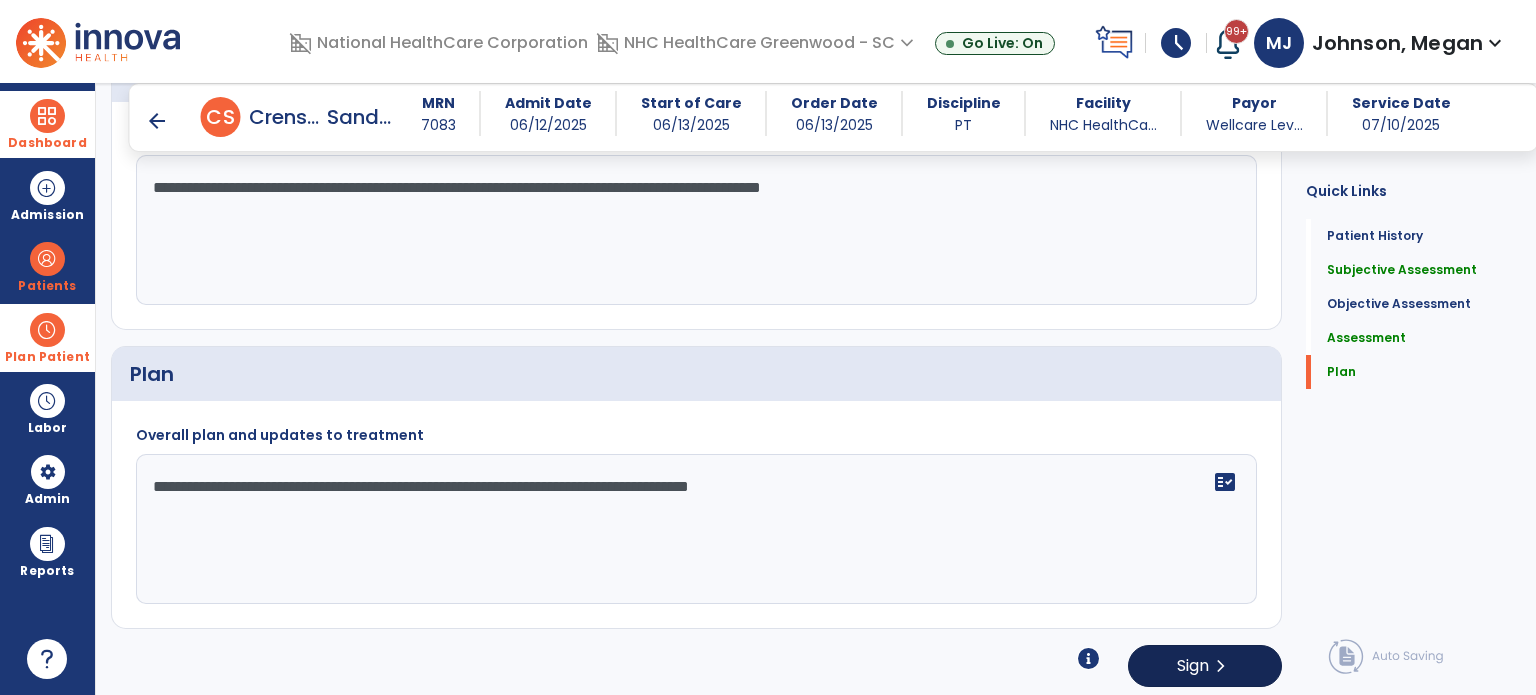 type on "**********" 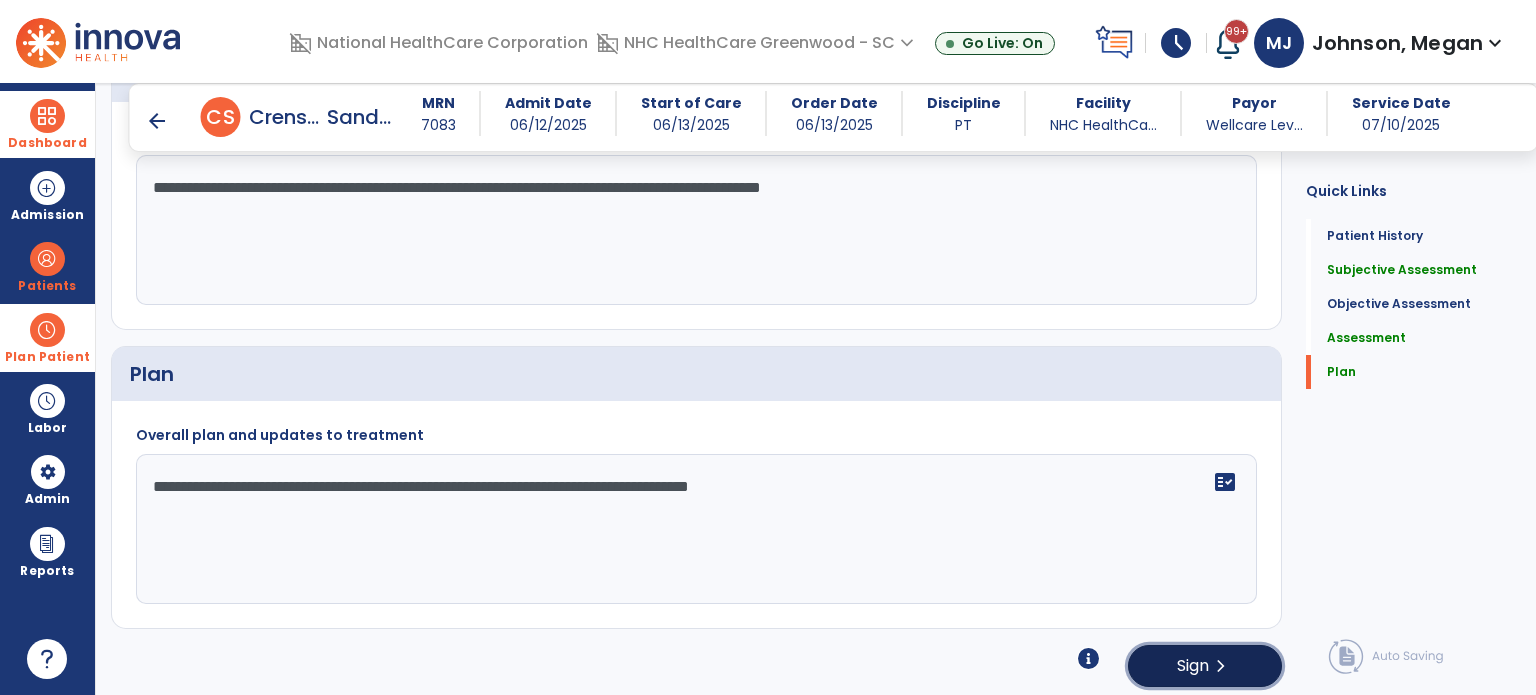 click on "Sign" 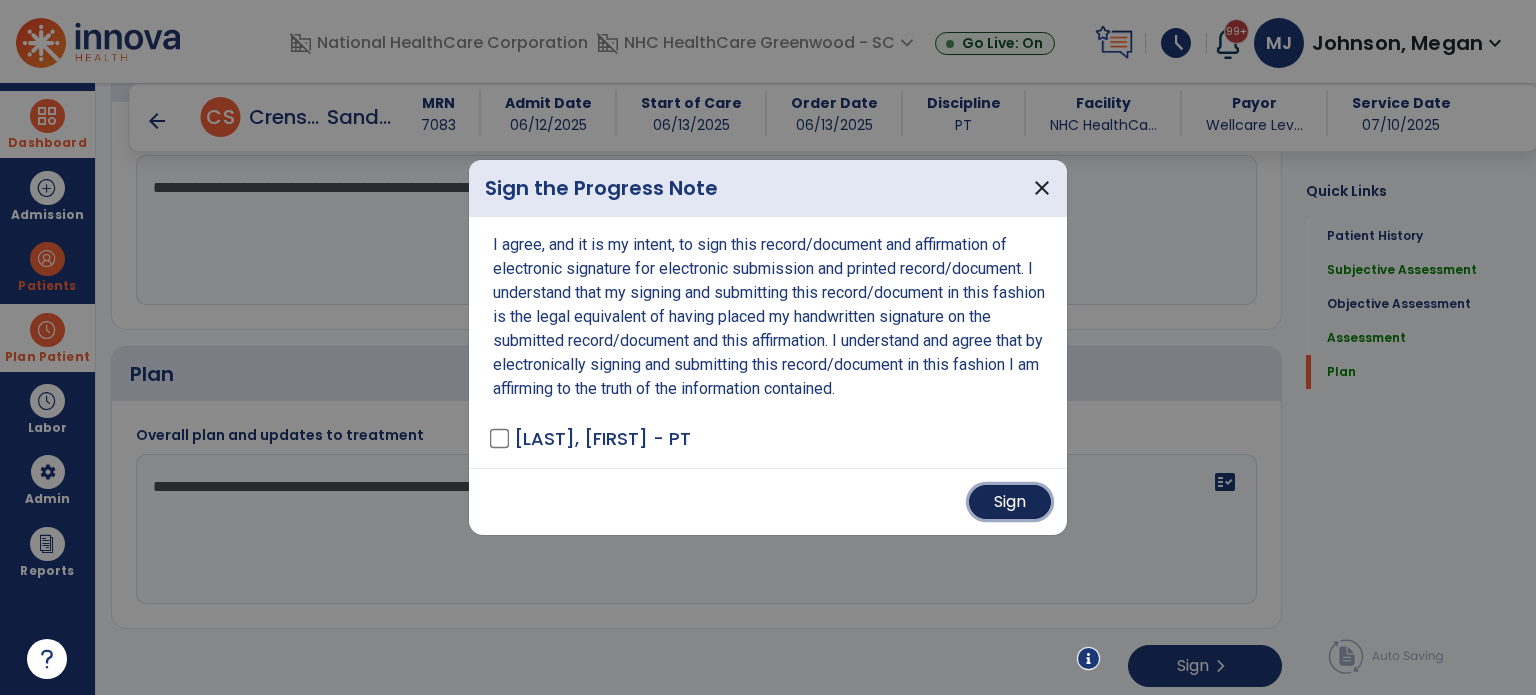 click on "Sign" at bounding box center (1010, 502) 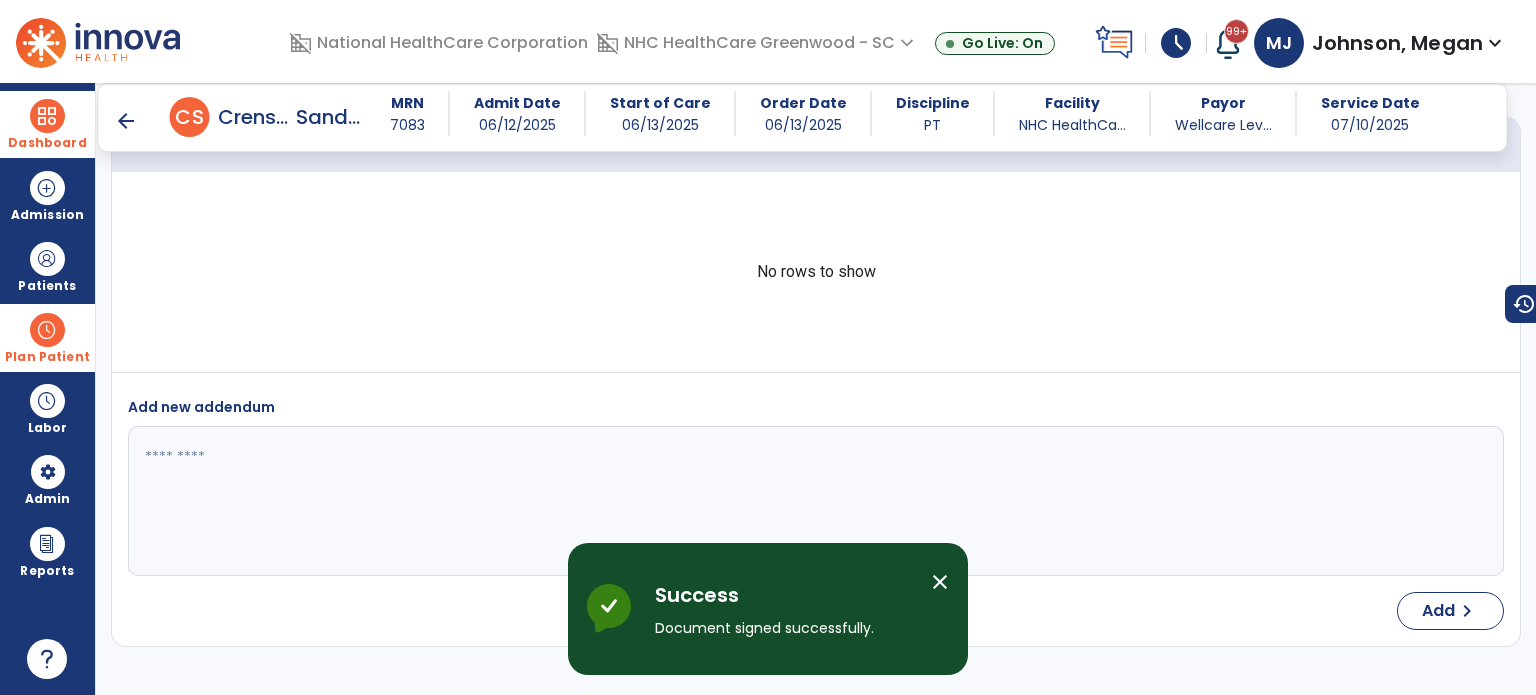 scroll, scrollTop: 1932, scrollLeft: 0, axis: vertical 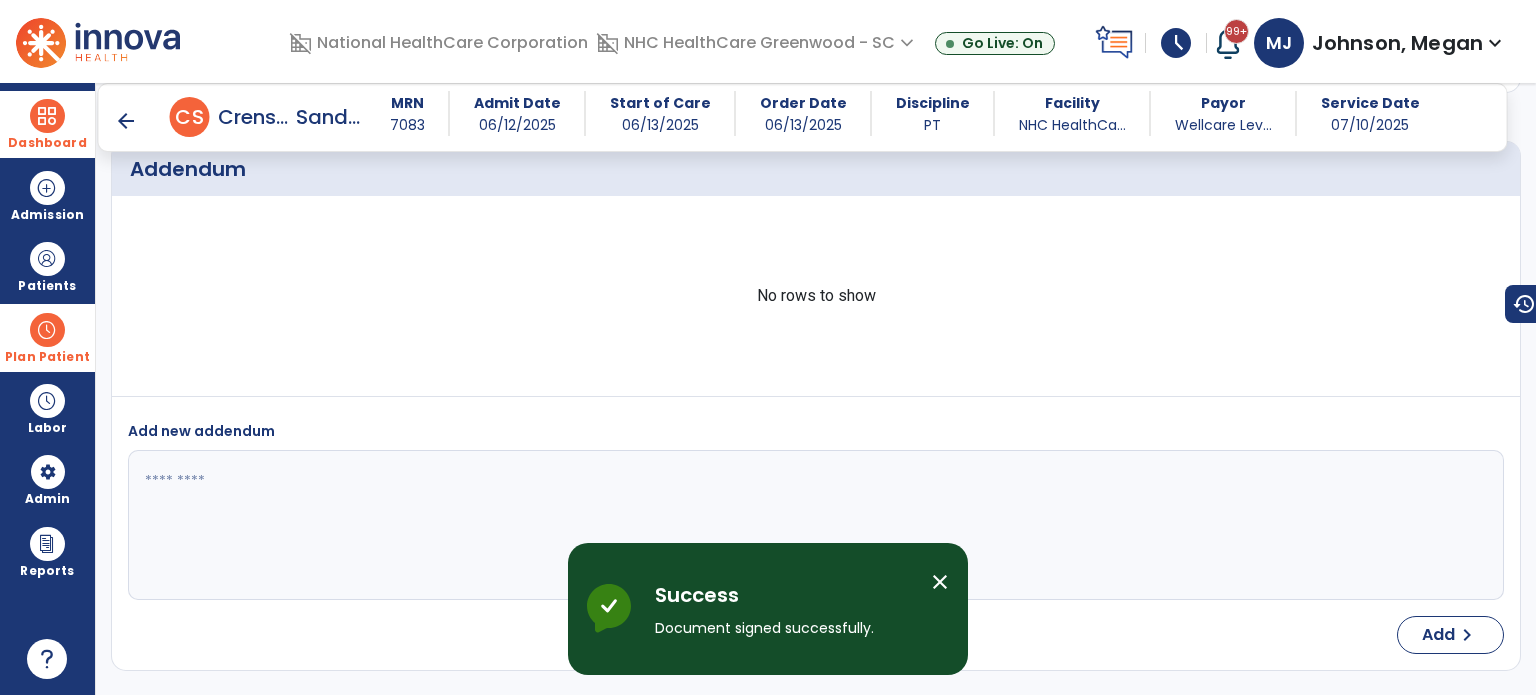 click on "arrow_back" at bounding box center [126, 121] 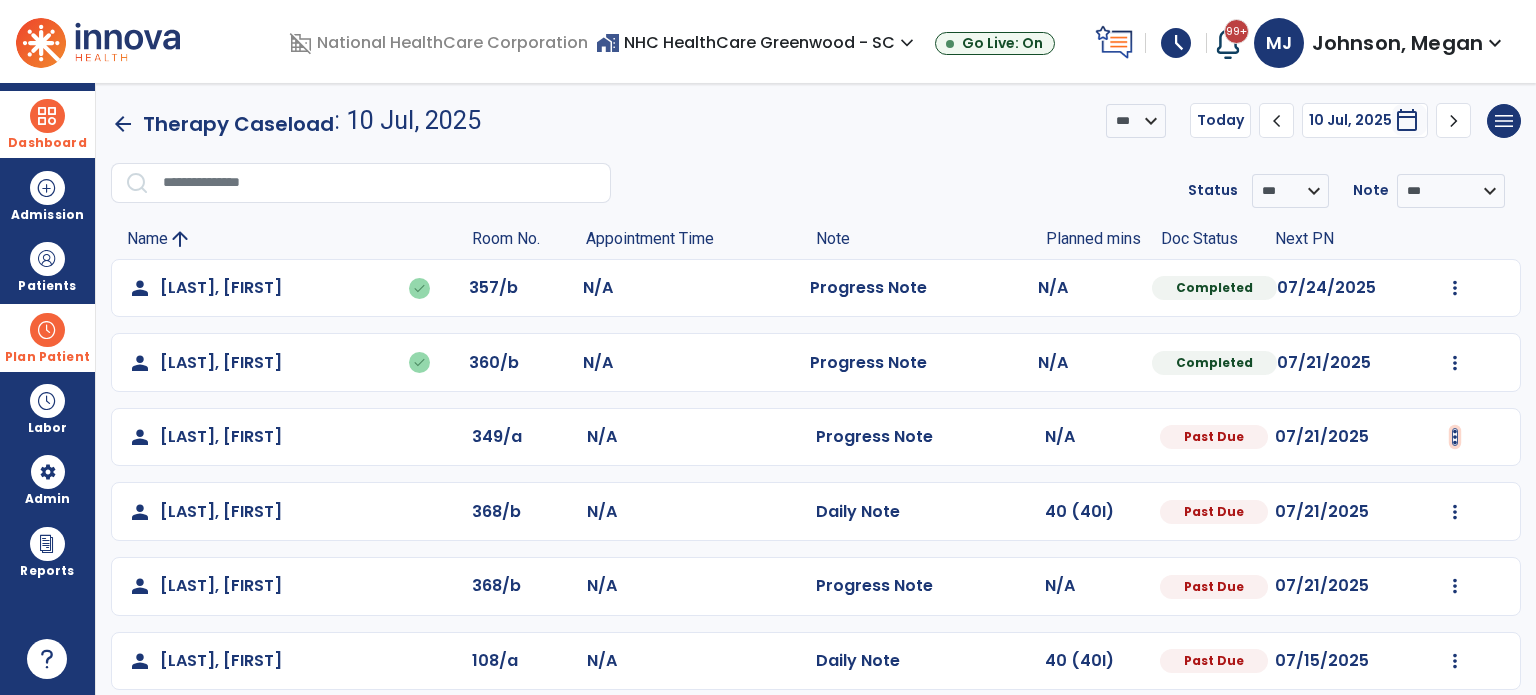 click at bounding box center [1455, 288] 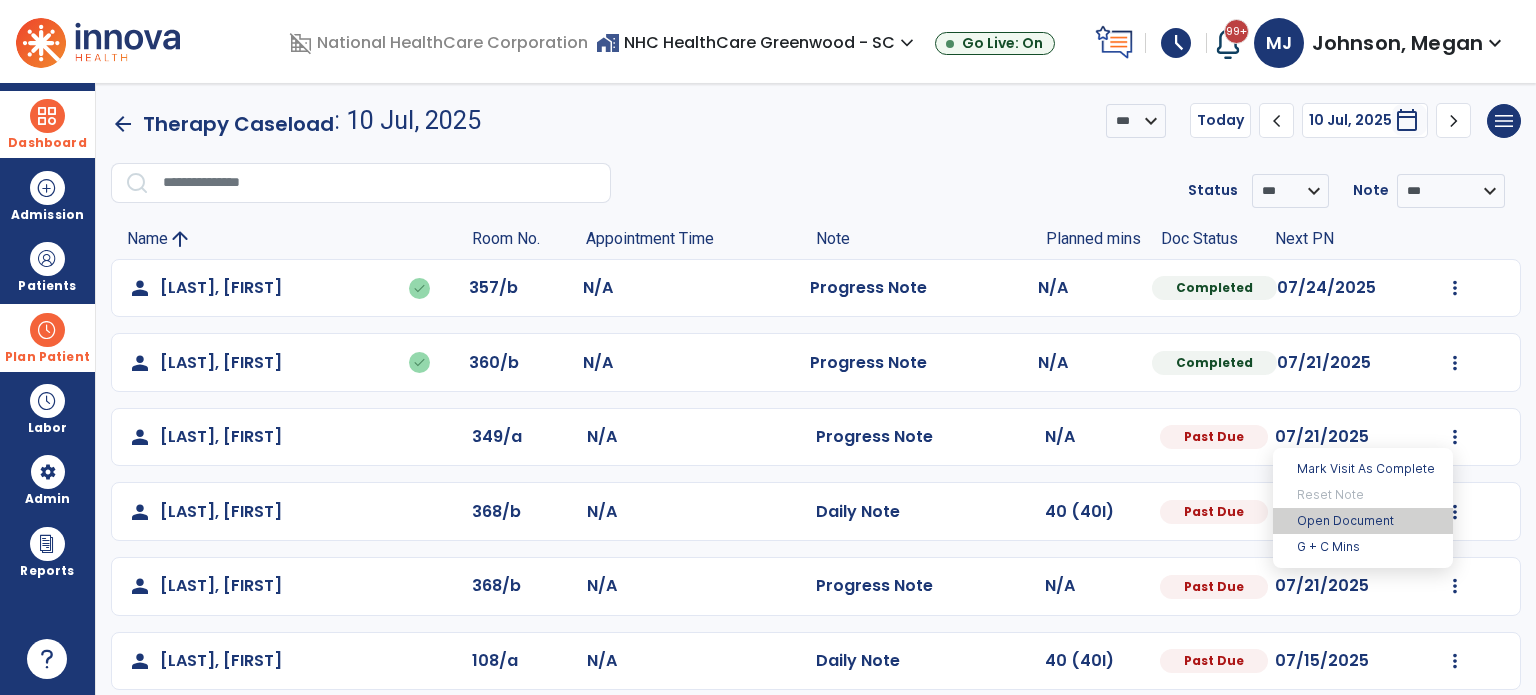 click on "Open Document" at bounding box center [1363, 521] 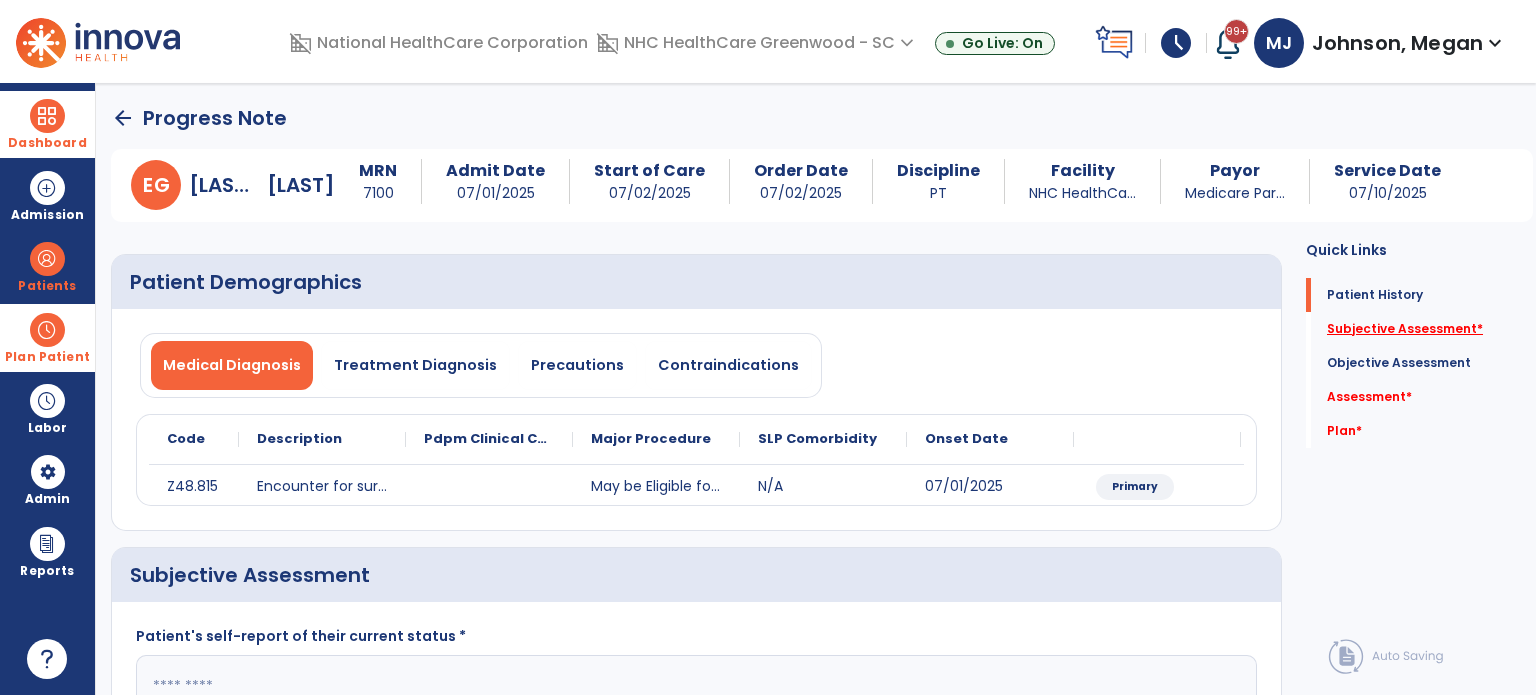 click on "Subjective Assessment   *" 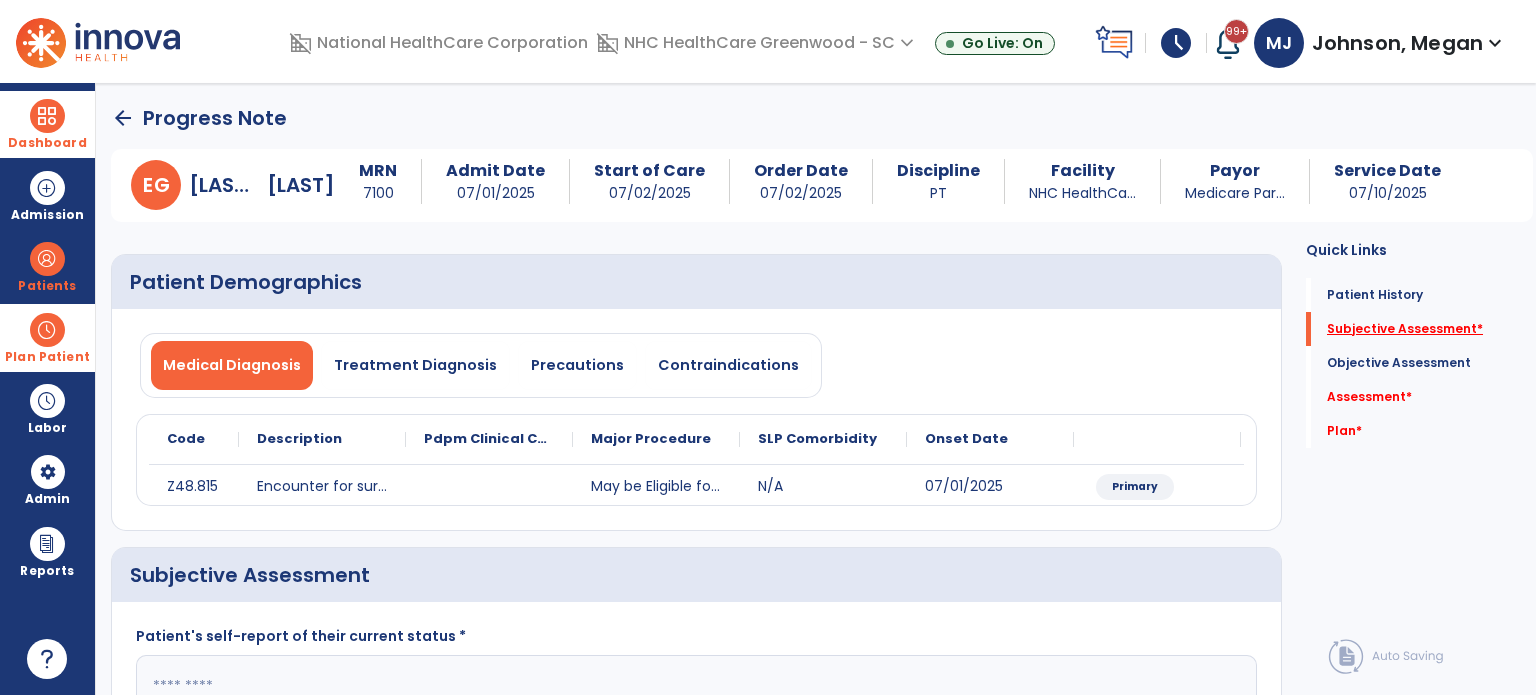 scroll, scrollTop: 40, scrollLeft: 0, axis: vertical 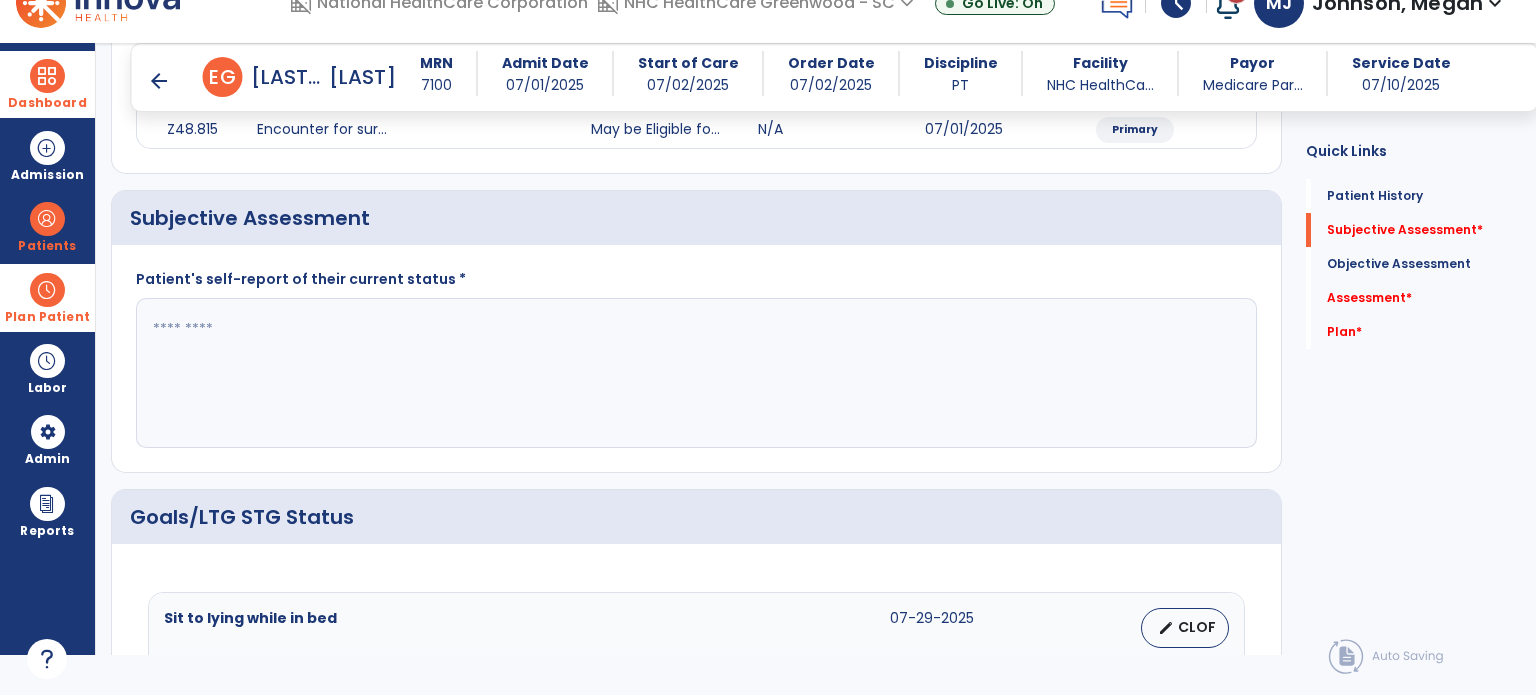 click 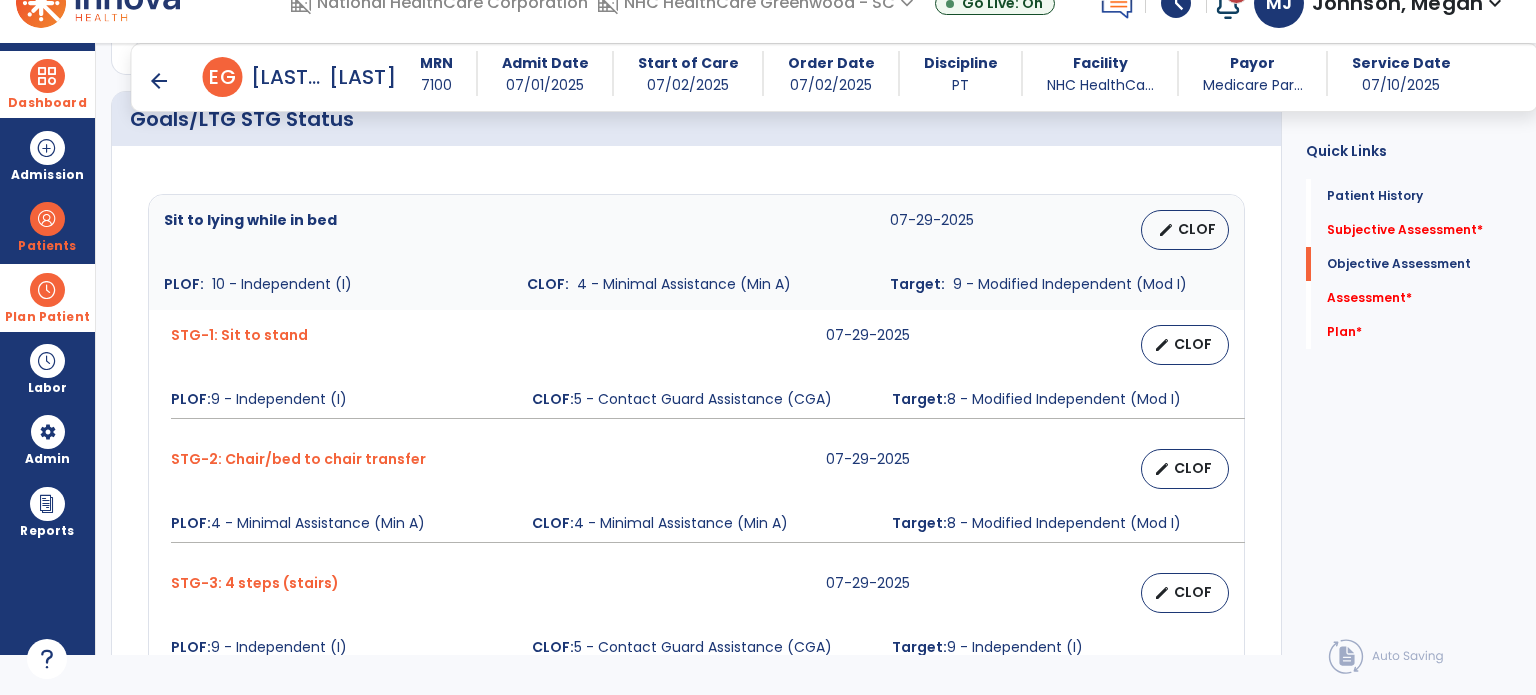 scroll, scrollTop: 710, scrollLeft: 0, axis: vertical 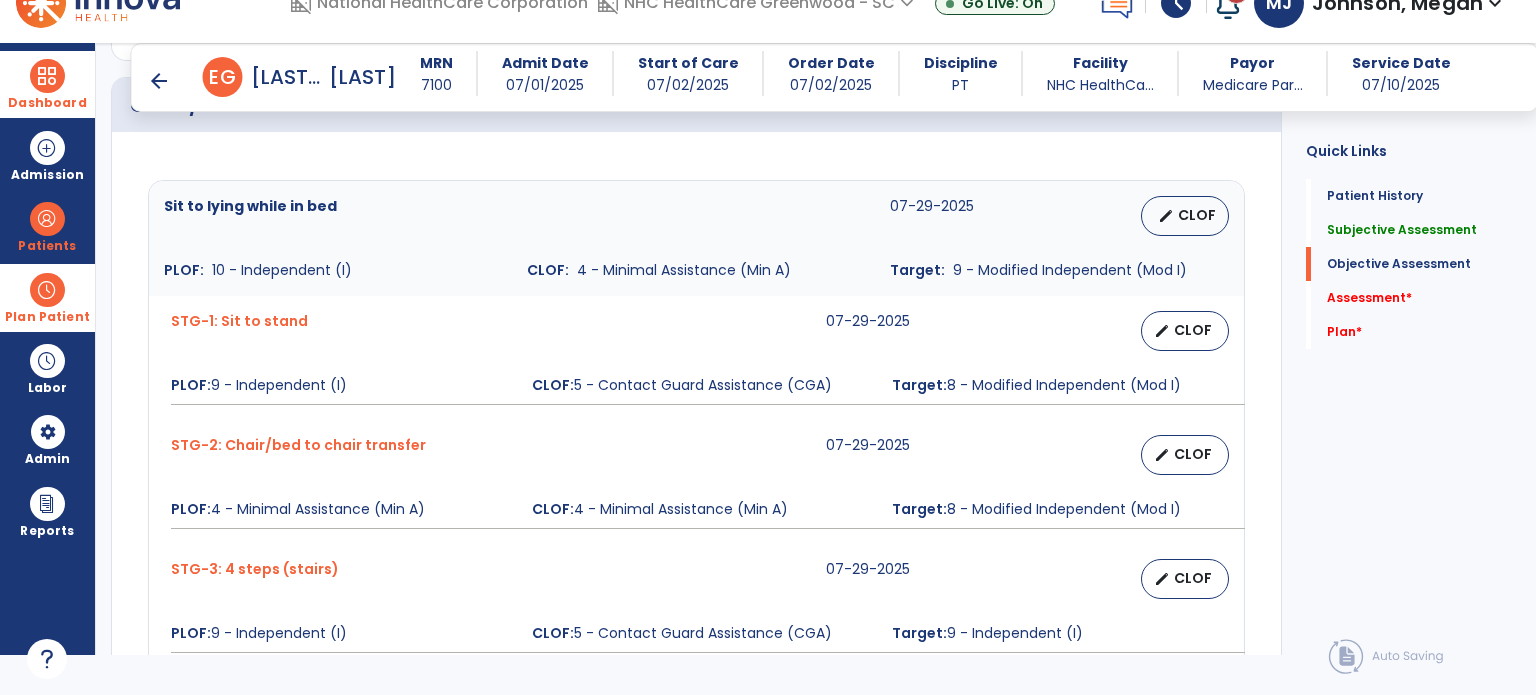 type on "**********" 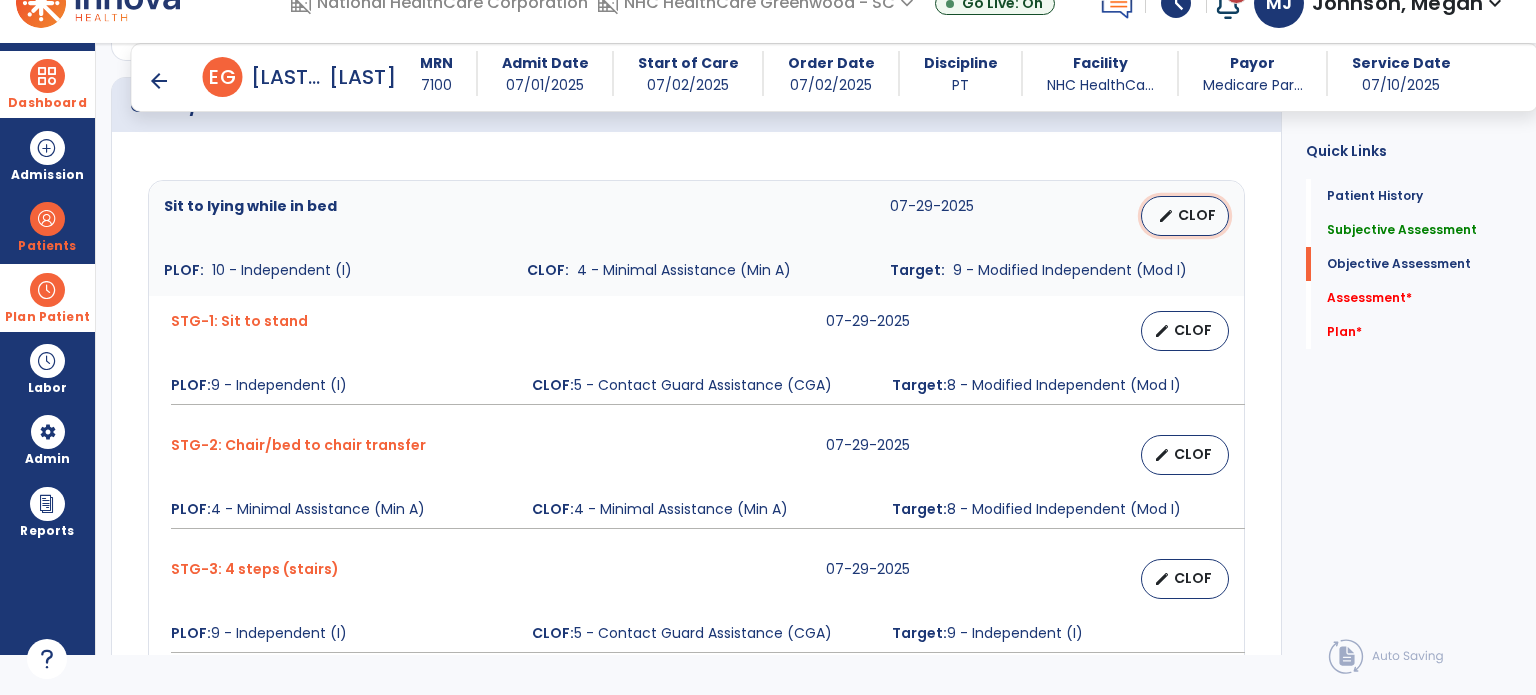 click on "CLOF" at bounding box center (1197, 215) 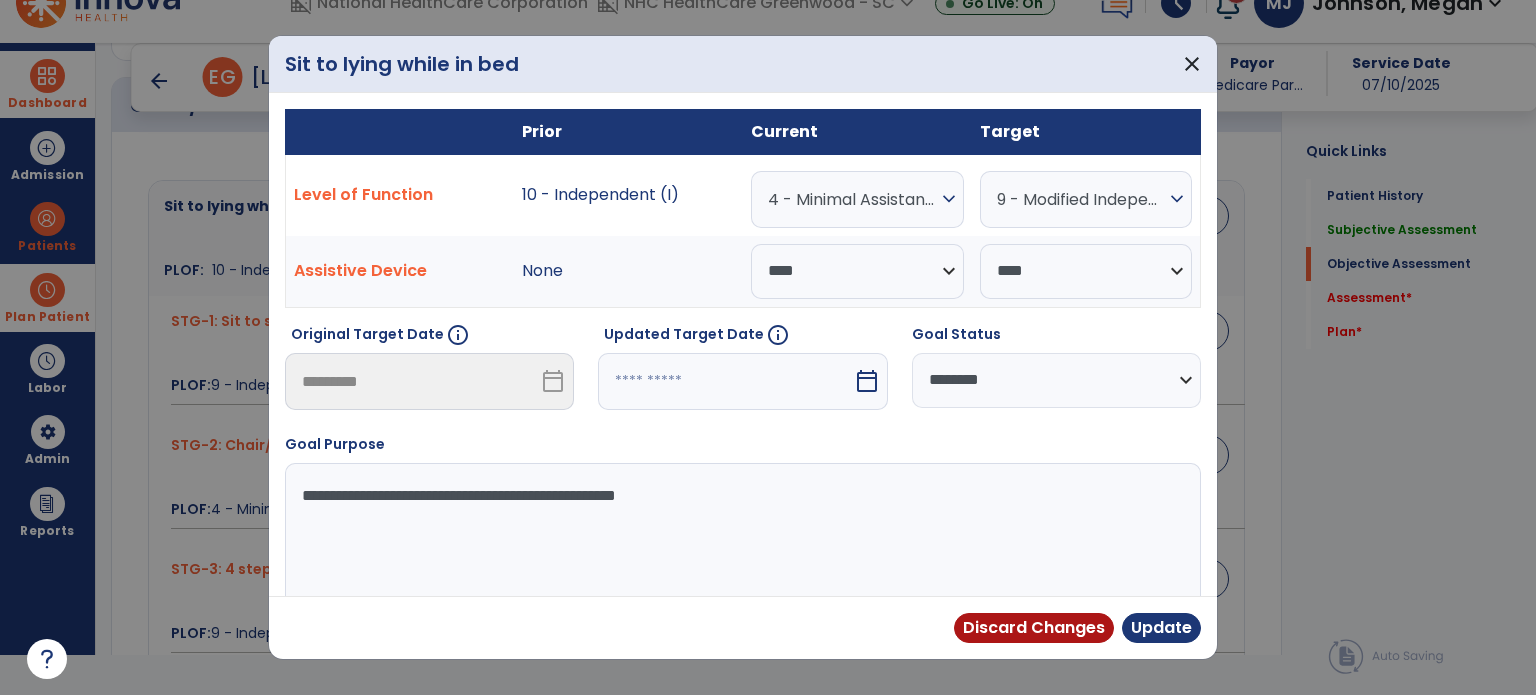 click on "4 - Minimal Assistance (Min A)" at bounding box center [852, 199] 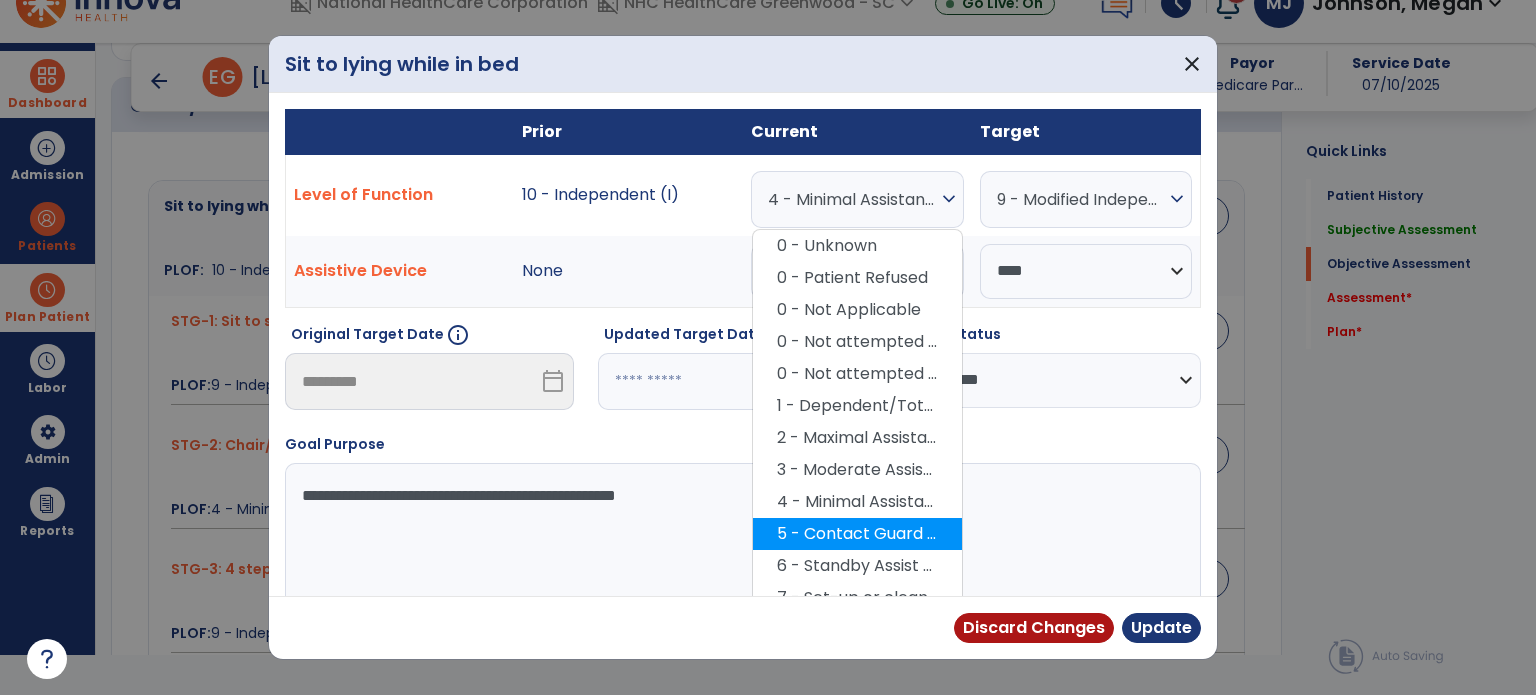 click on "5 - Contact Guard Assistance (CGA)" at bounding box center (857, 534) 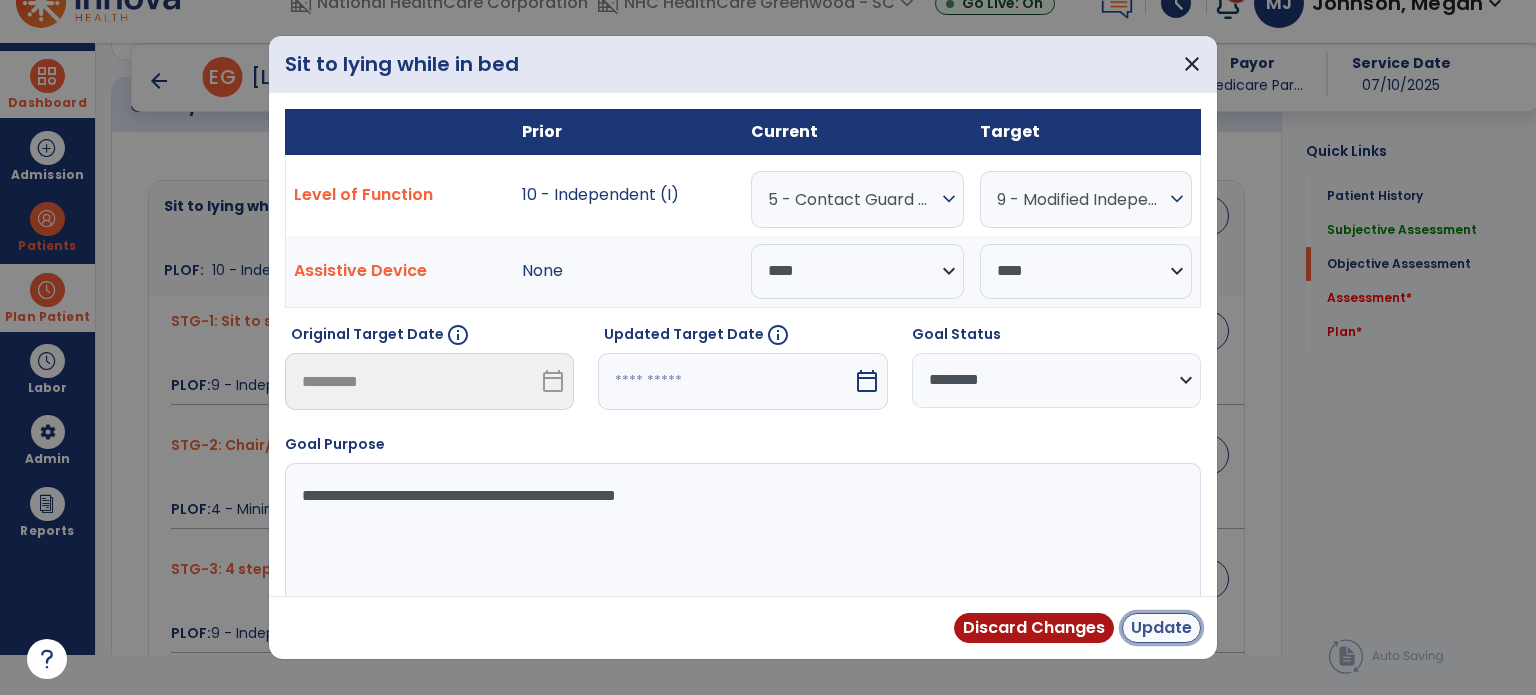 click on "Update" at bounding box center (1161, 628) 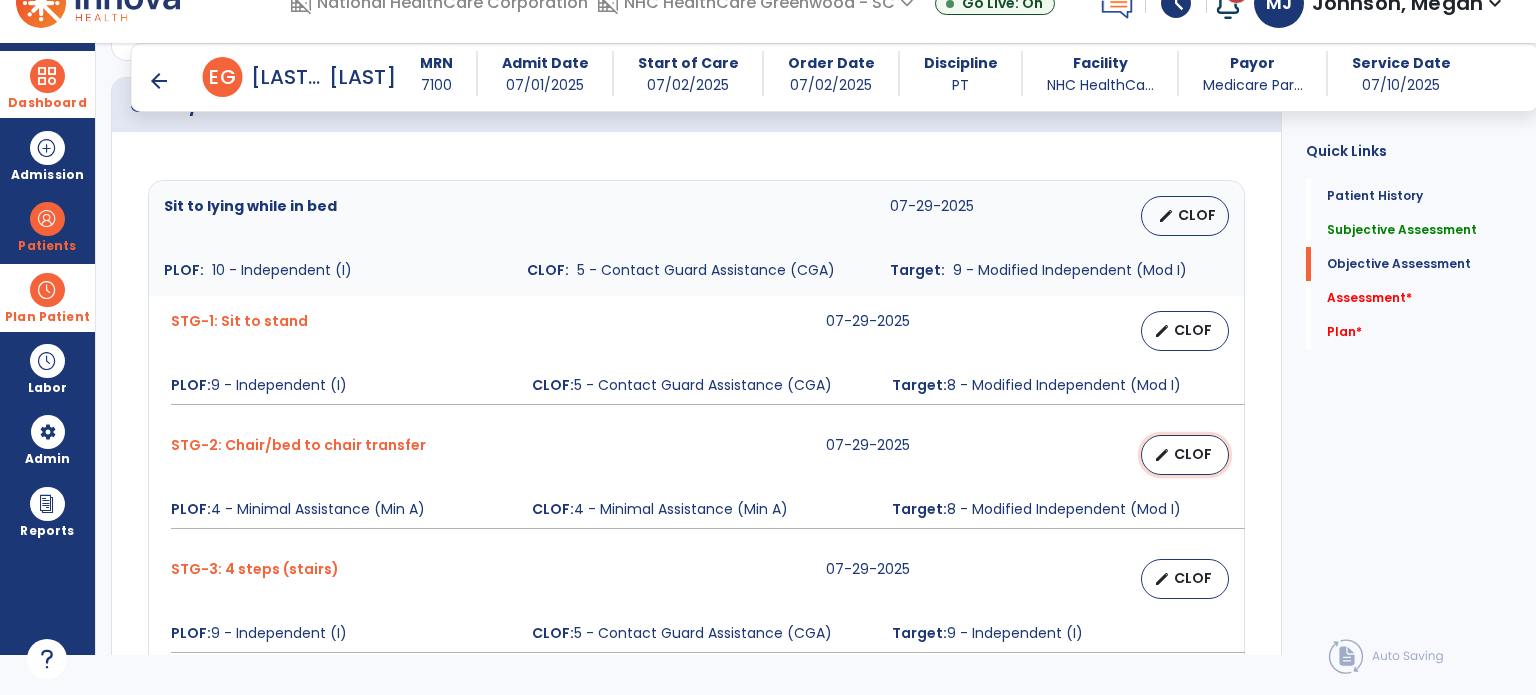 click on "CLOF" at bounding box center [1193, 454] 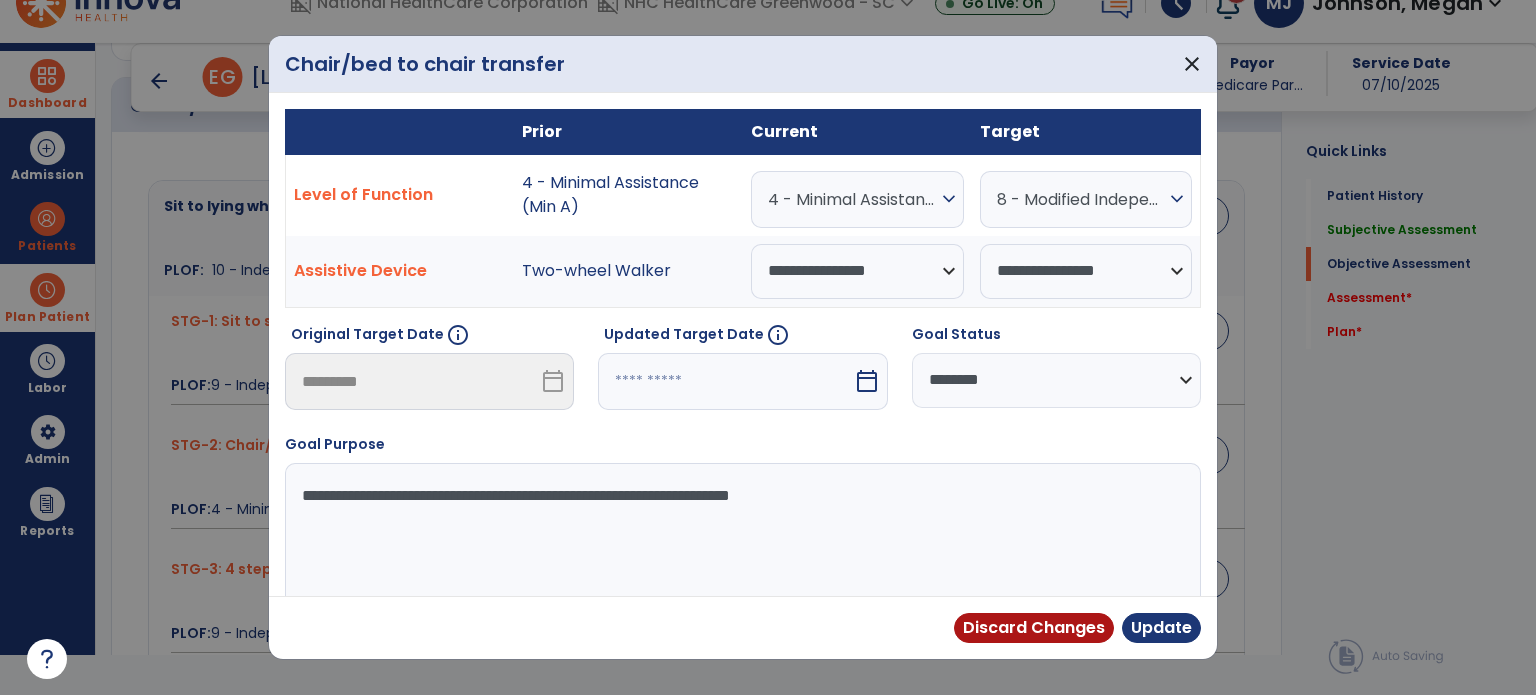 click on "4 - Minimal Assistance (Min A)" at bounding box center (852, 199) 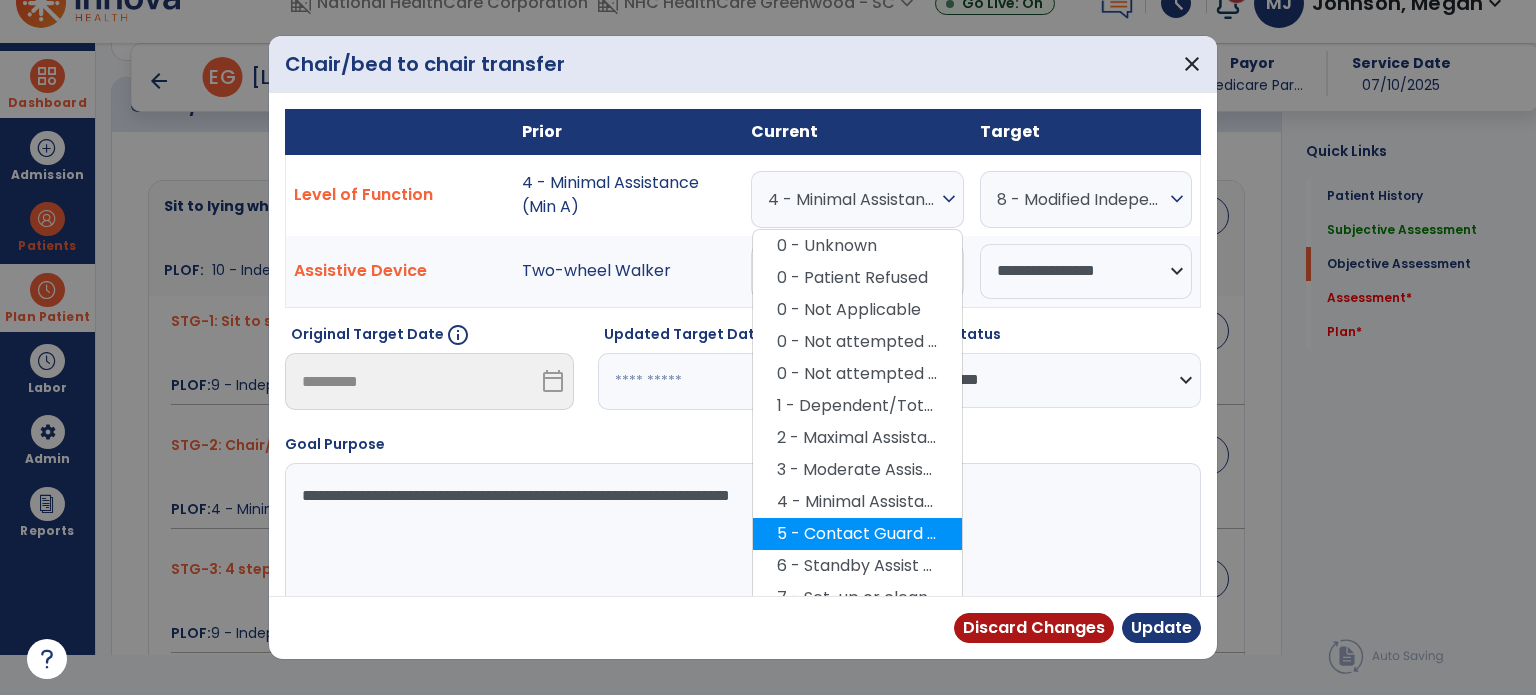 click on "5 - Contact Guard Assistance (CGA)" at bounding box center (857, 534) 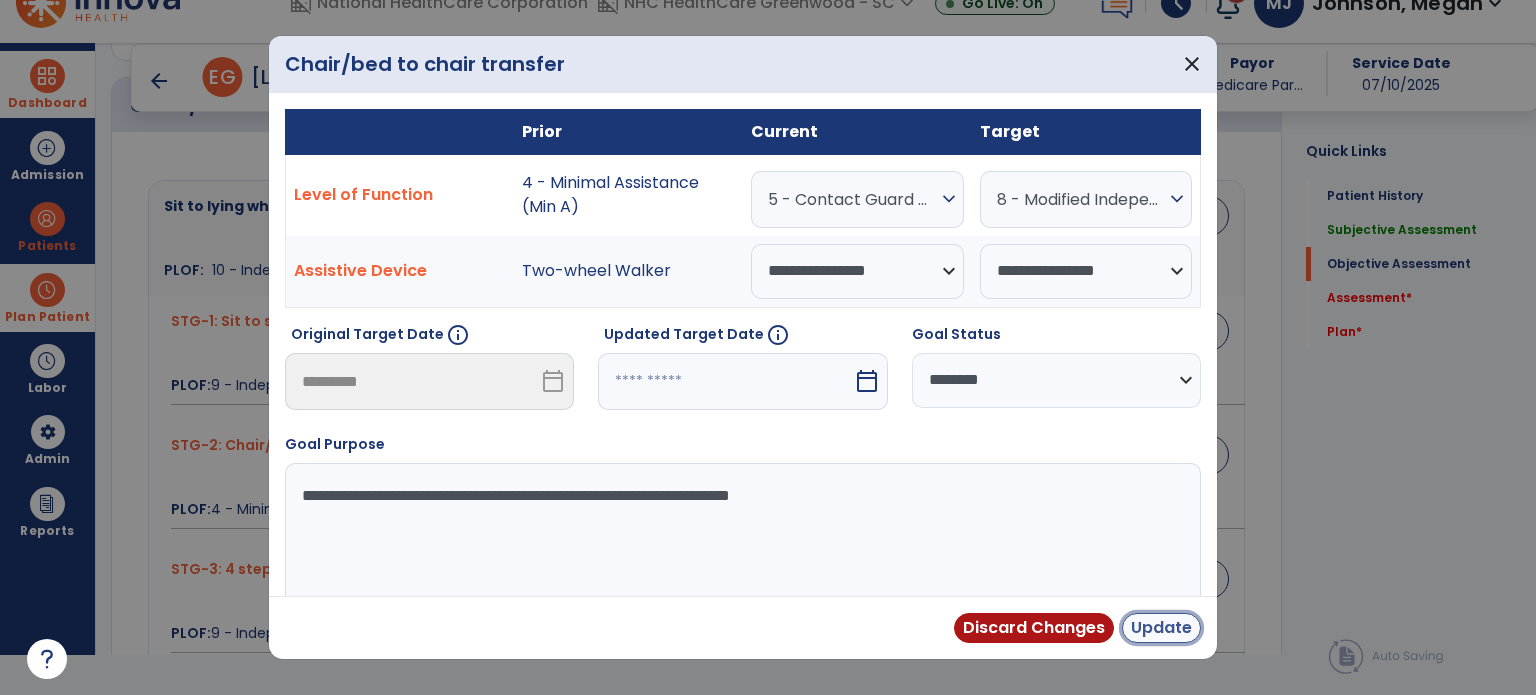 click on "Update" at bounding box center (1161, 628) 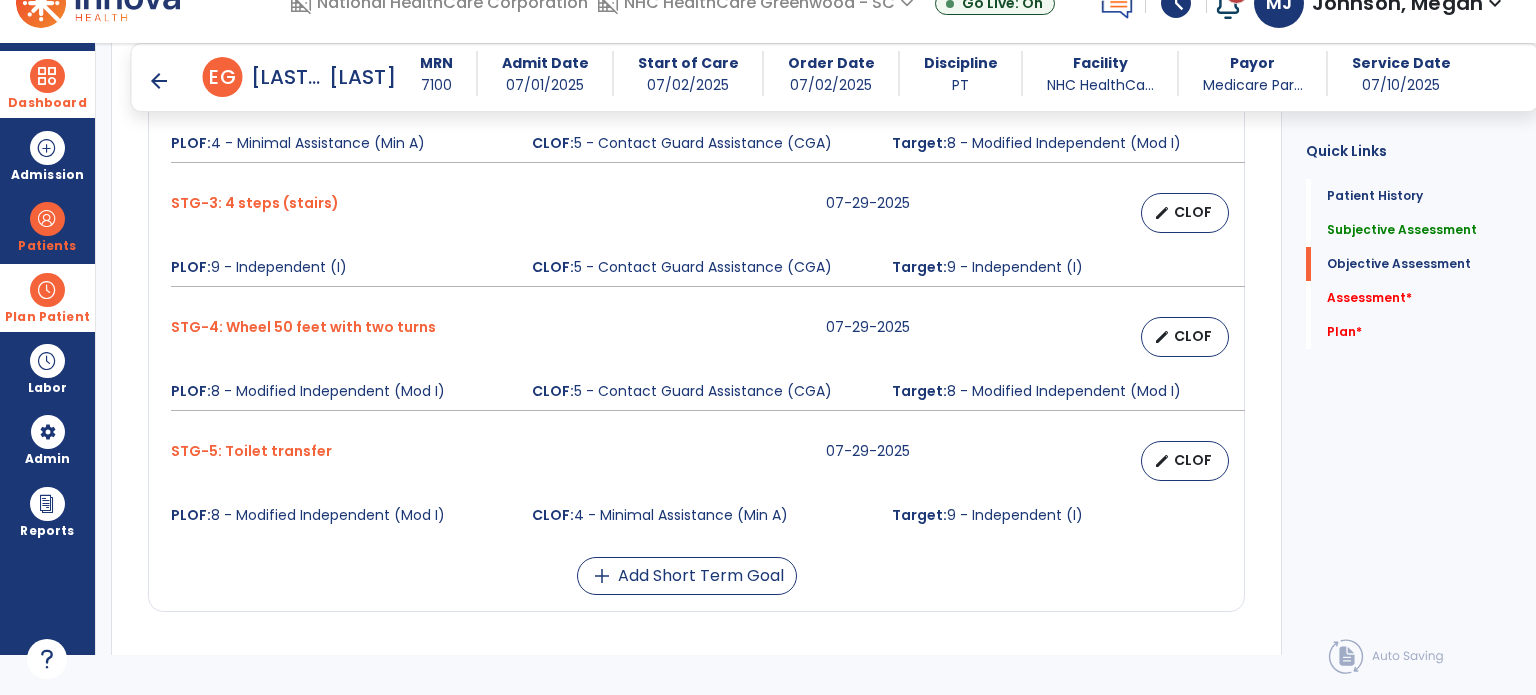 scroll, scrollTop: 1077, scrollLeft: 0, axis: vertical 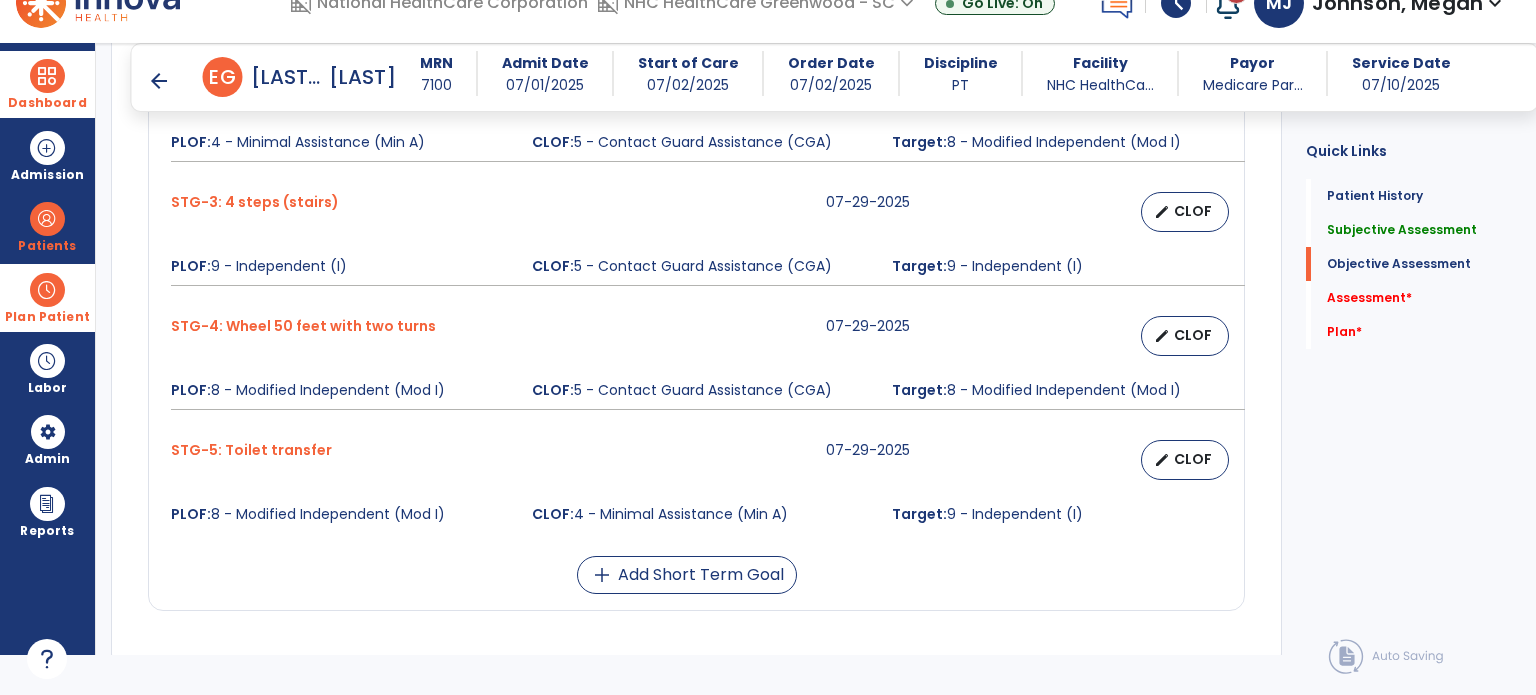 click on "edit   CLOF" at bounding box center [1185, 336] 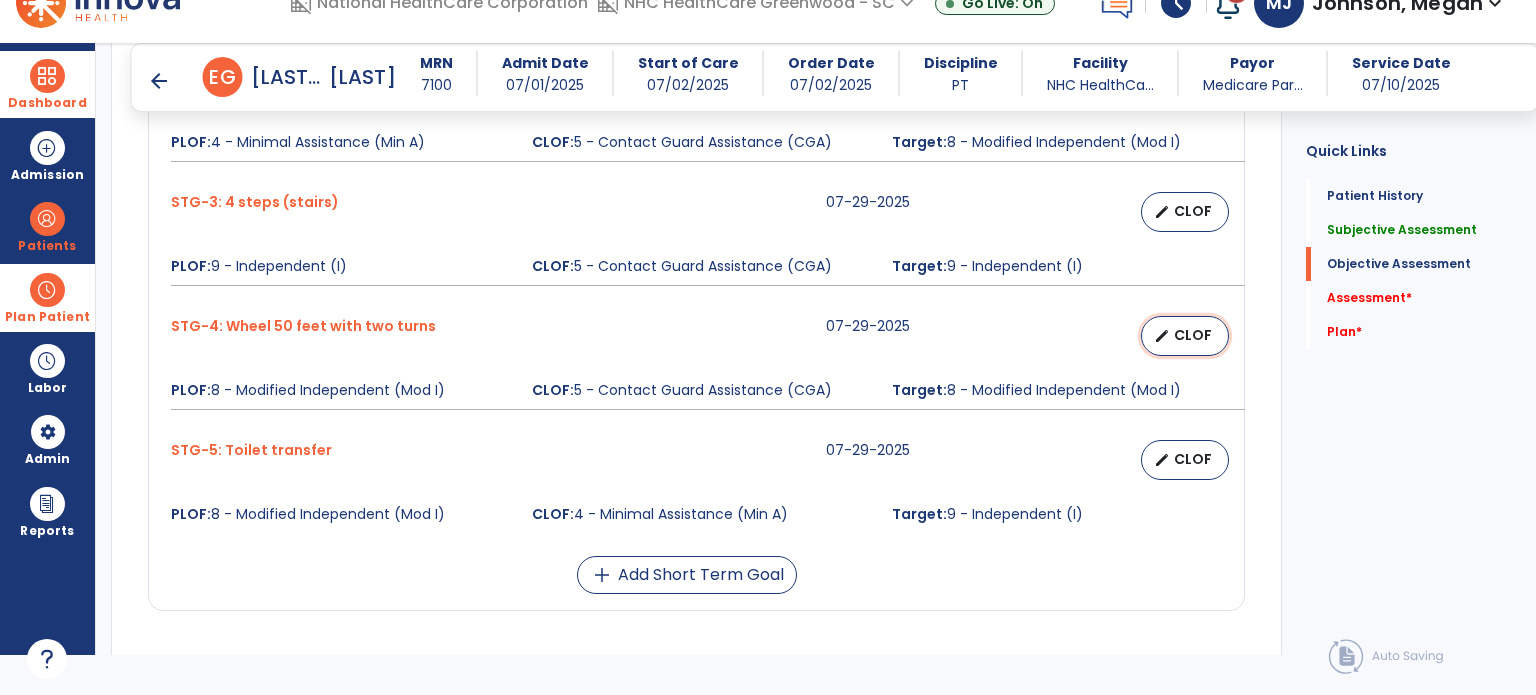 select on "**********" 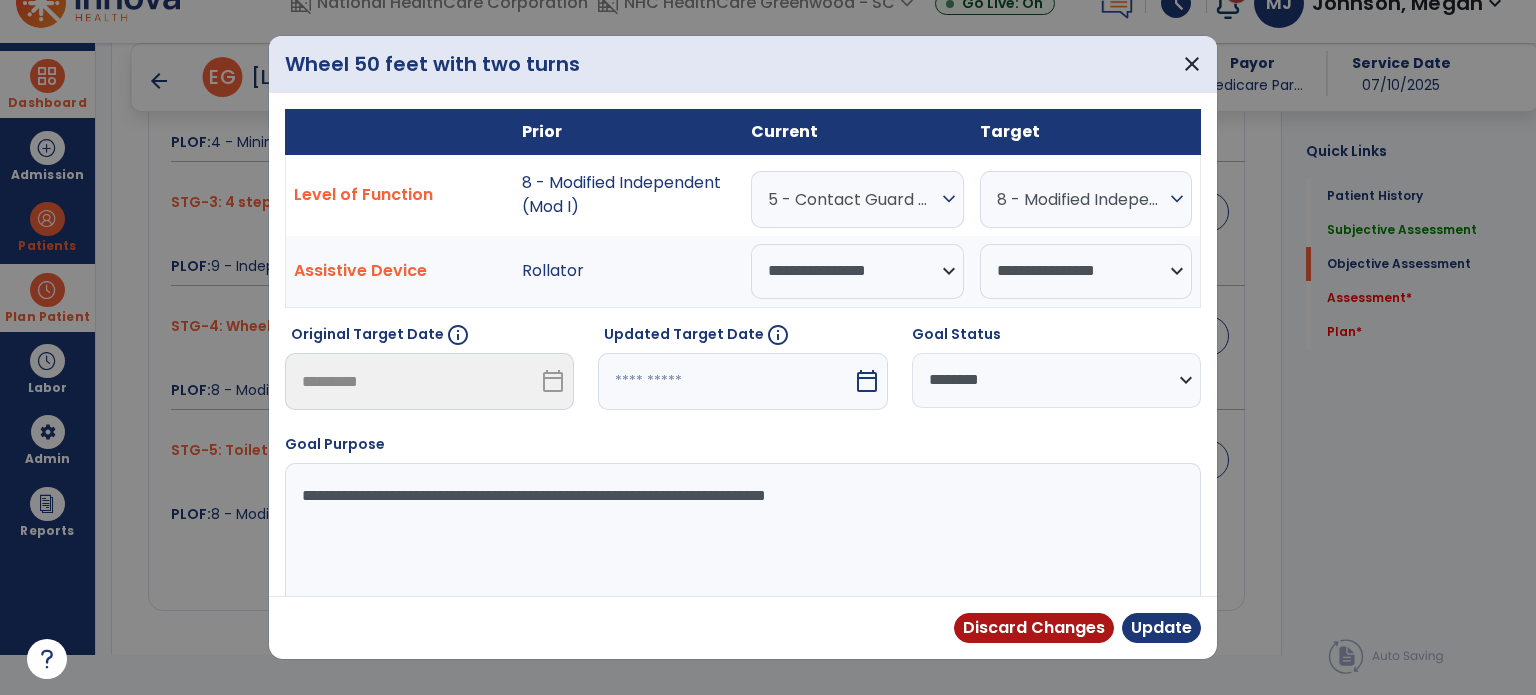 click on "**********" at bounding box center (1056, 380) 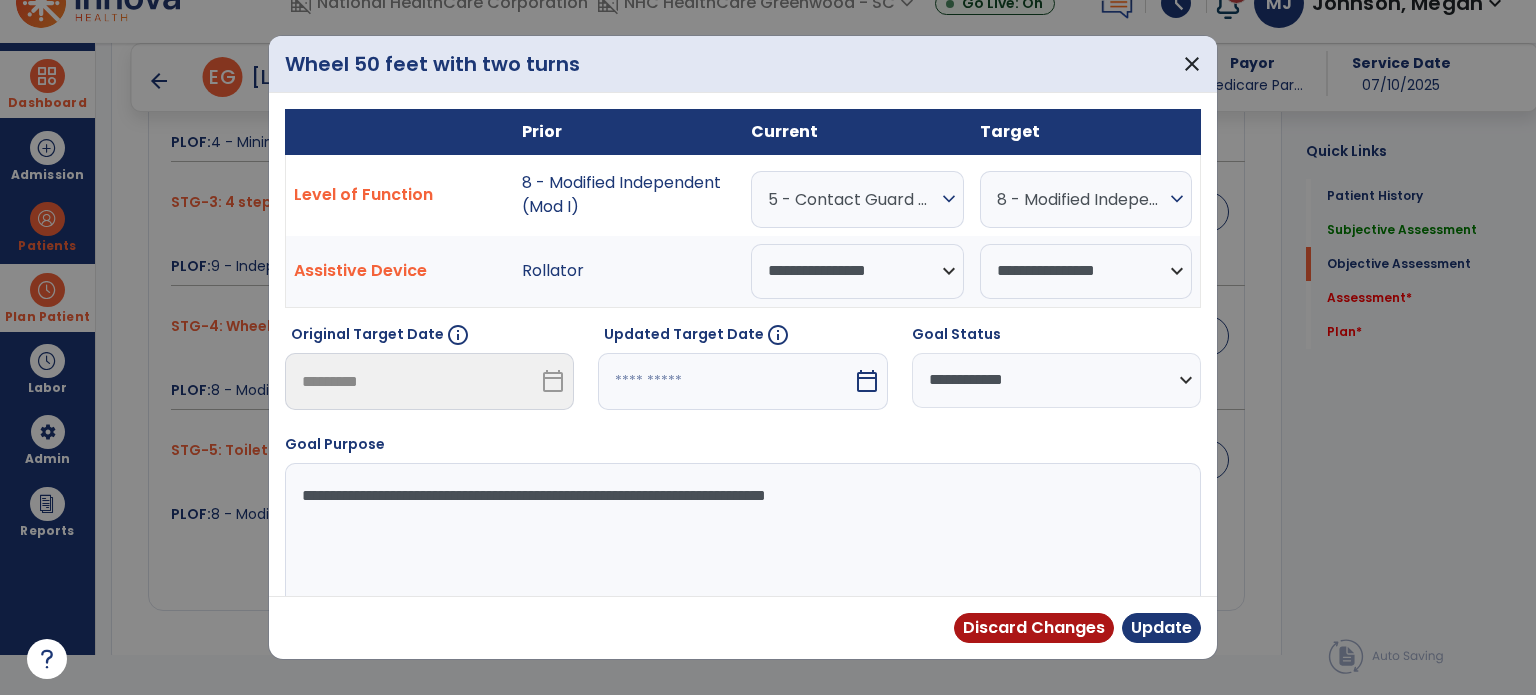 click on "**********" at bounding box center [1056, 380] 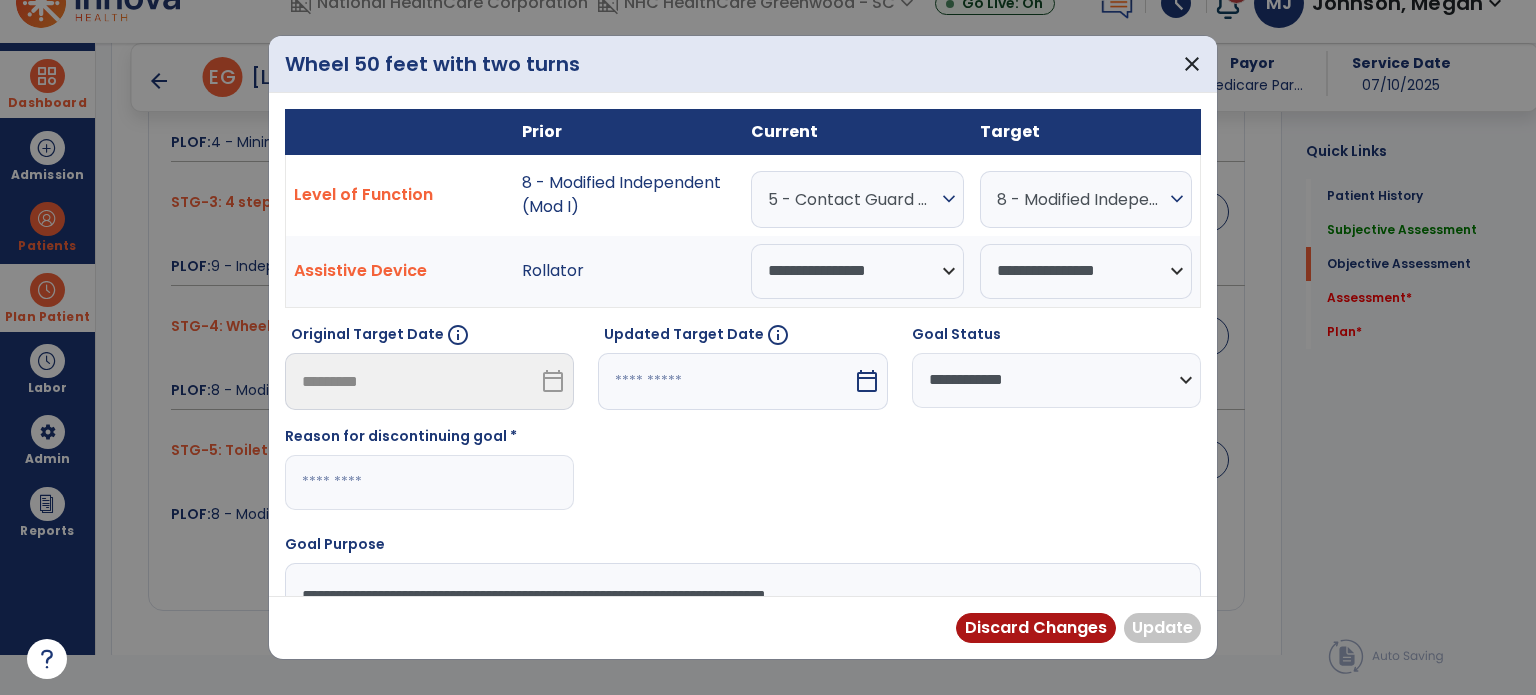 click at bounding box center [429, 482] 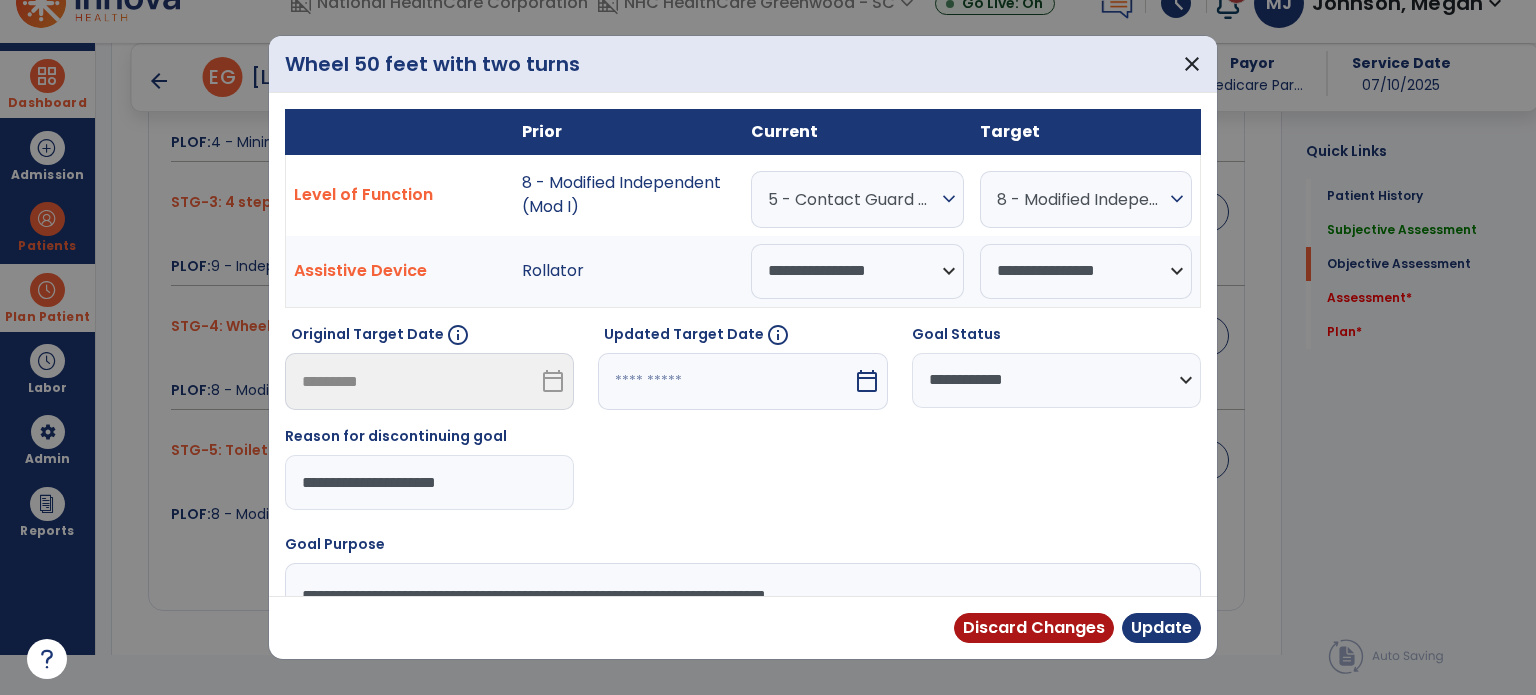type on "**********" 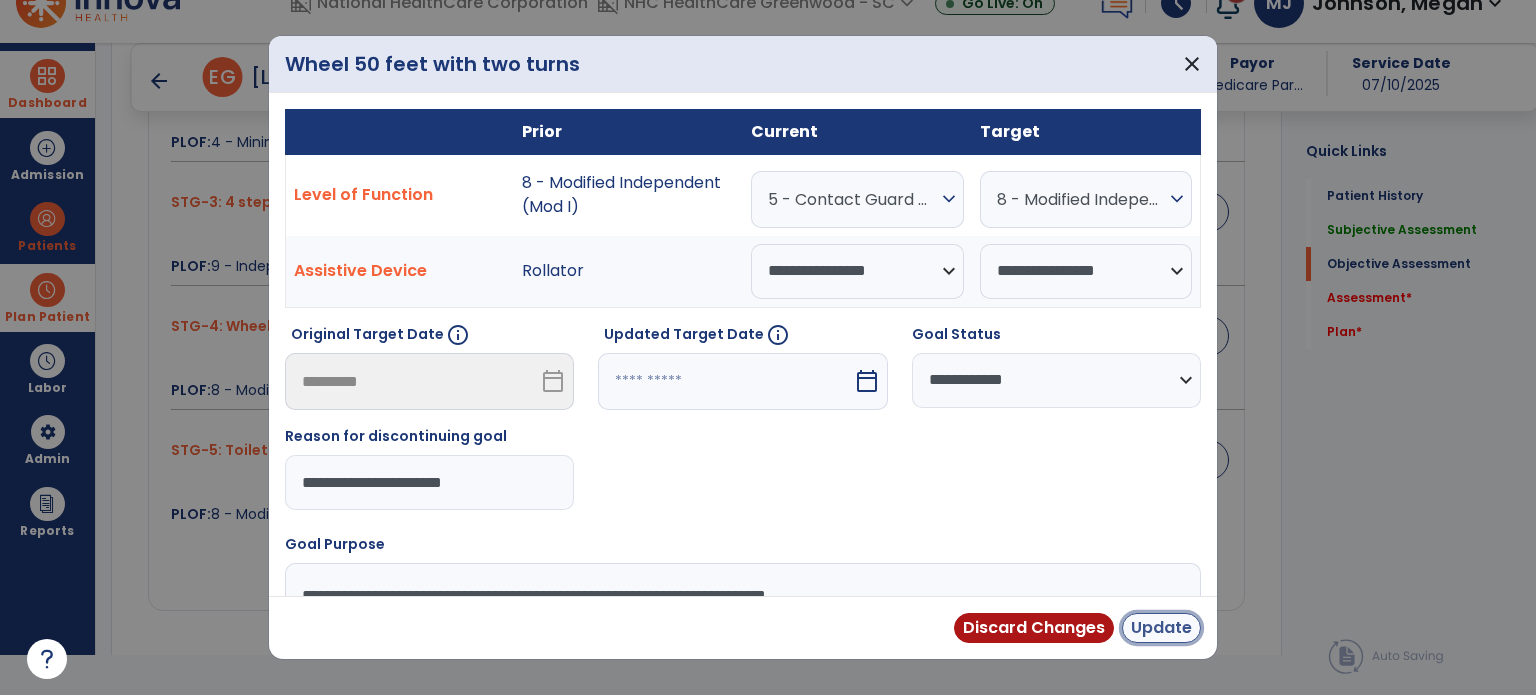 click on "Update" at bounding box center (1161, 628) 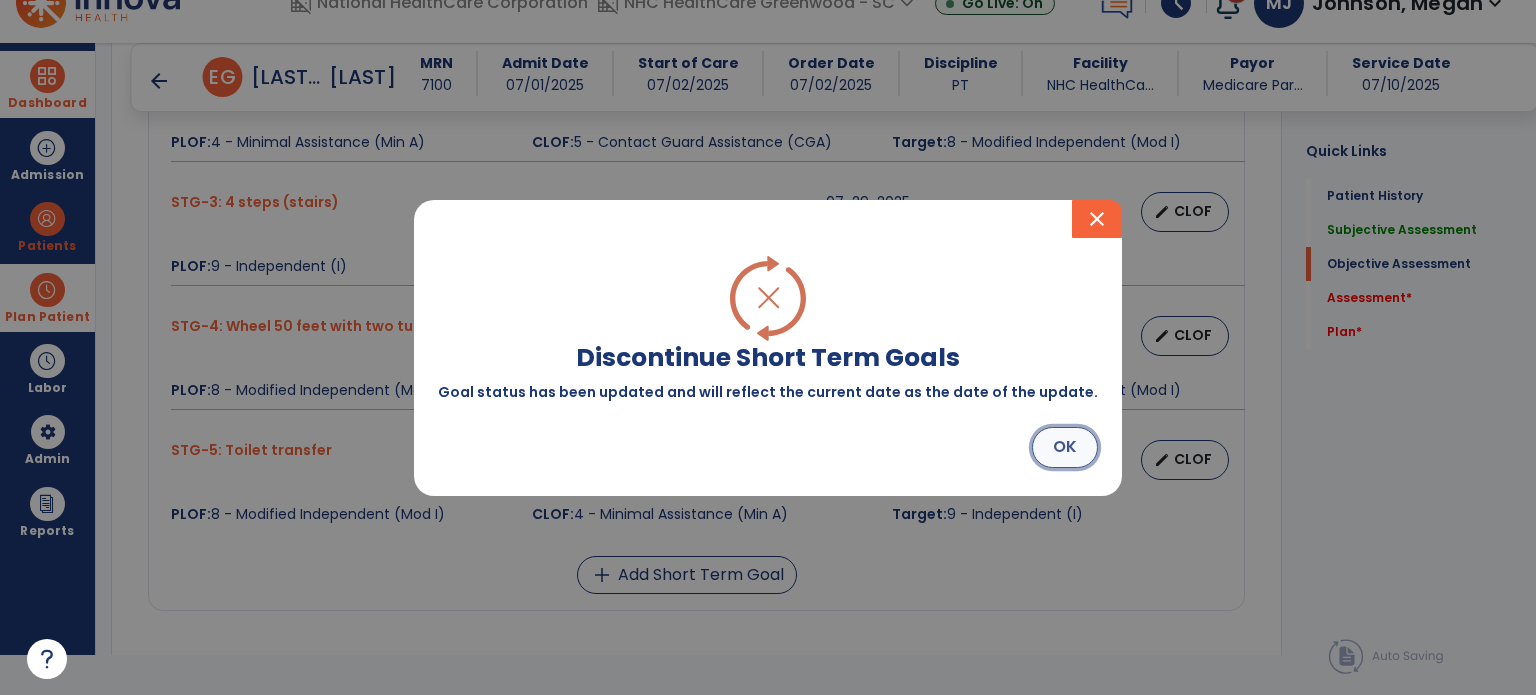 click on "OK" at bounding box center [1065, 447] 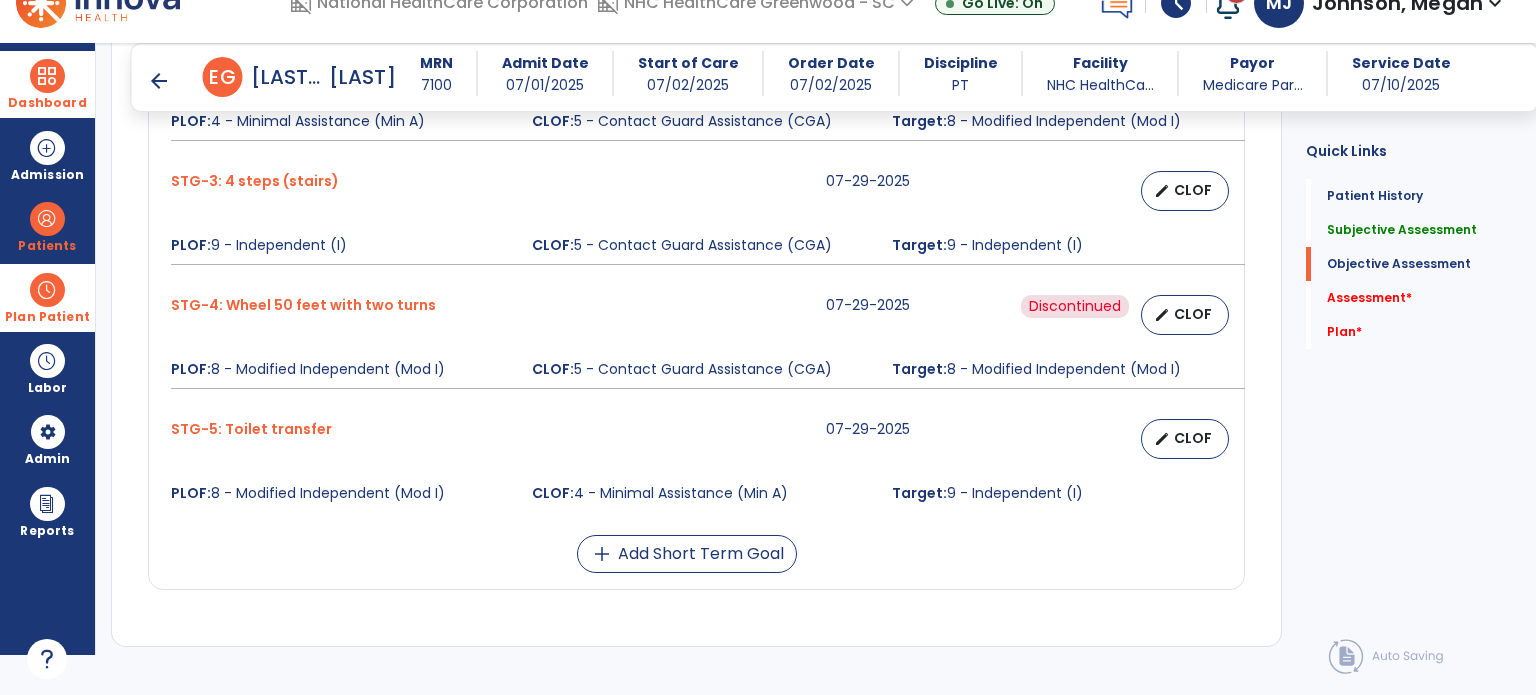 scroll, scrollTop: 1094, scrollLeft: 0, axis: vertical 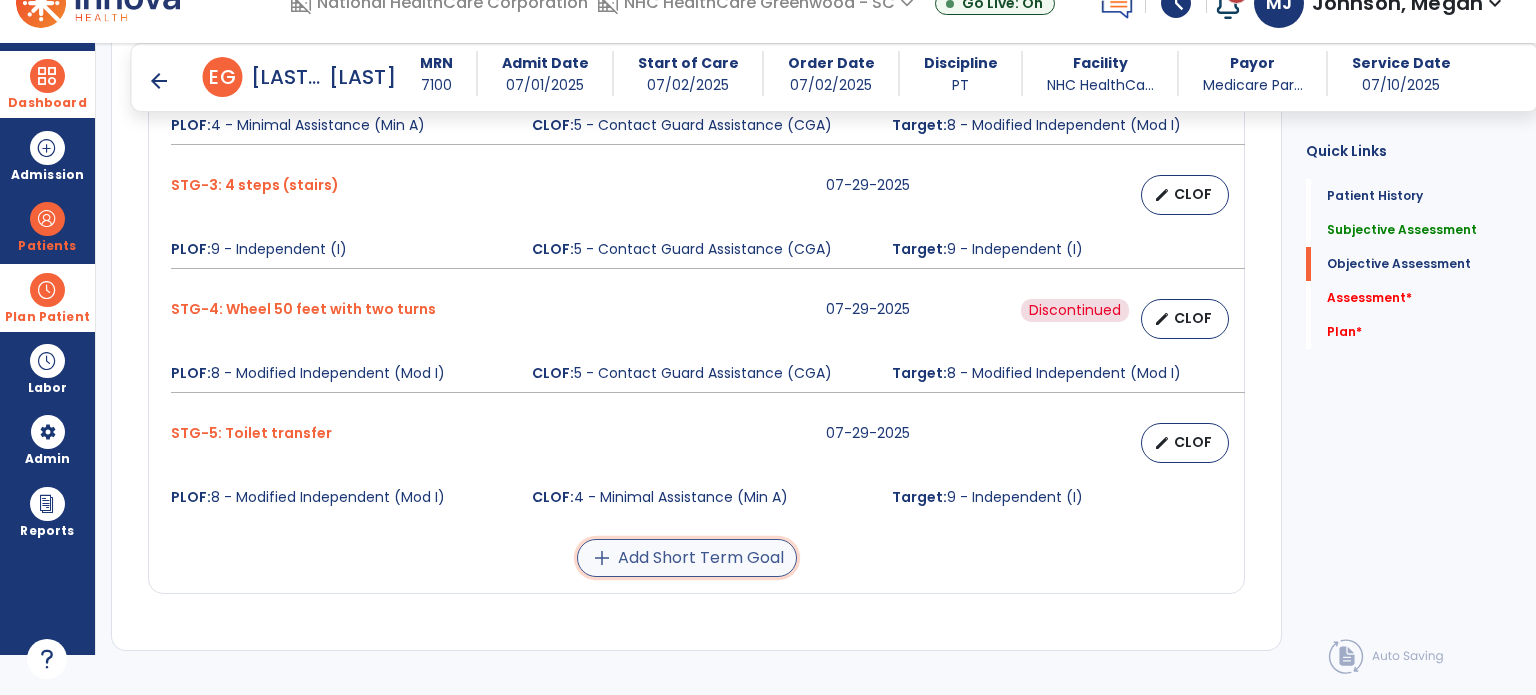 click on "add  Add Short Term Goal" at bounding box center [687, 558] 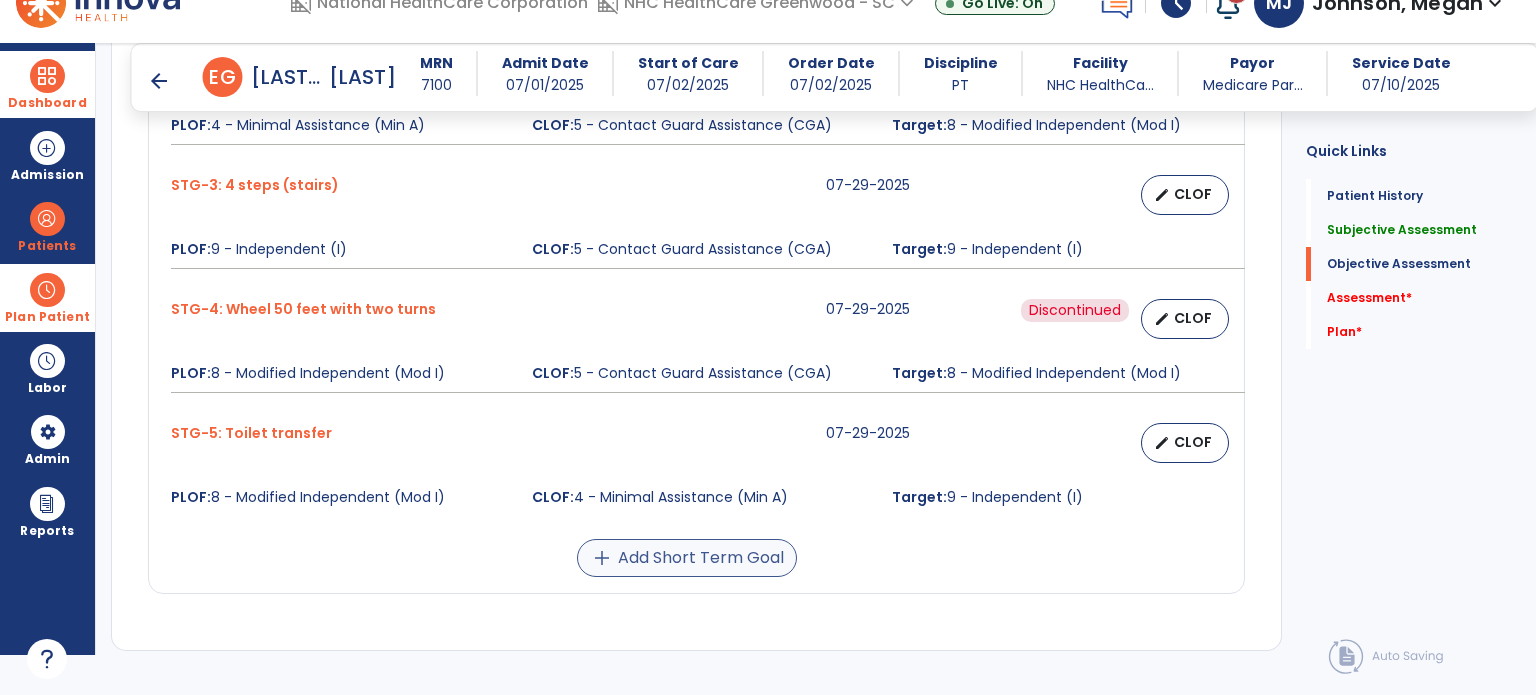scroll, scrollTop: 0, scrollLeft: 0, axis: both 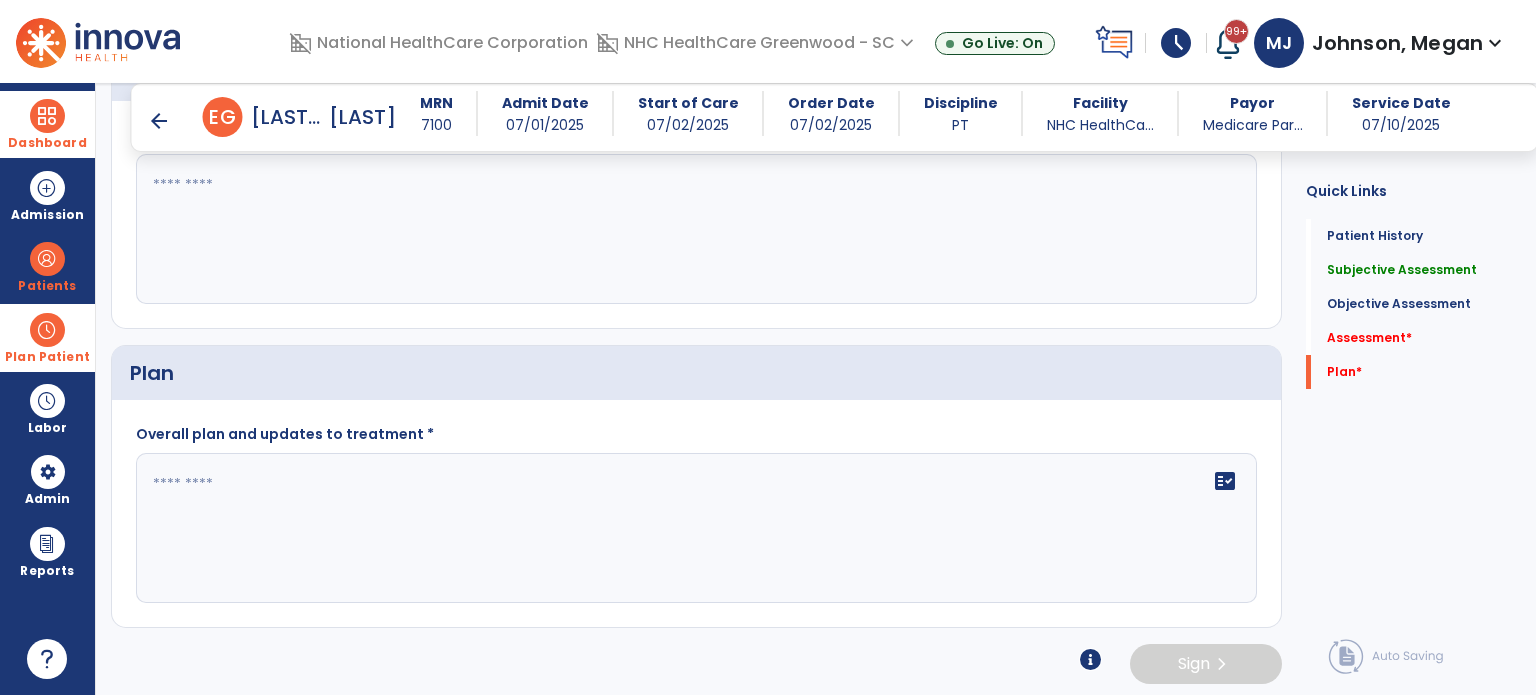 click on "fact_check" 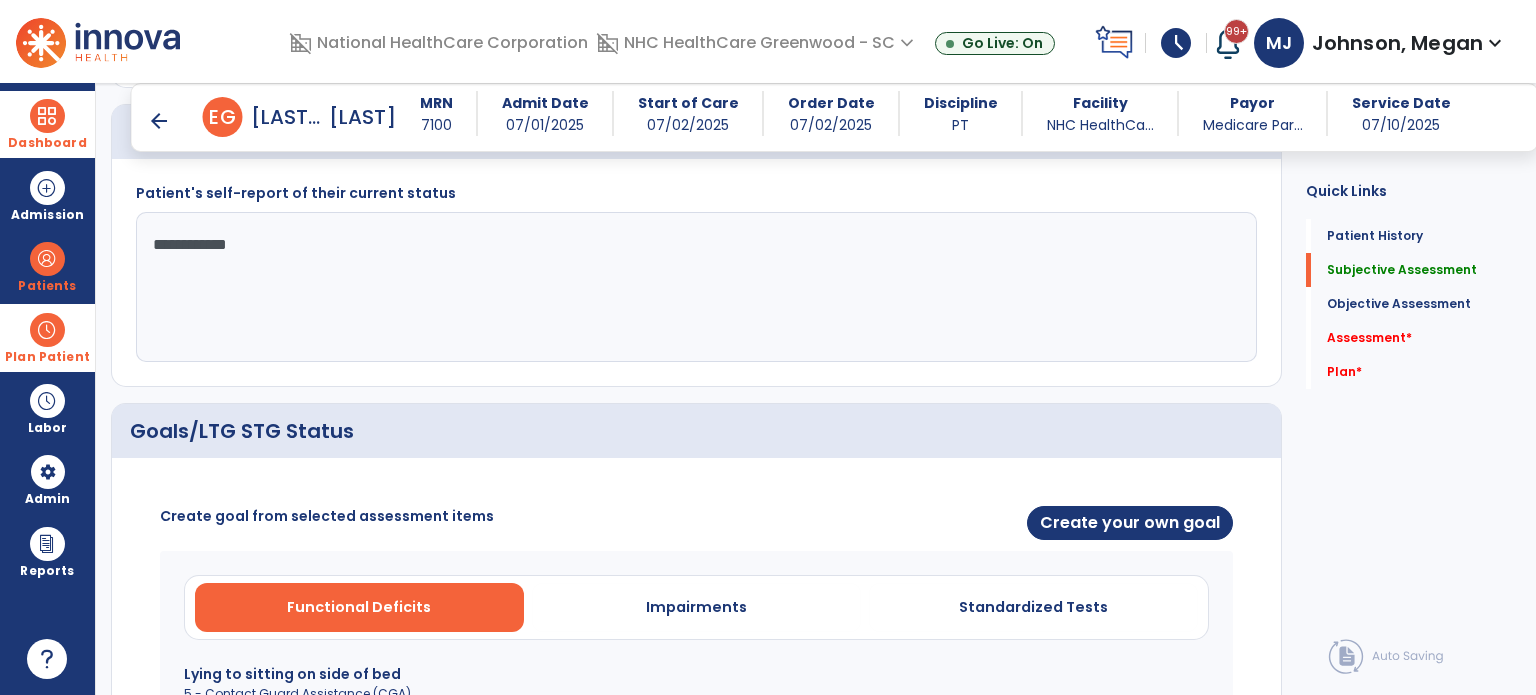 scroll, scrollTop: 494, scrollLeft: 0, axis: vertical 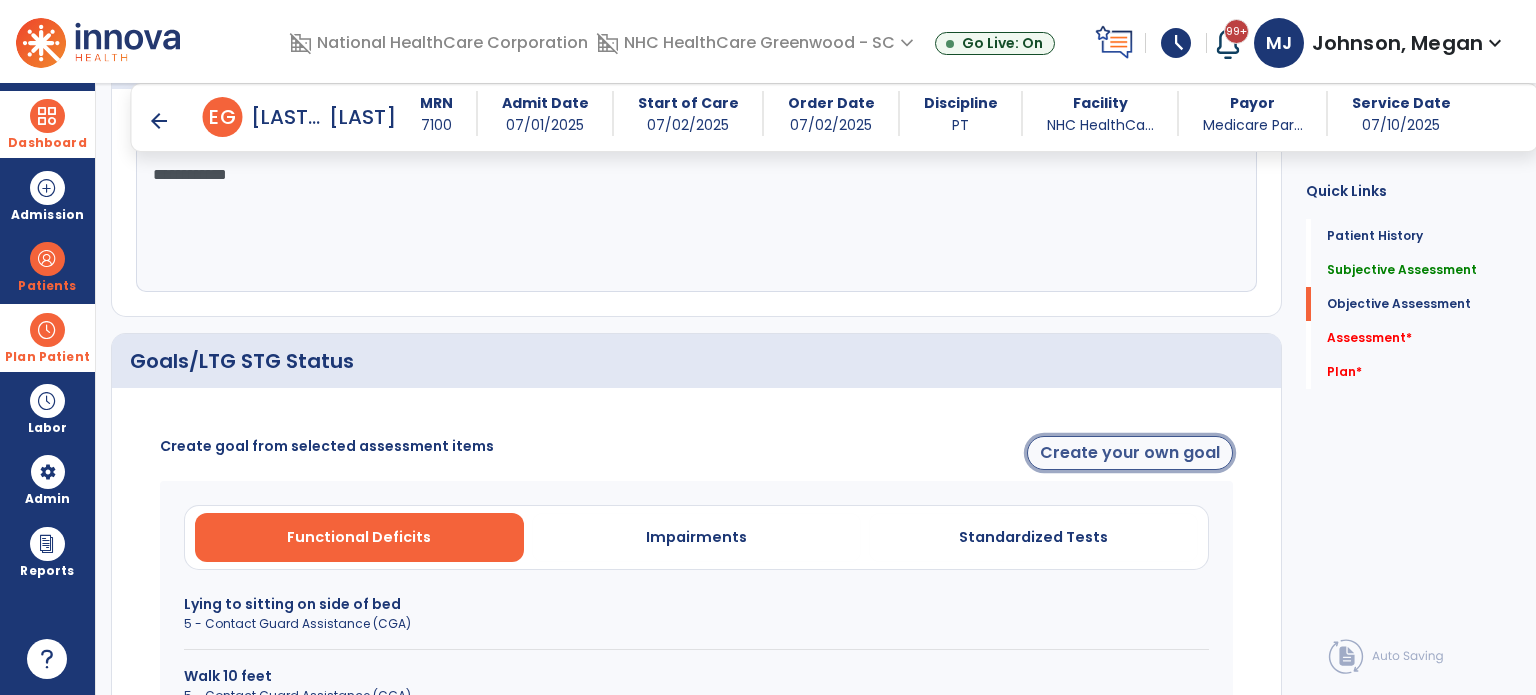 click on "Create your own goal" 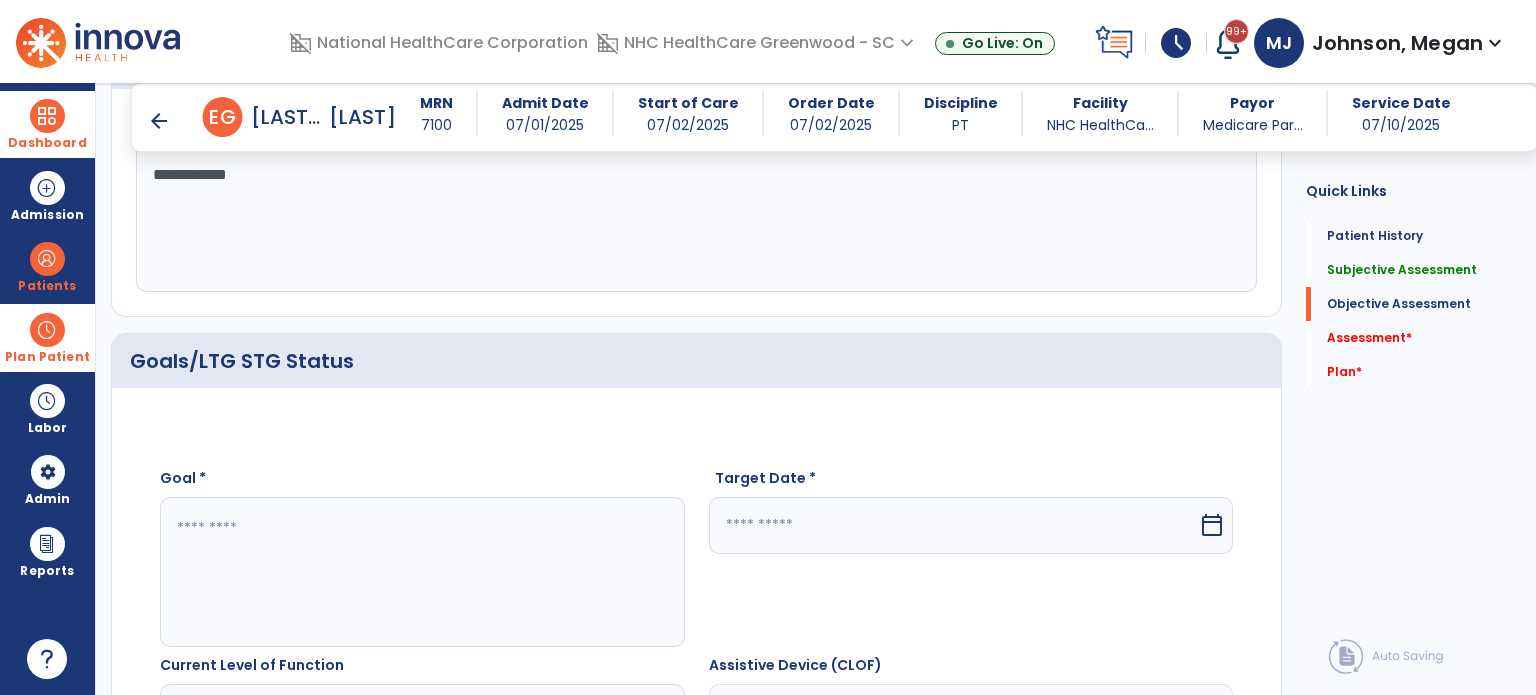 click 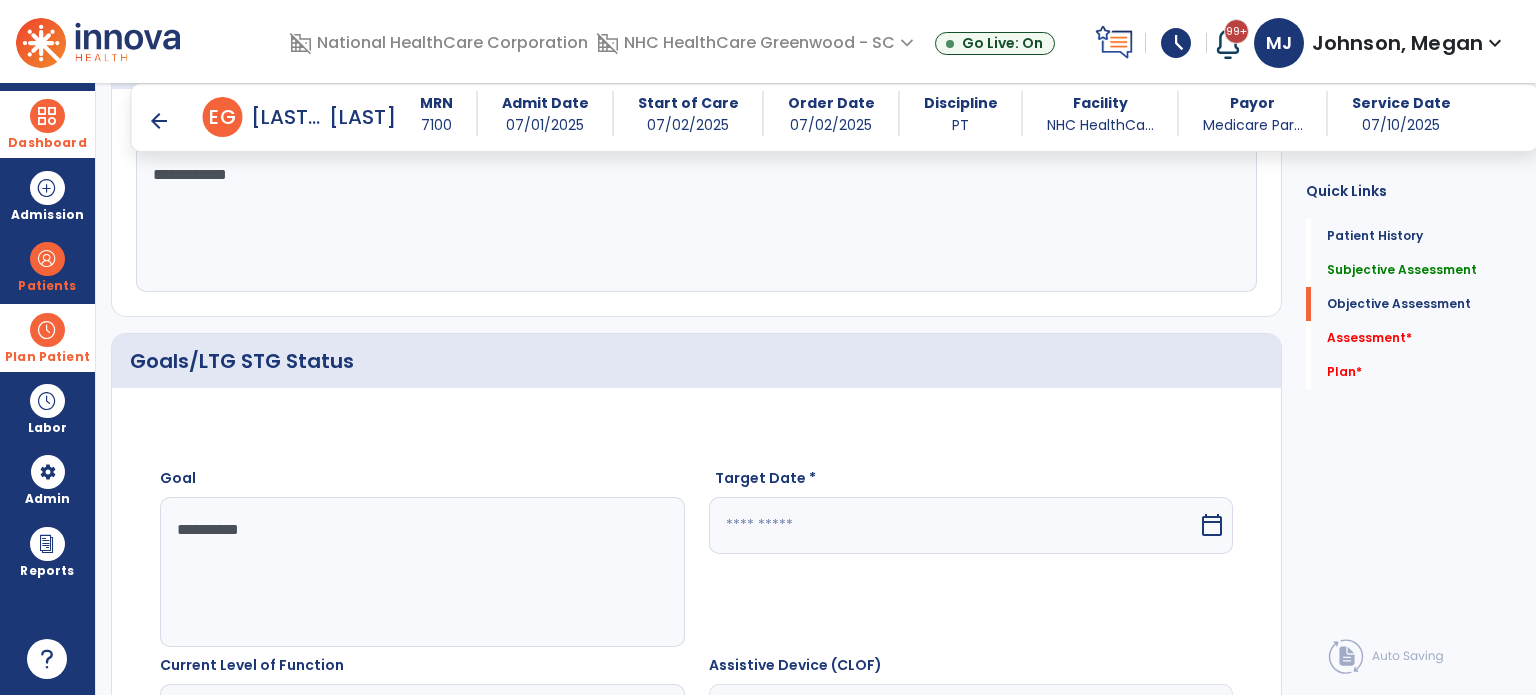 type on "**********" 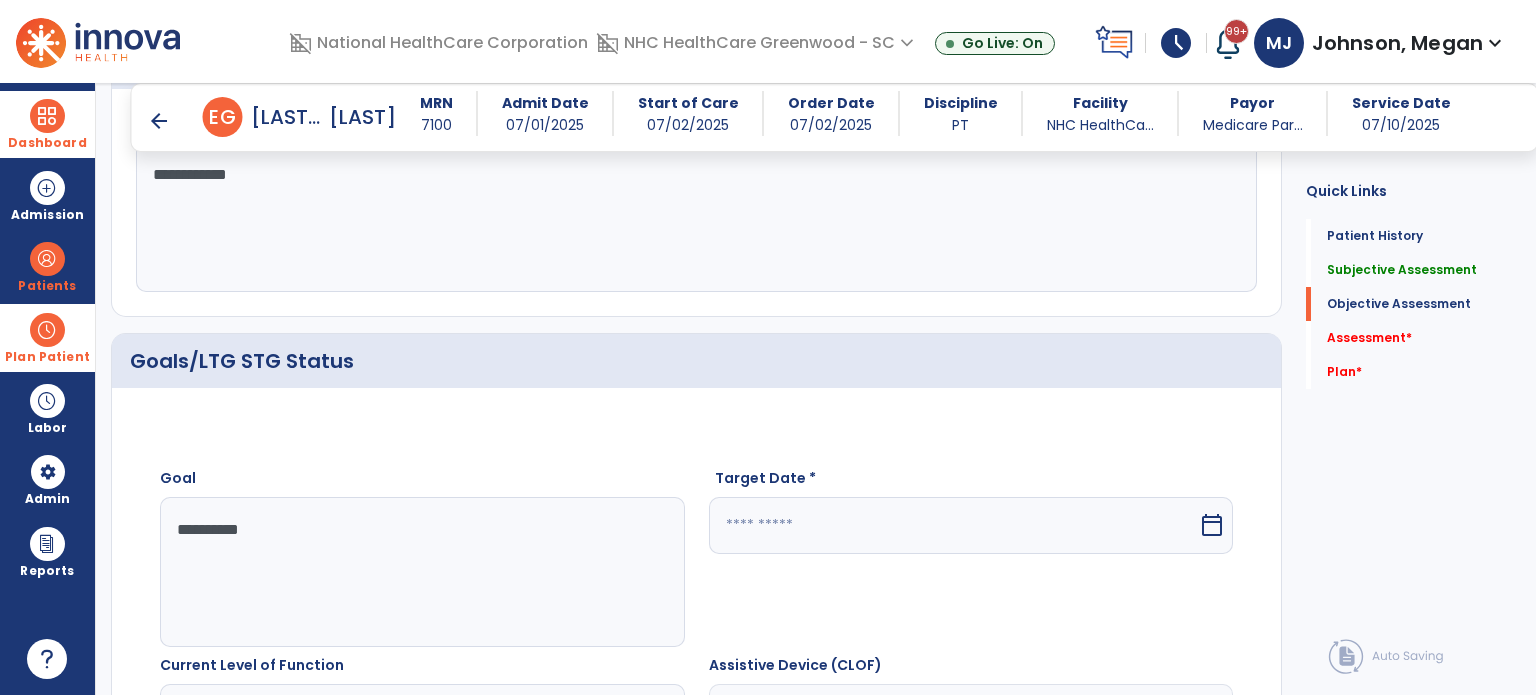 click at bounding box center [954, 525] 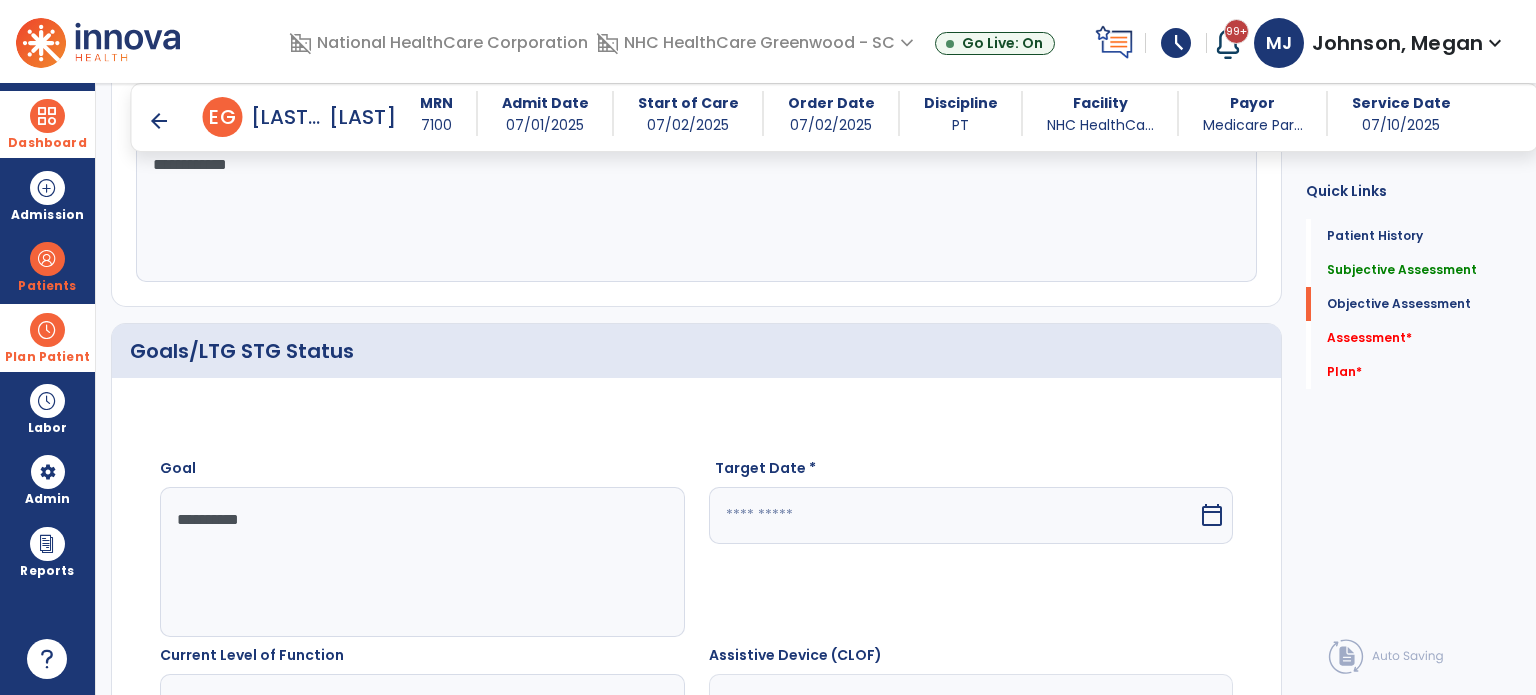 select on "*" 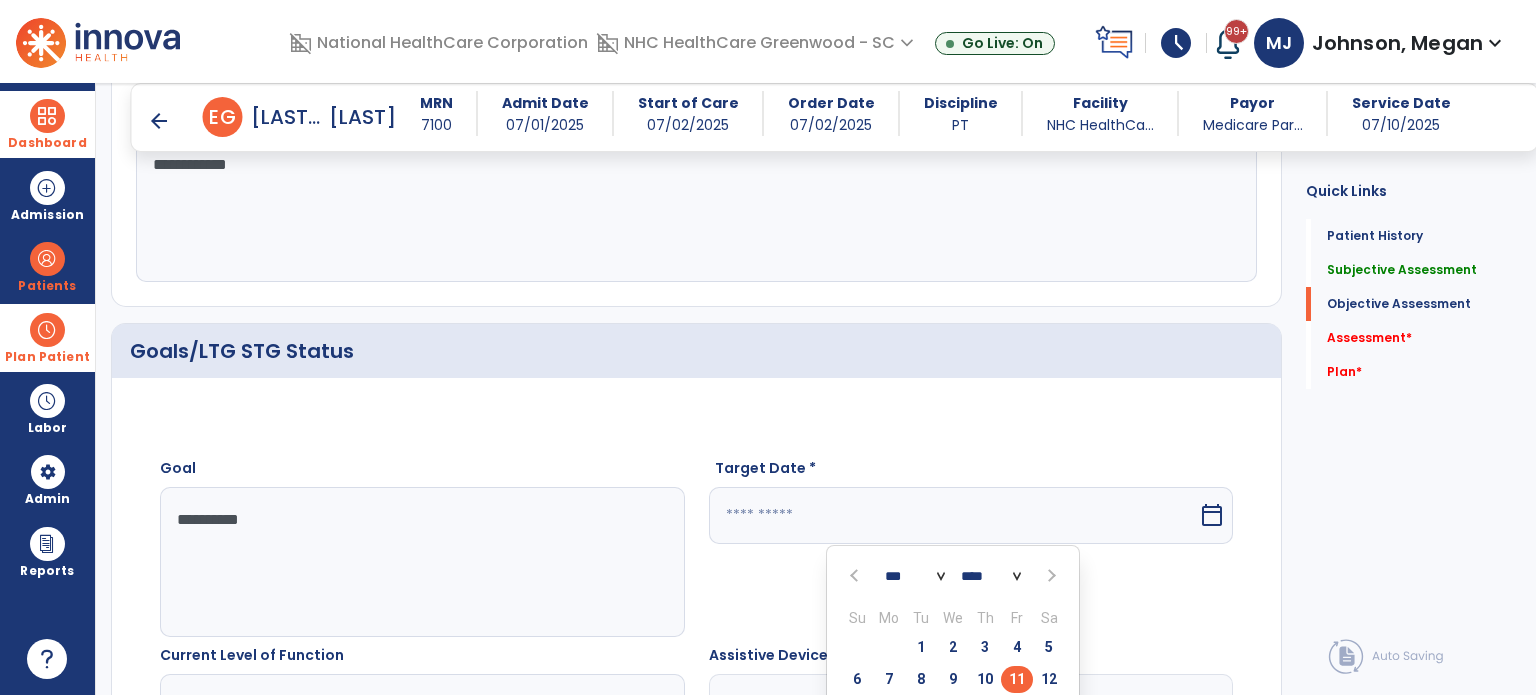 click on "**********" 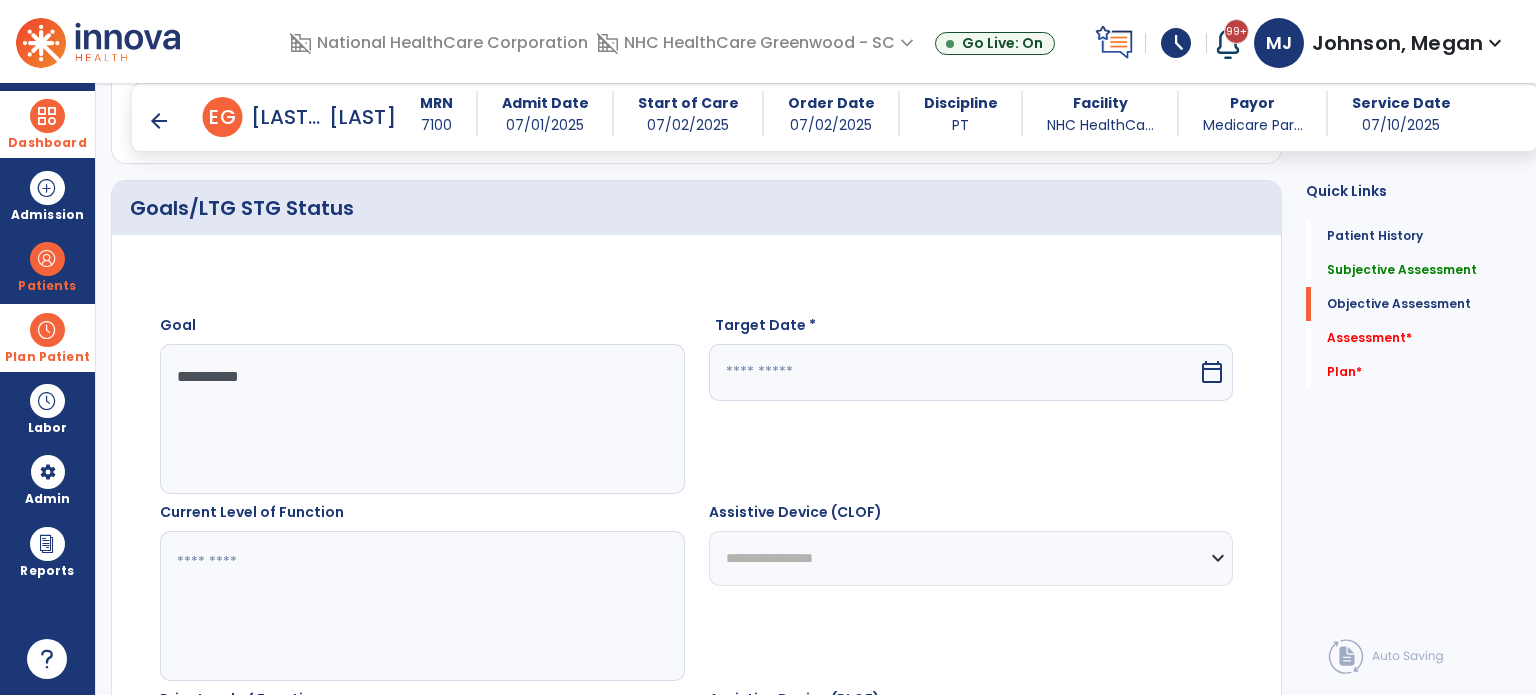 scroll, scrollTop: 690, scrollLeft: 0, axis: vertical 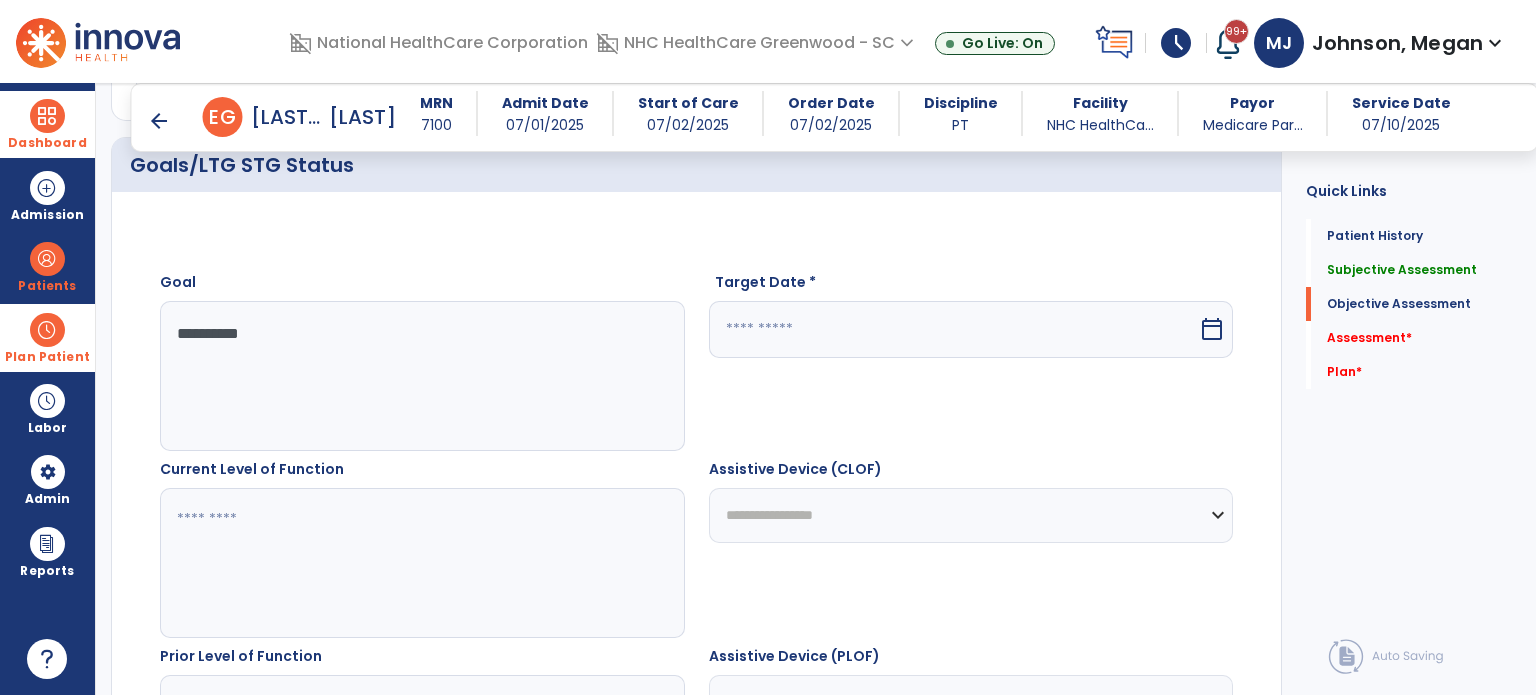 click at bounding box center [954, 329] 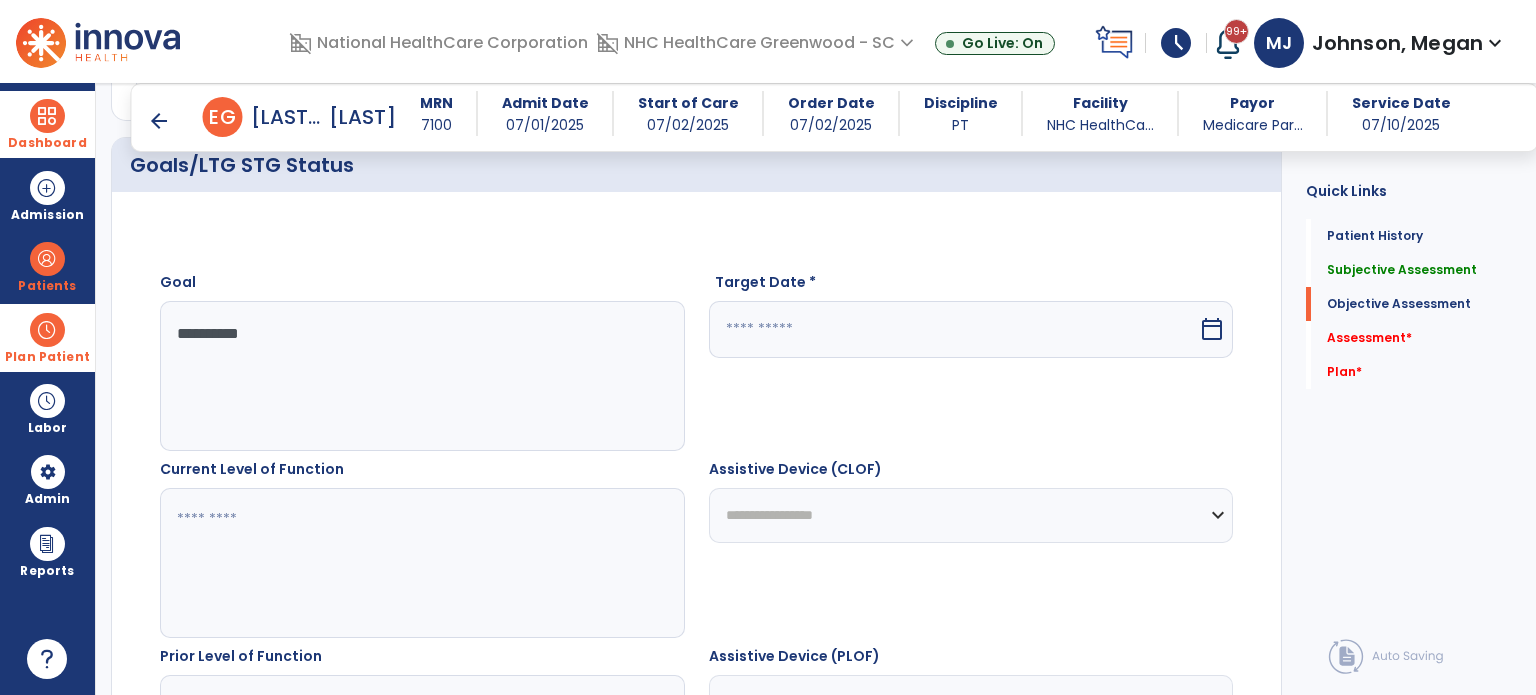 select on "*" 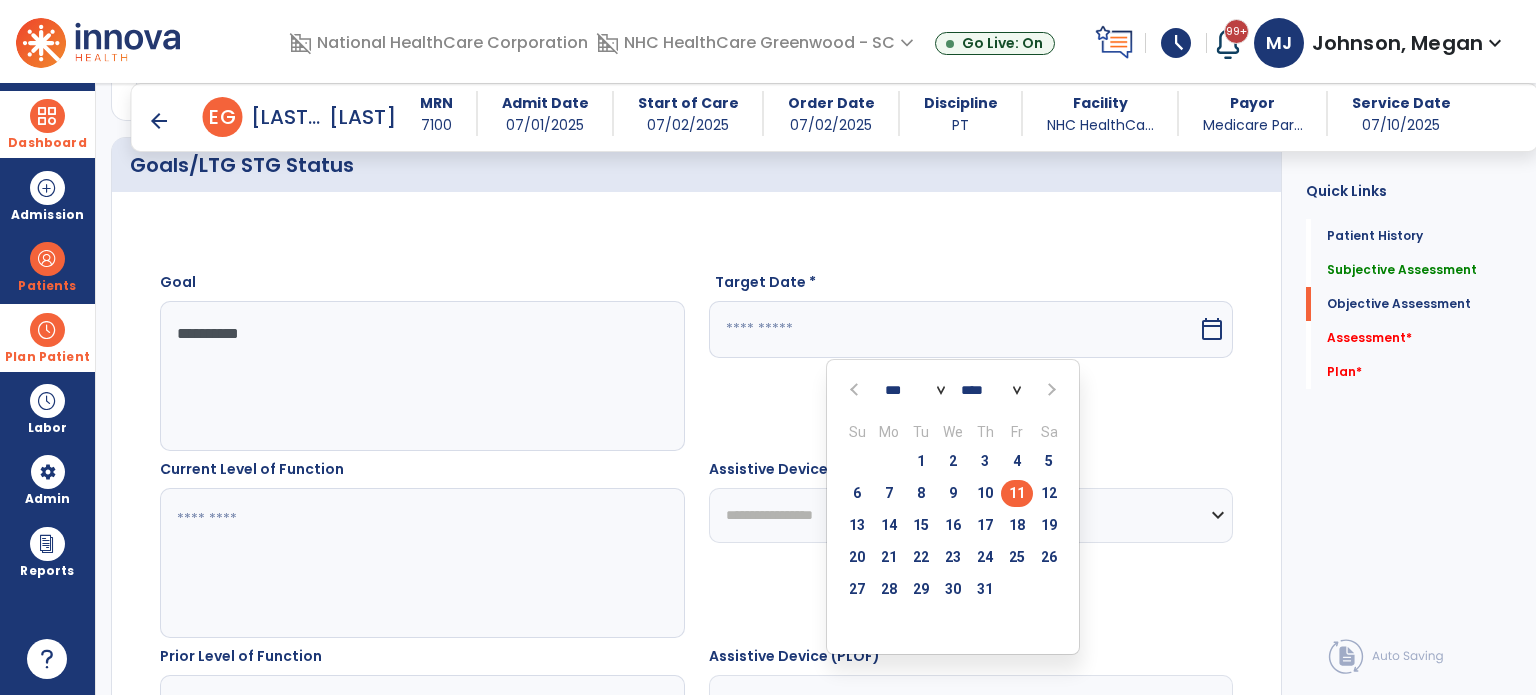 click at bounding box center (1050, 390) 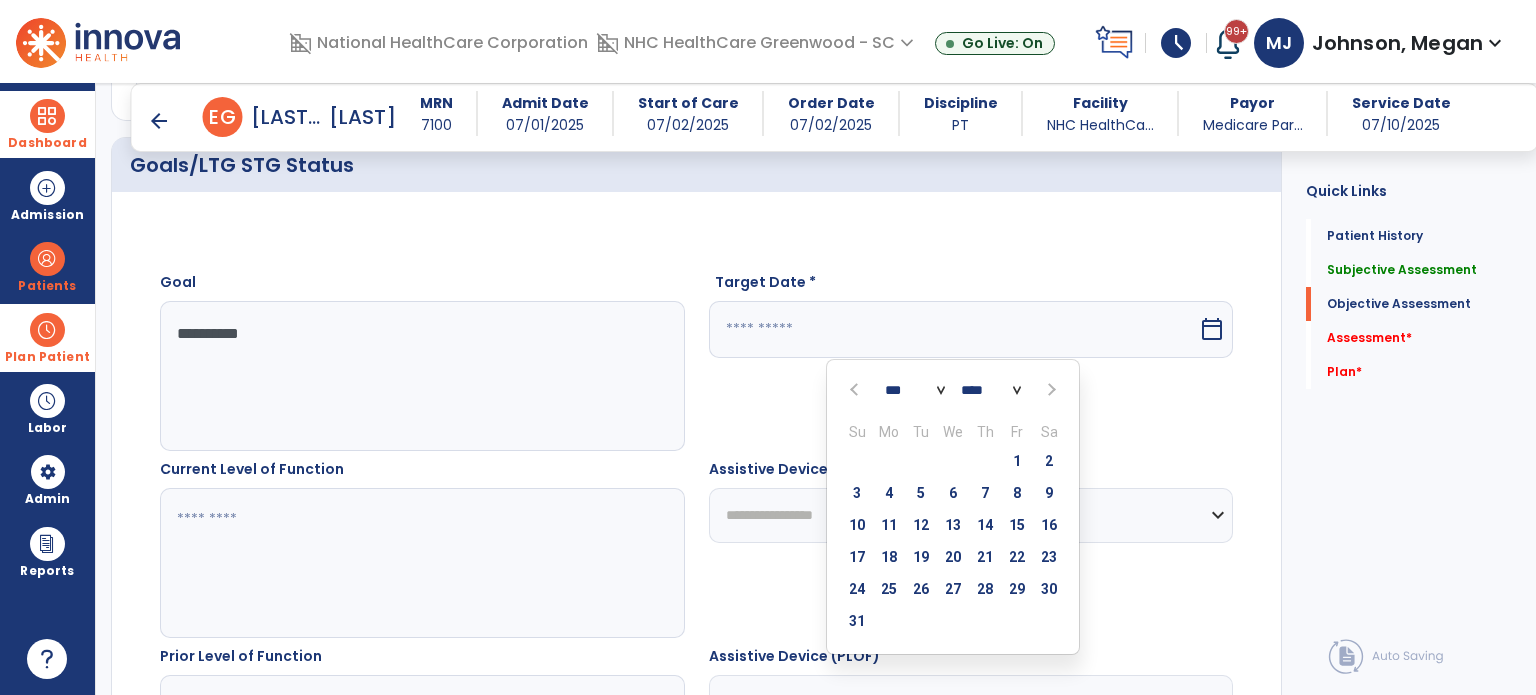 click at bounding box center [1050, 390] 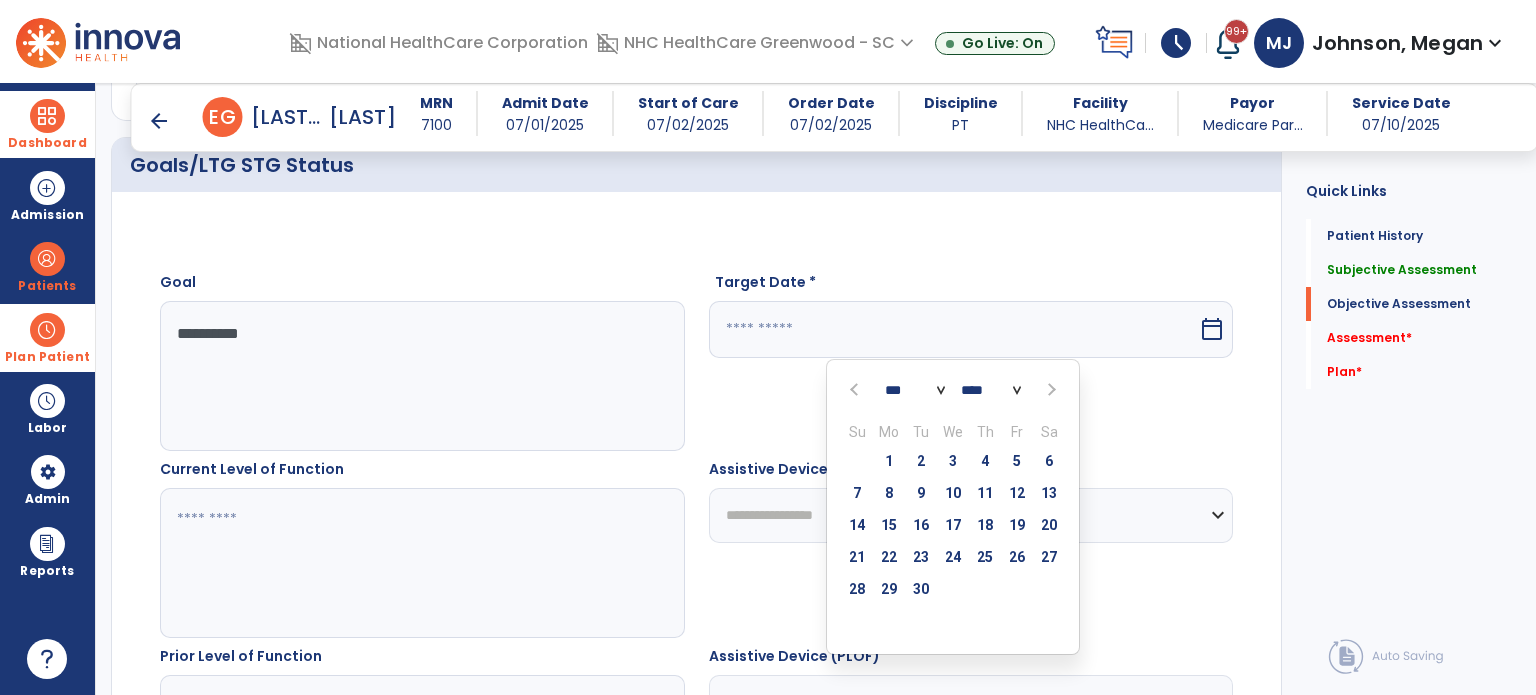 click at bounding box center [1050, 390] 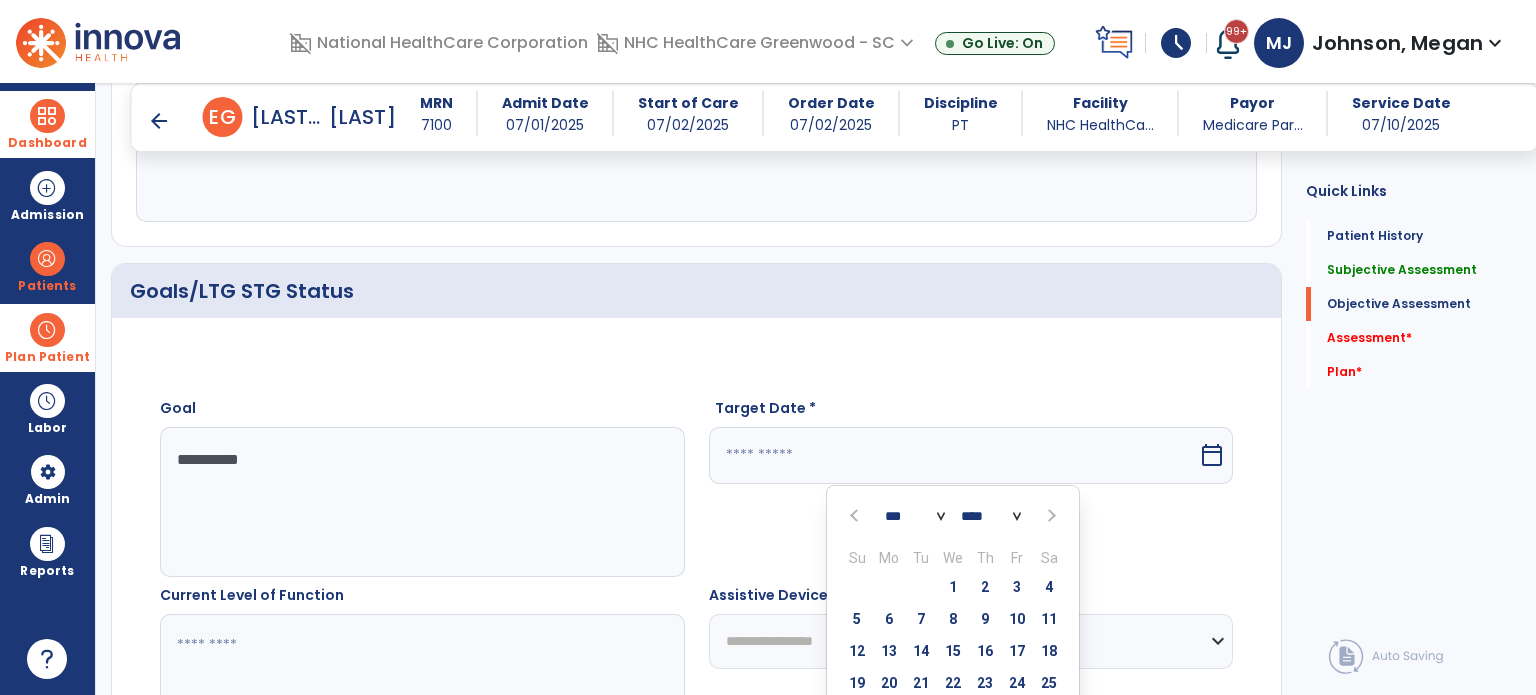 scroll, scrollTop: 578, scrollLeft: 0, axis: vertical 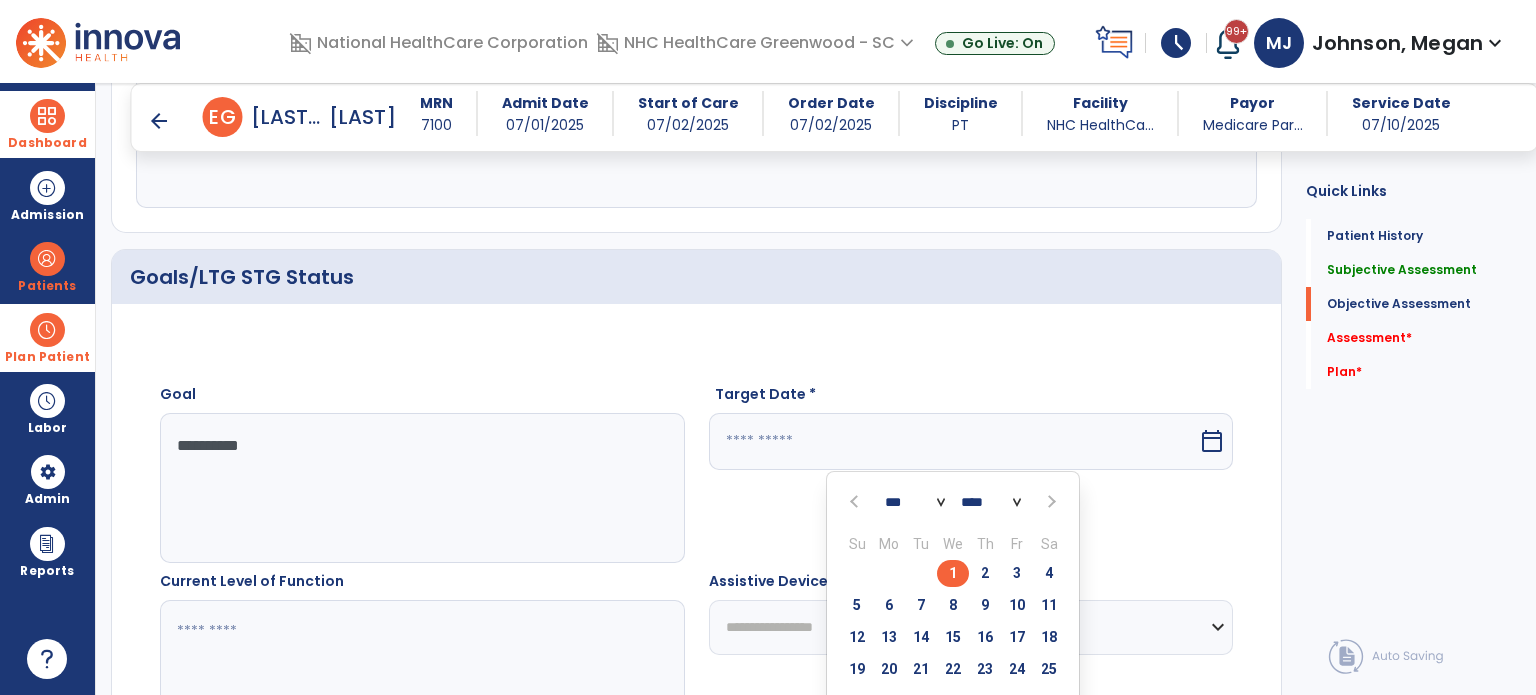 click on "1" at bounding box center [953, 573] 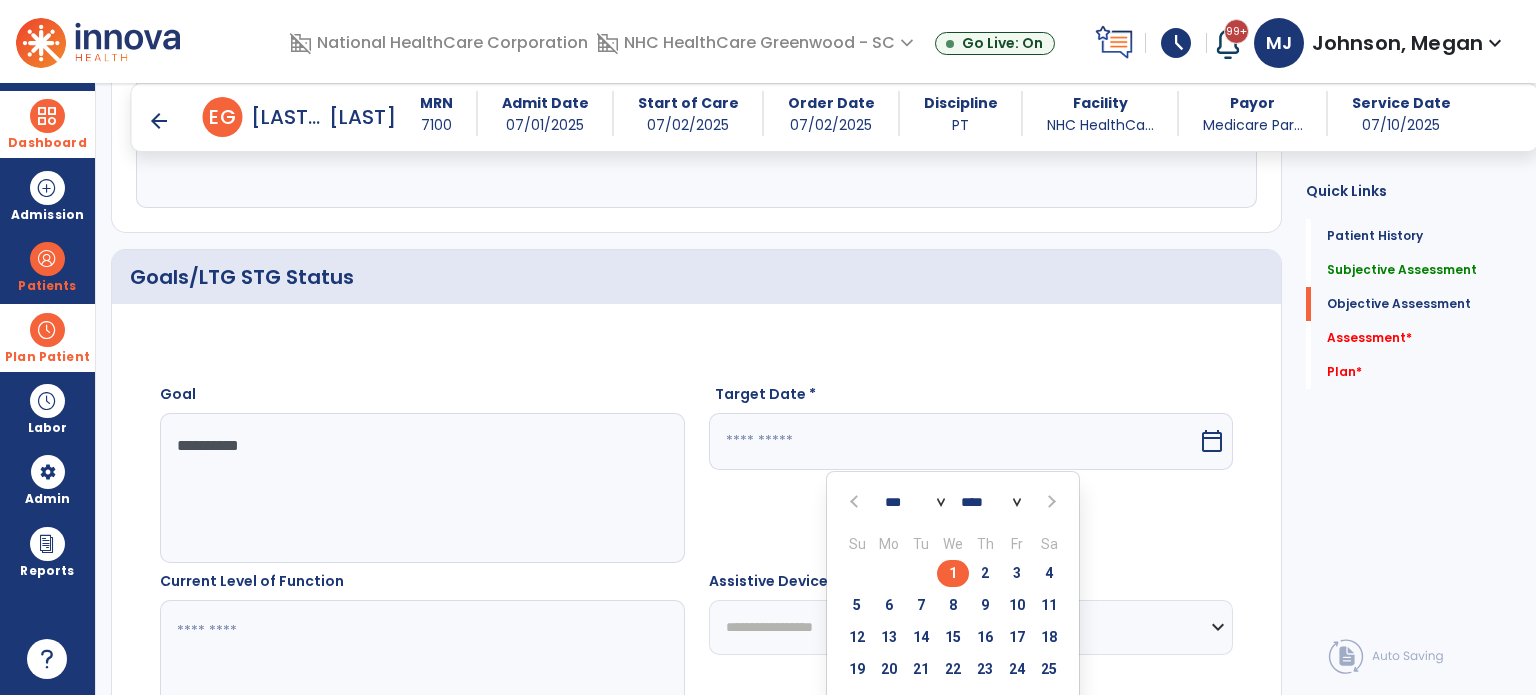 type on "*********" 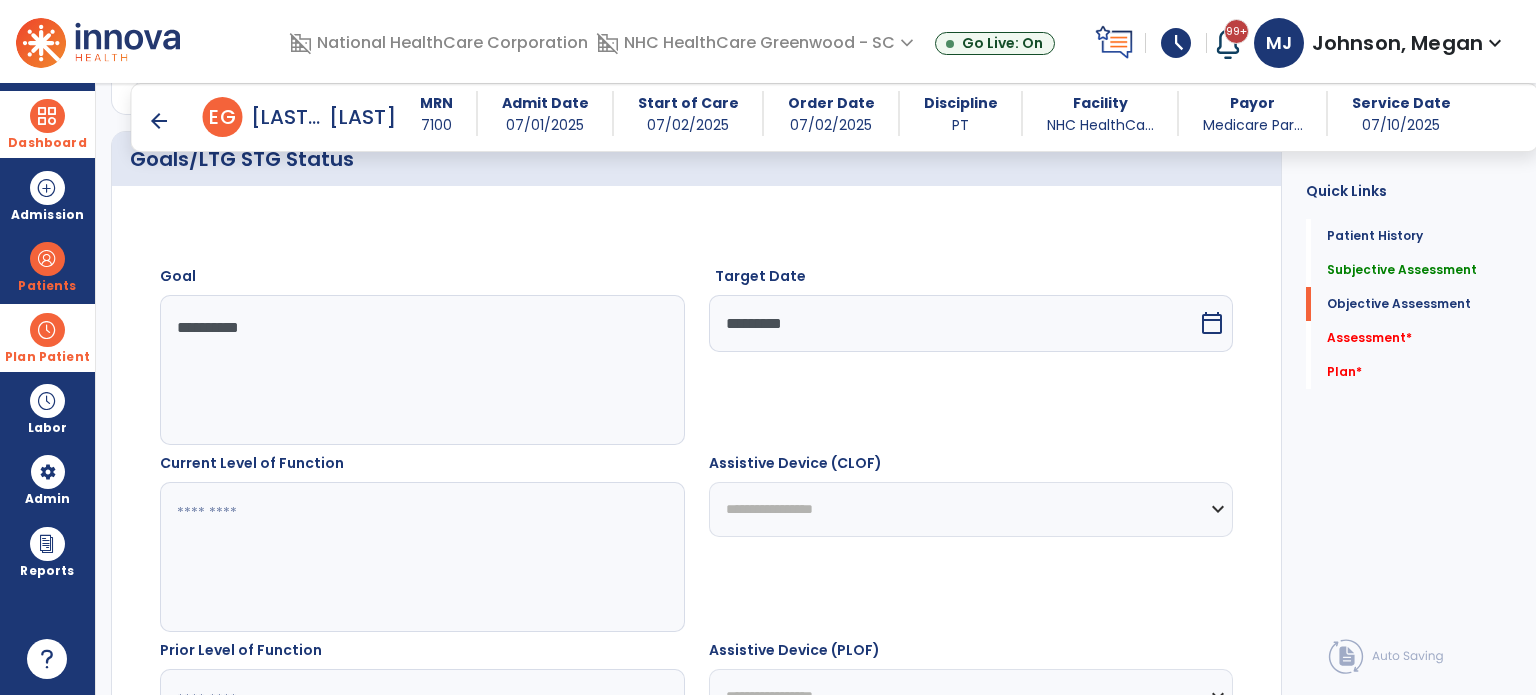 scroll, scrollTop: 698, scrollLeft: 0, axis: vertical 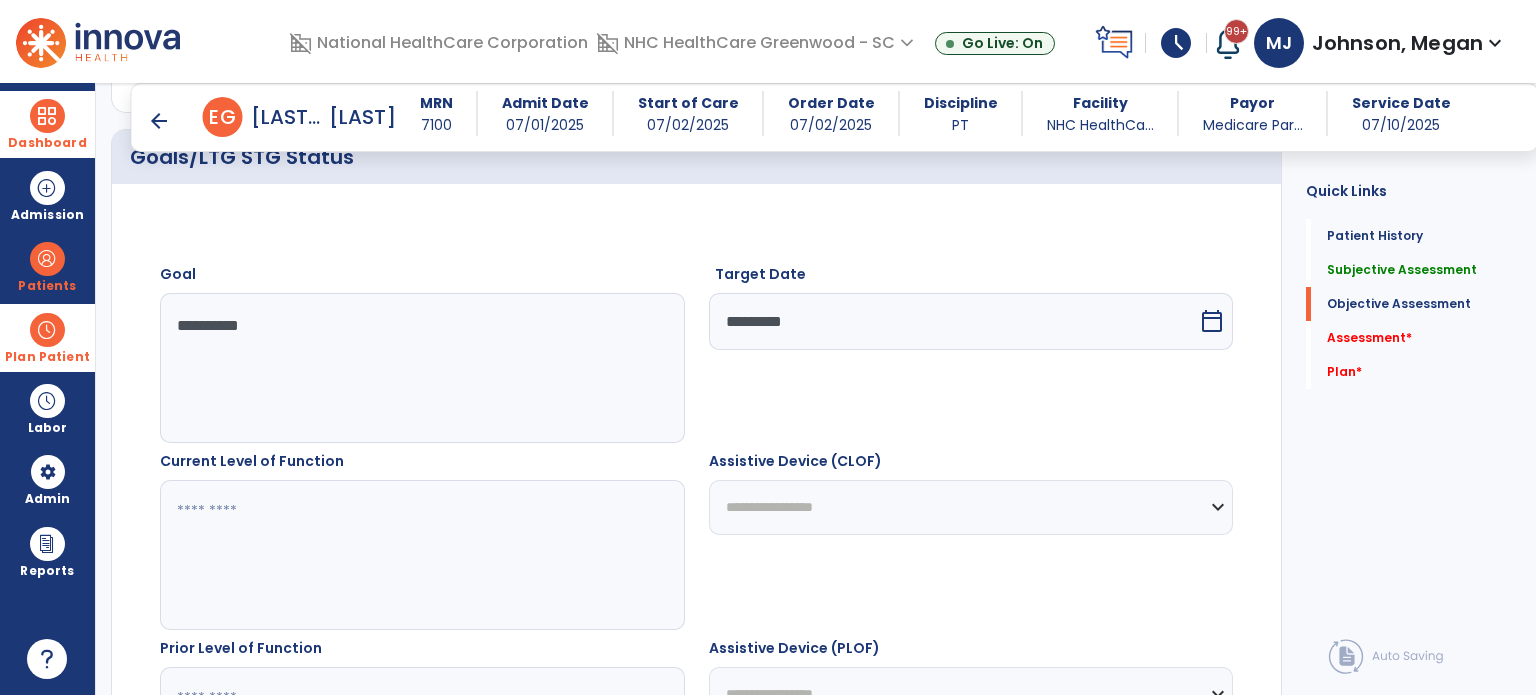 click 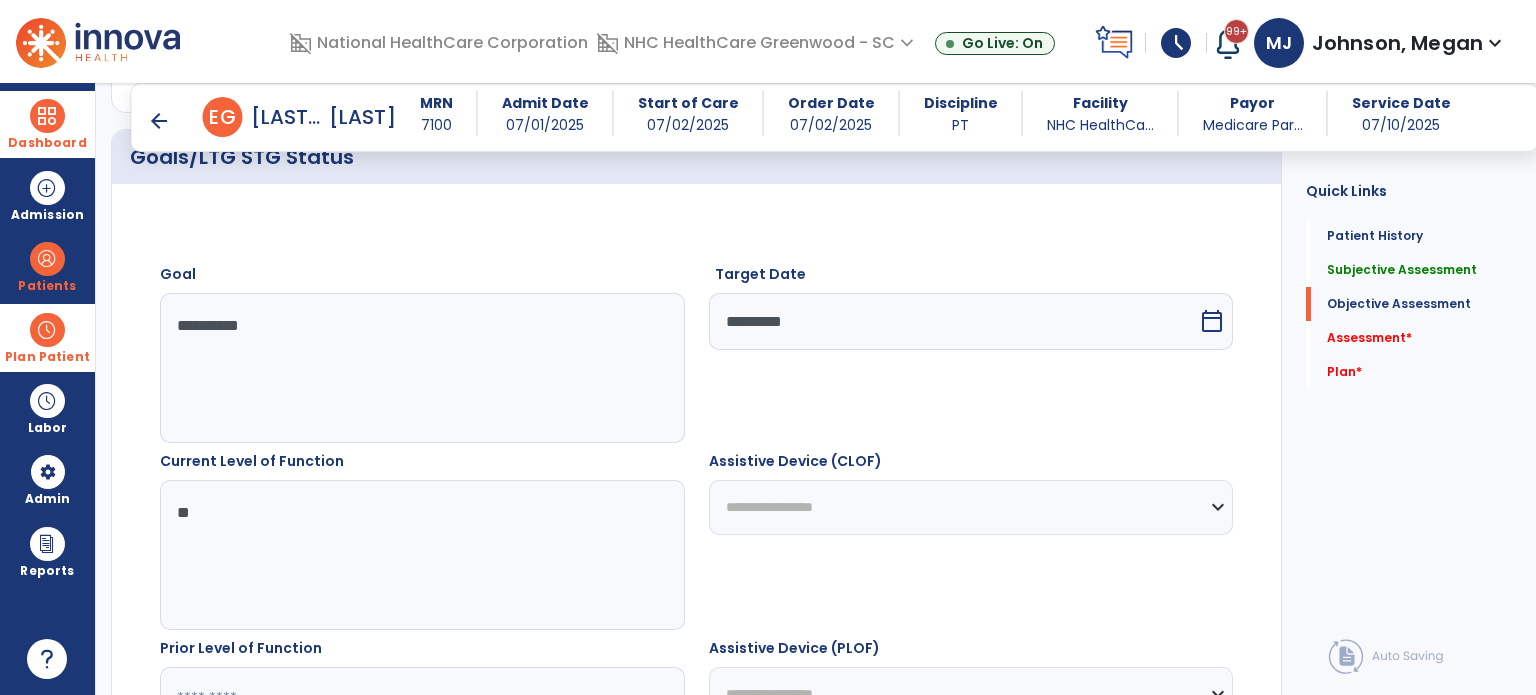 type on "*" 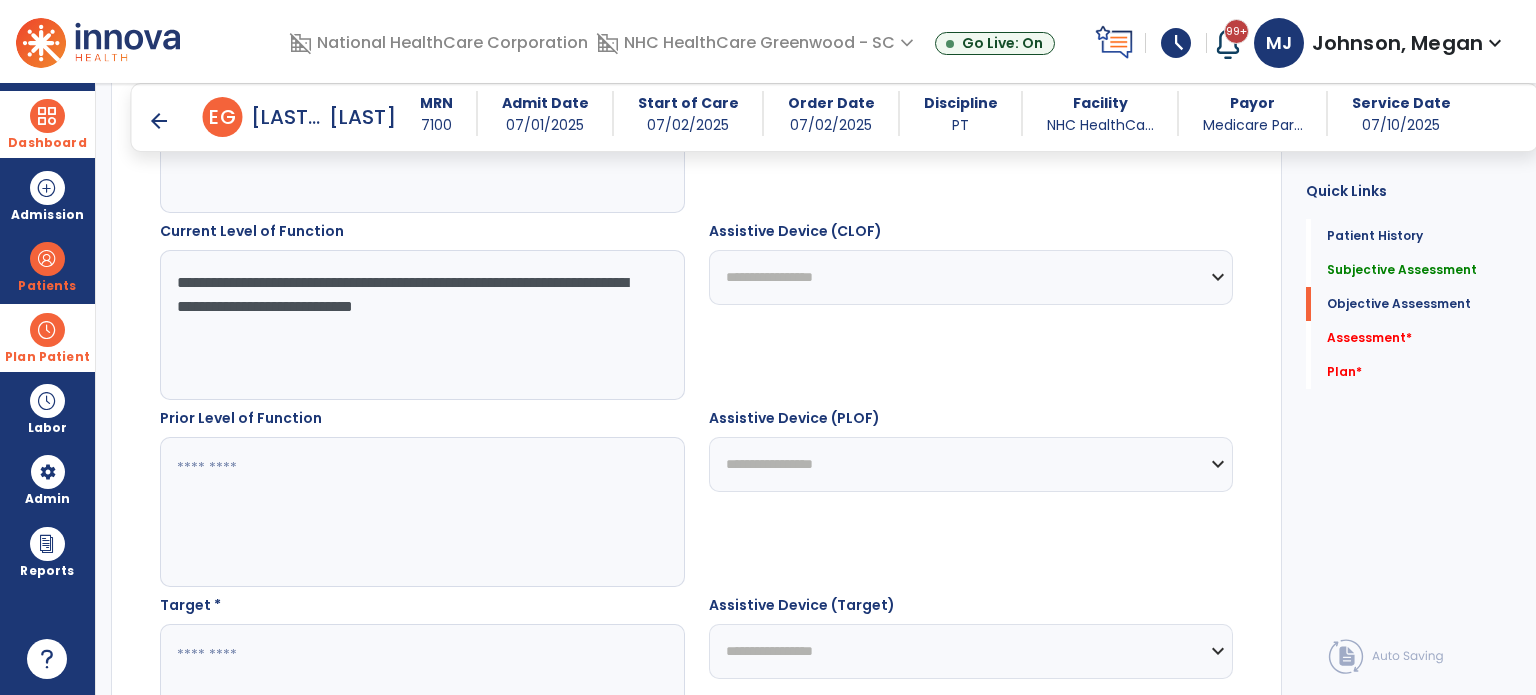 scroll, scrollTop: 942, scrollLeft: 0, axis: vertical 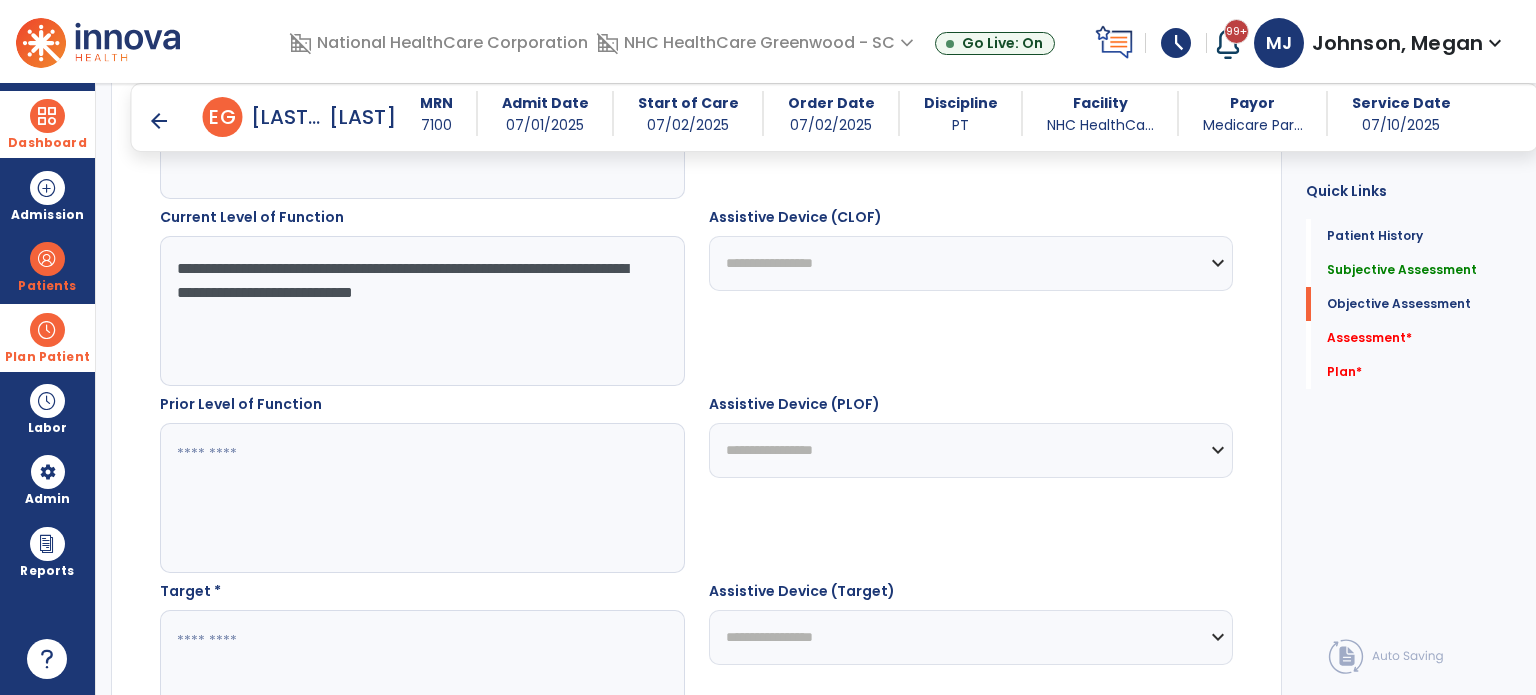 type on "**********" 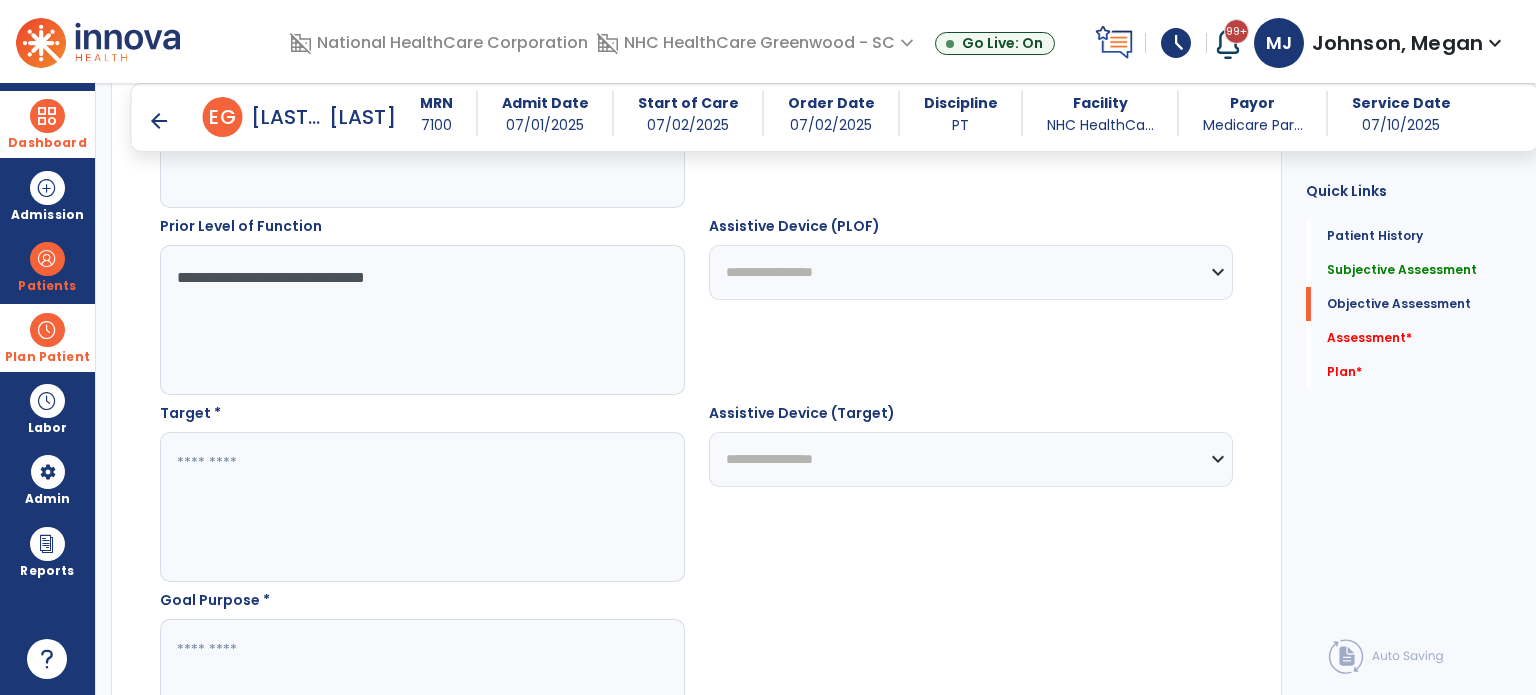 scroll, scrollTop: 1120, scrollLeft: 0, axis: vertical 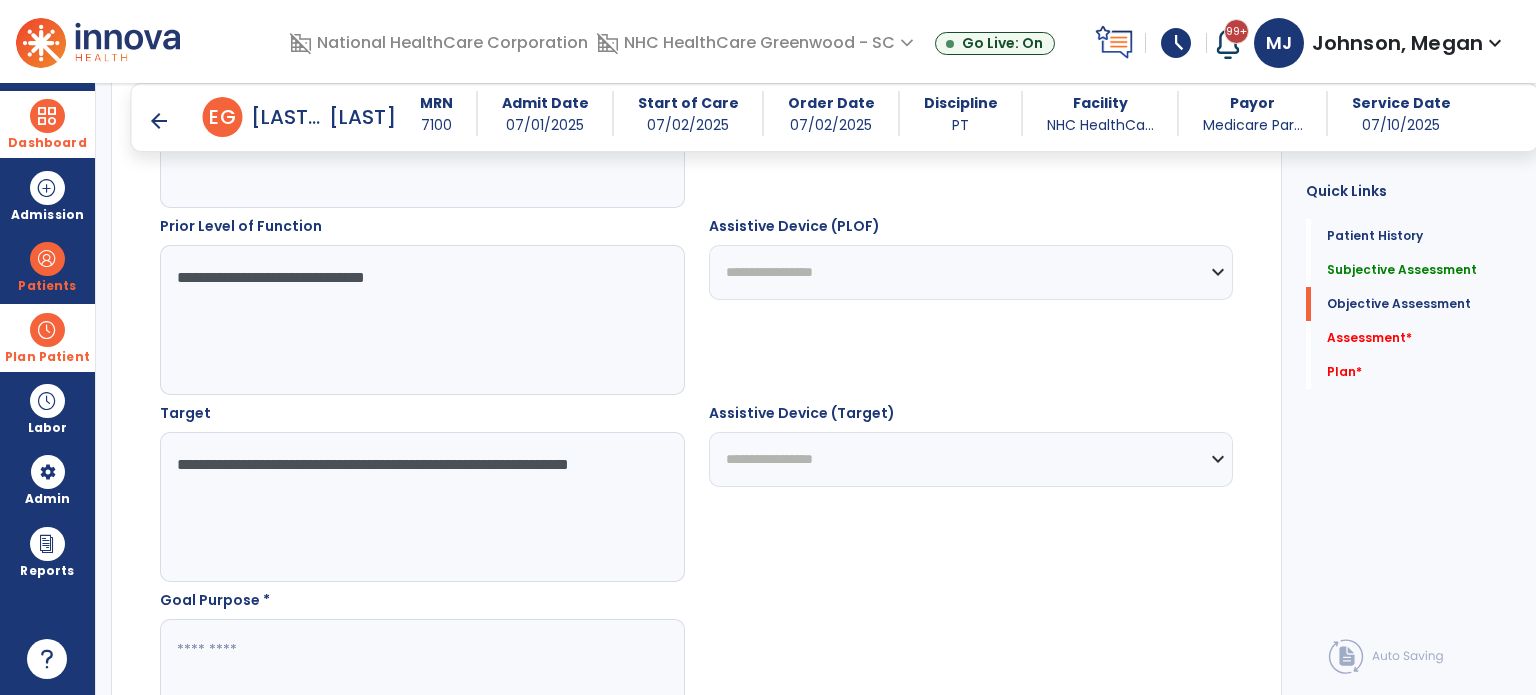 type on "**********" 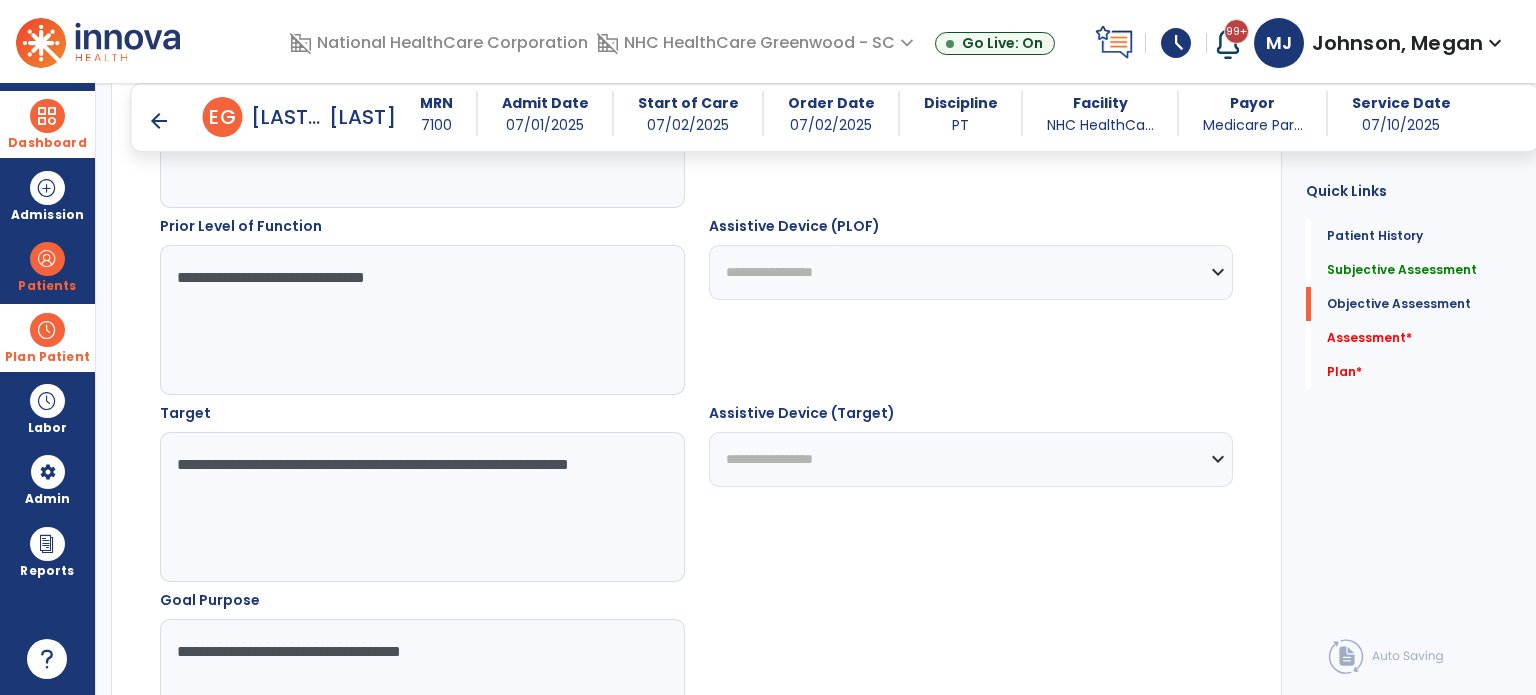 type on "**********" 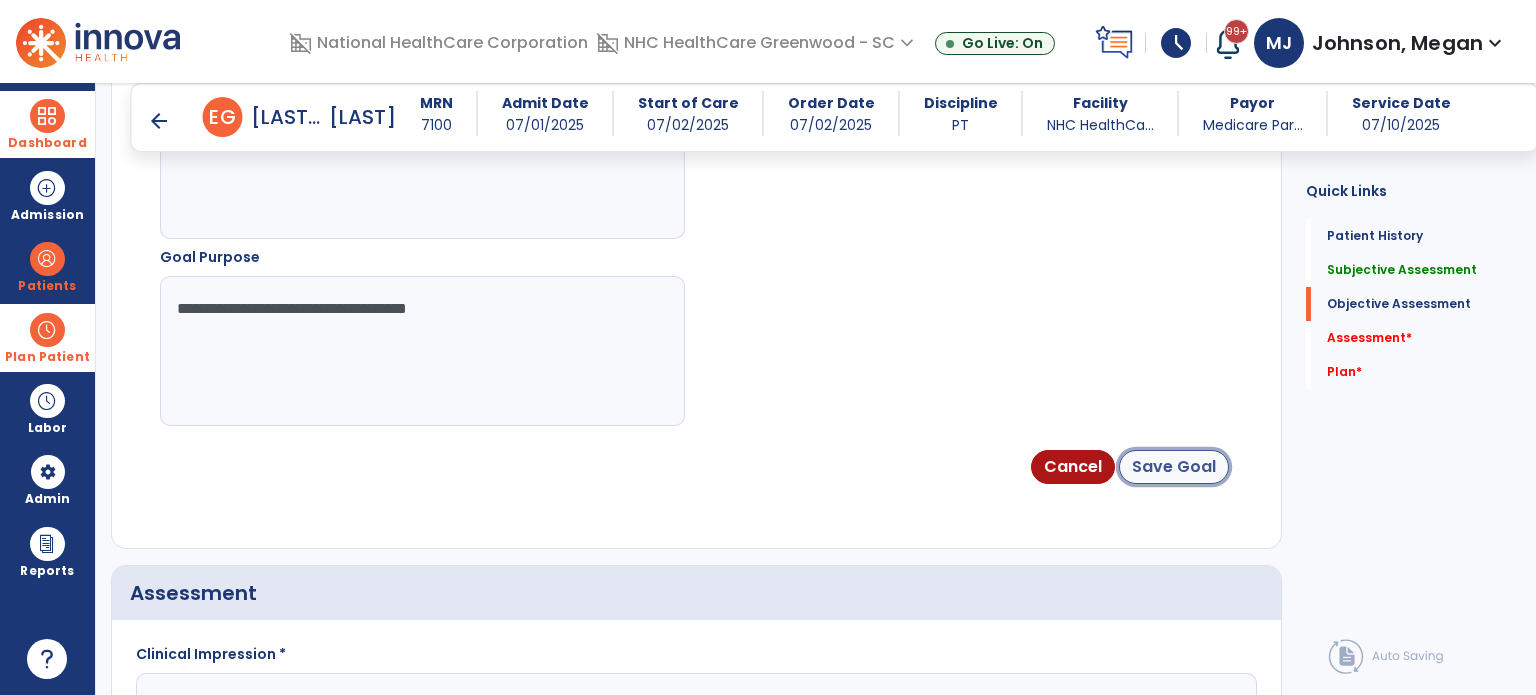 click on "Save Goal" 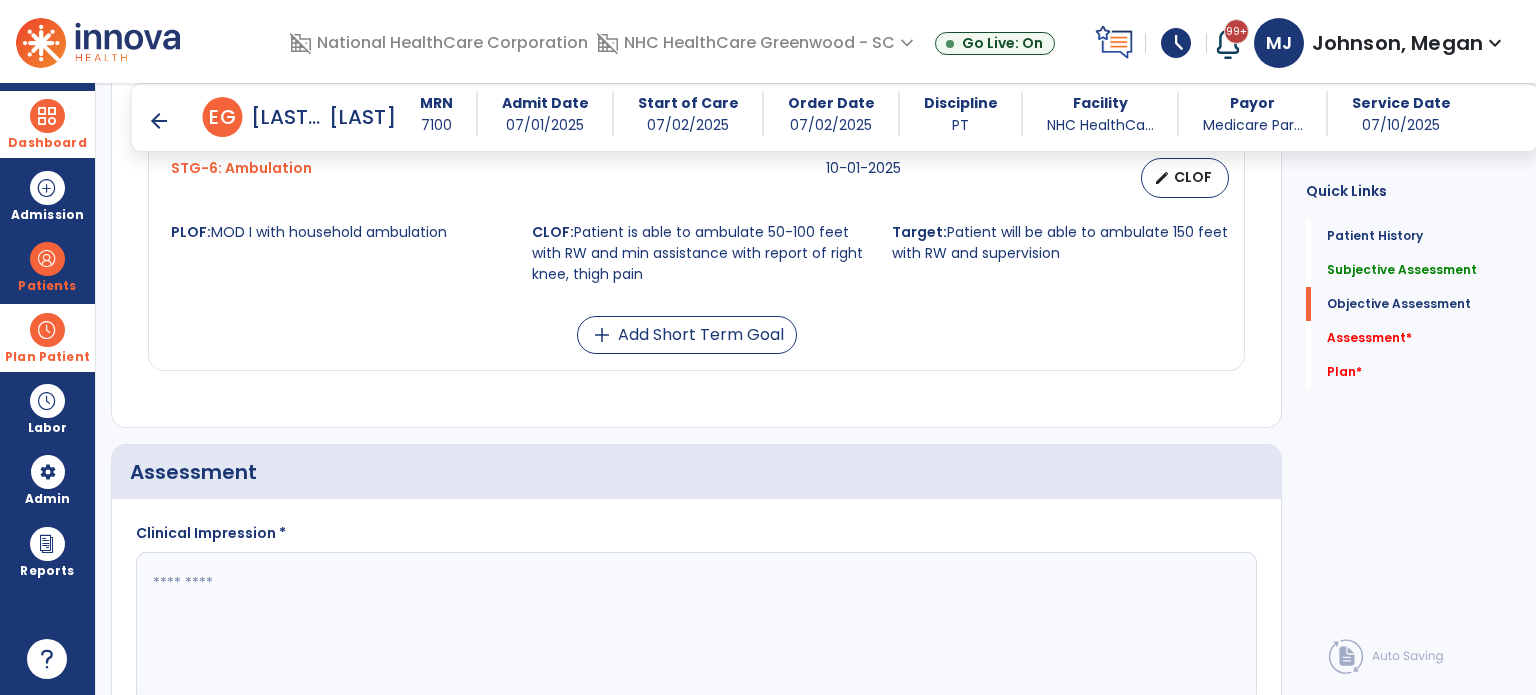scroll, scrollTop: 1597, scrollLeft: 0, axis: vertical 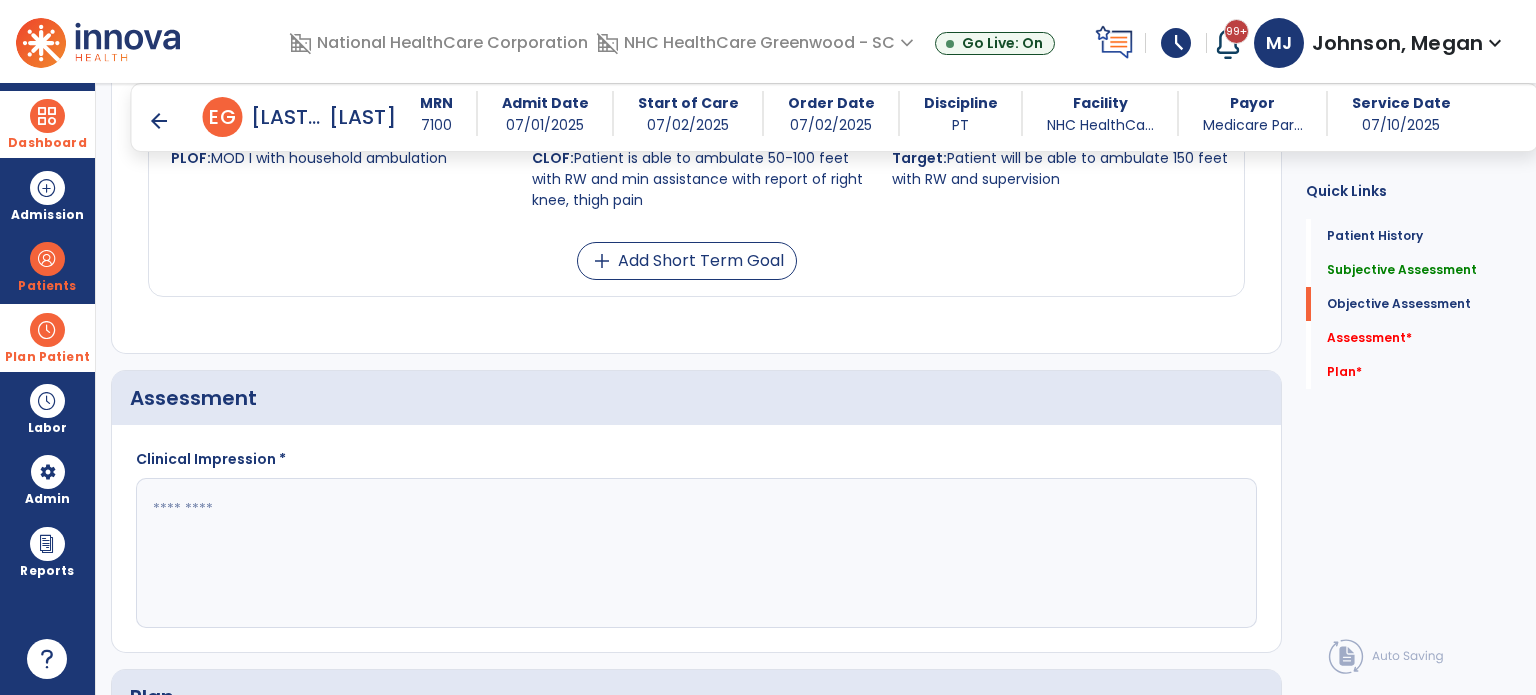 click 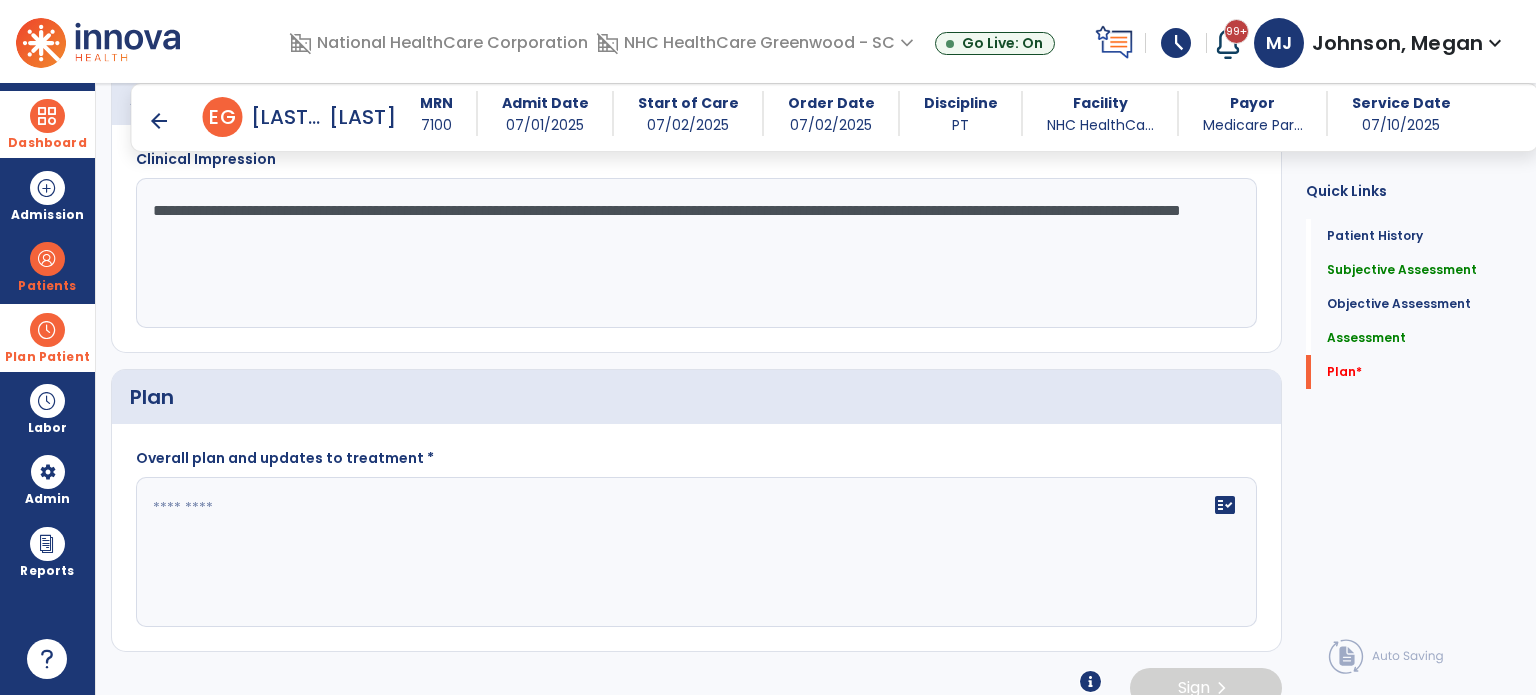 type on "**********" 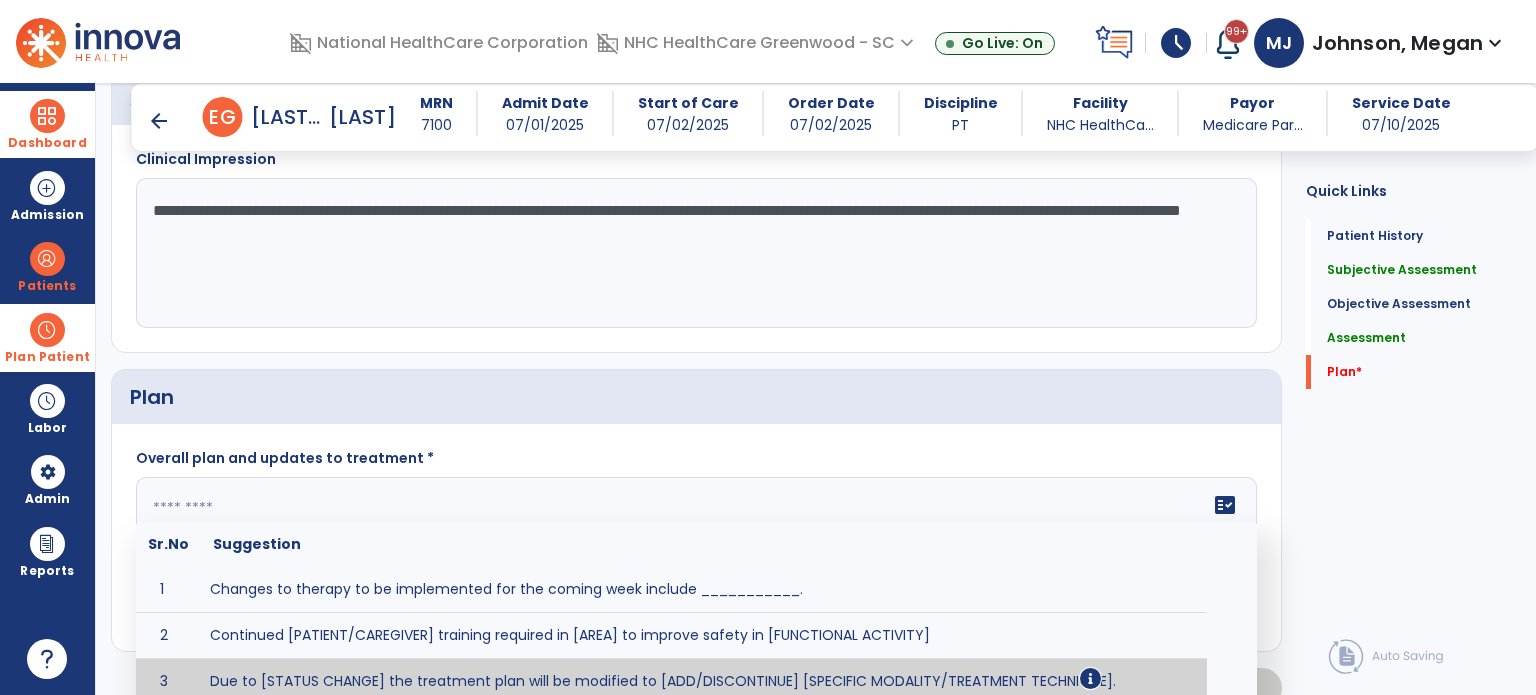 scroll, scrollTop: 1900, scrollLeft: 0, axis: vertical 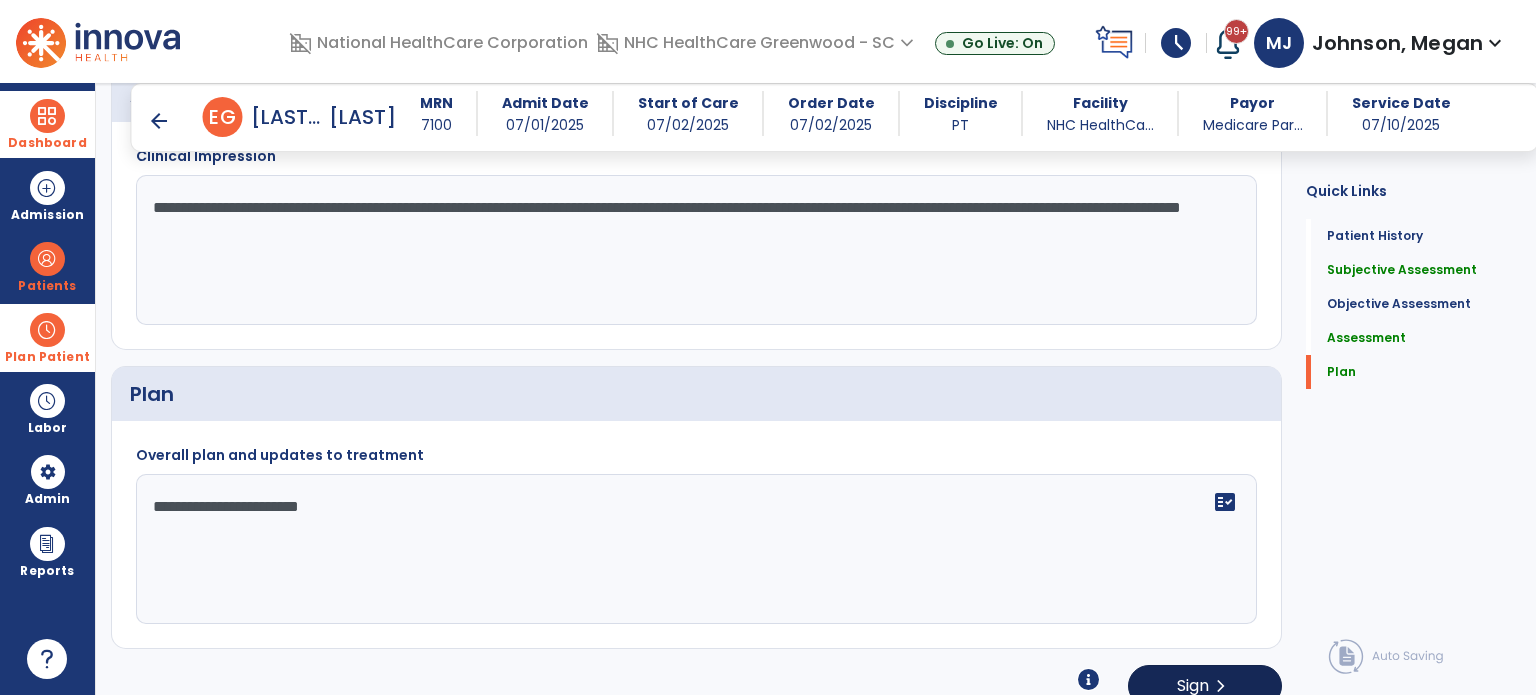 type on "**********" 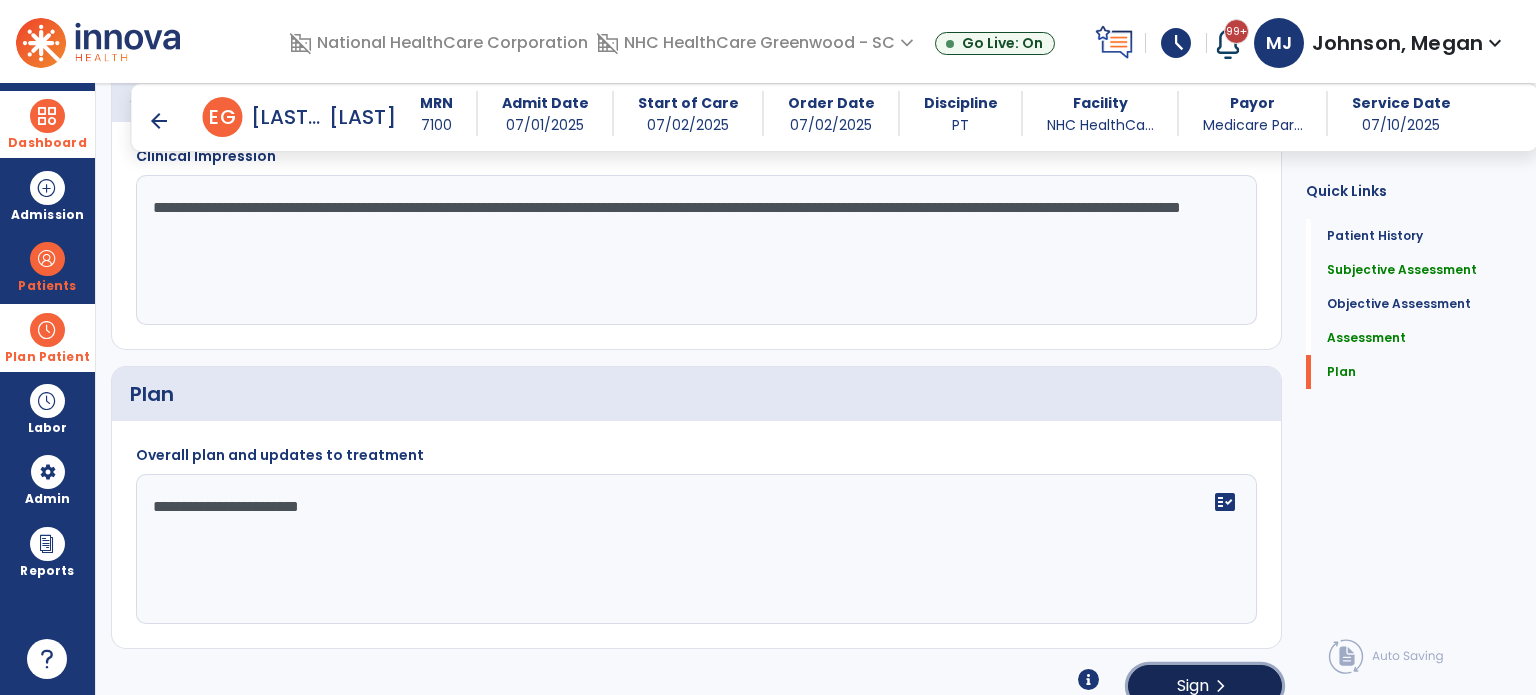 click on "chevron_right" 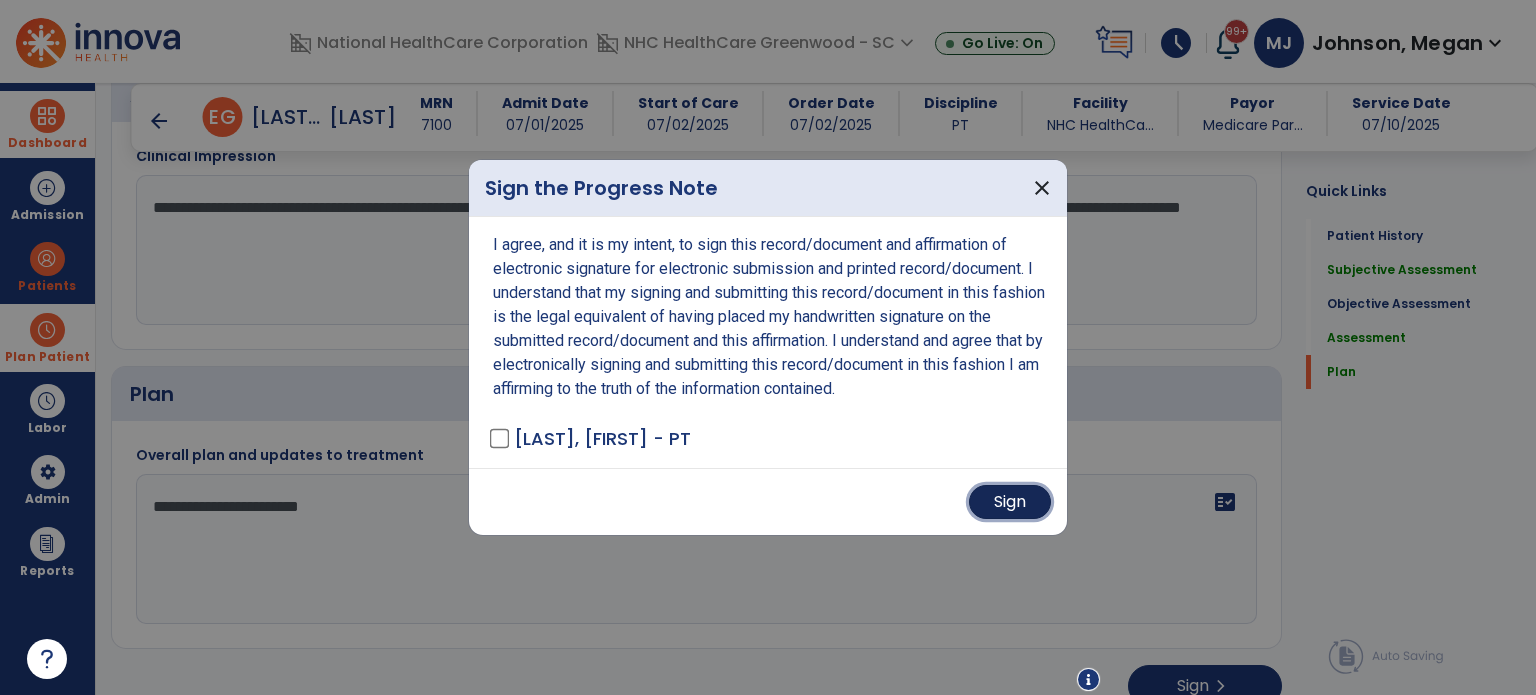 click on "Sign" at bounding box center (1010, 502) 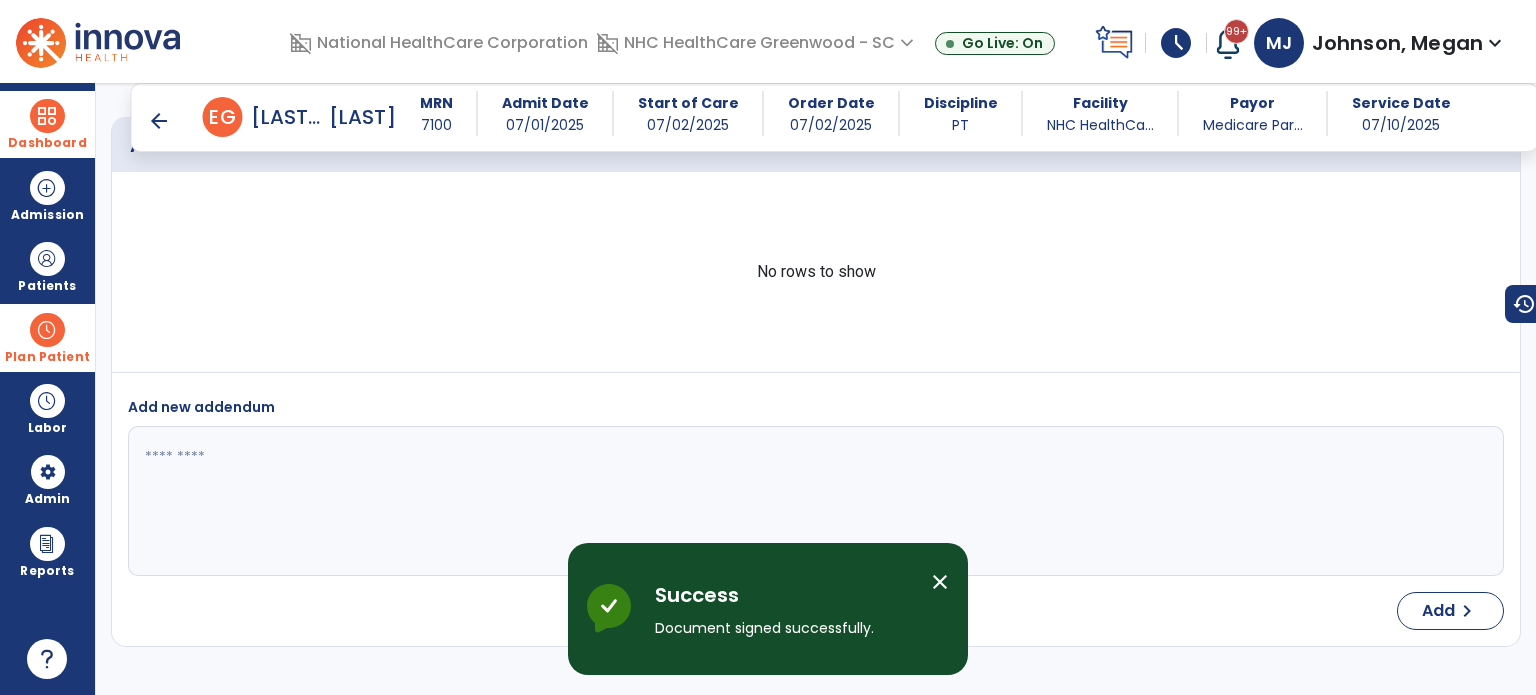 scroll, scrollTop: 2787, scrollLeft: 0, axis: vertical 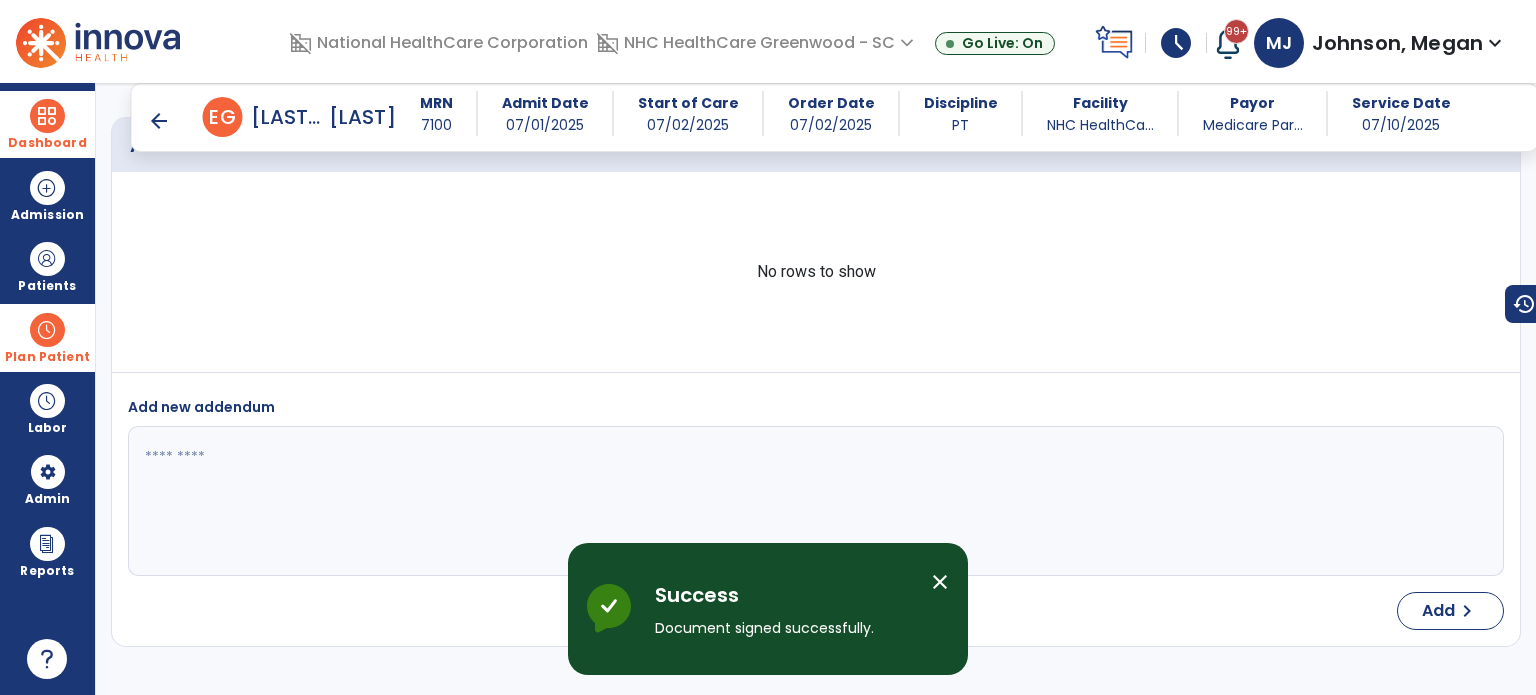 click on "arrow_back" at bounding box center (159, 121) 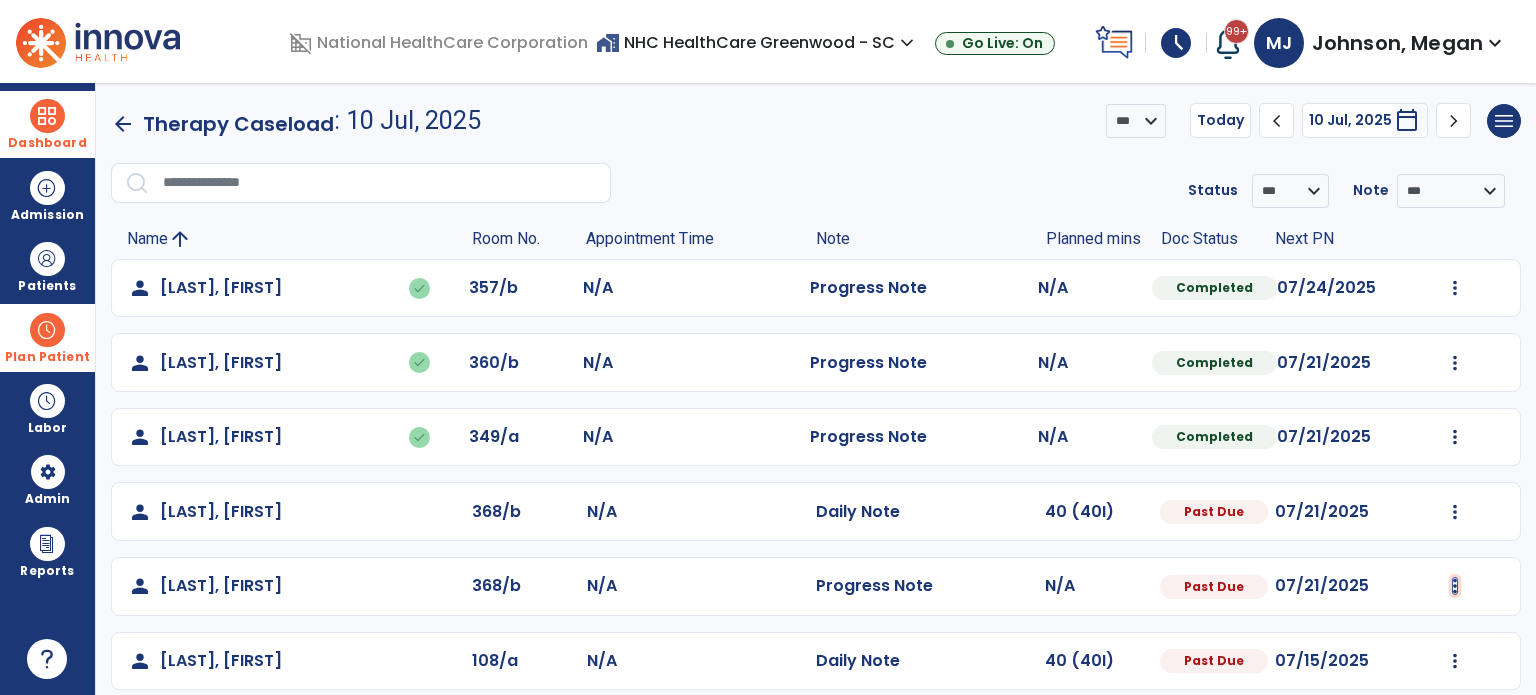click at bounding box center [1455, 288] 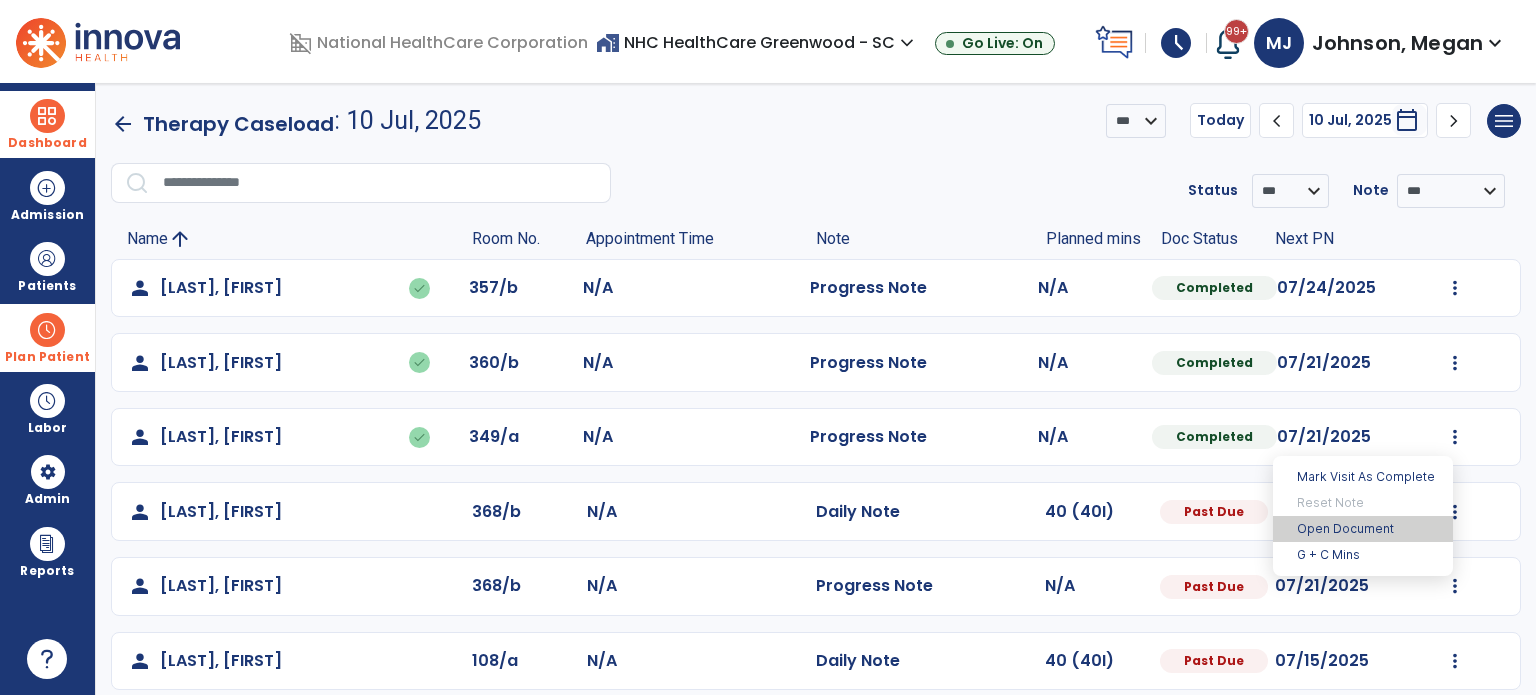 click on "Open Document" at bounding box center (1363, 529) 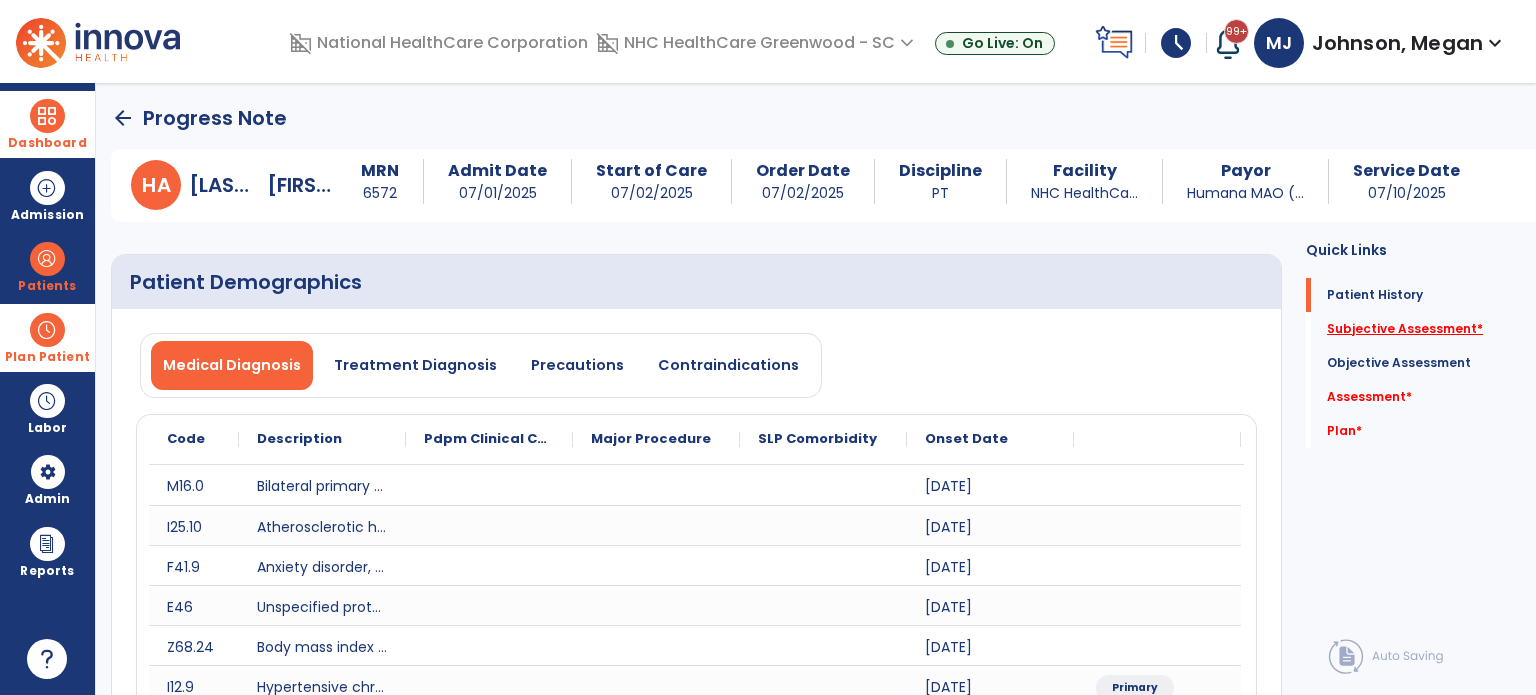 click on "Subjective Assessment   *" 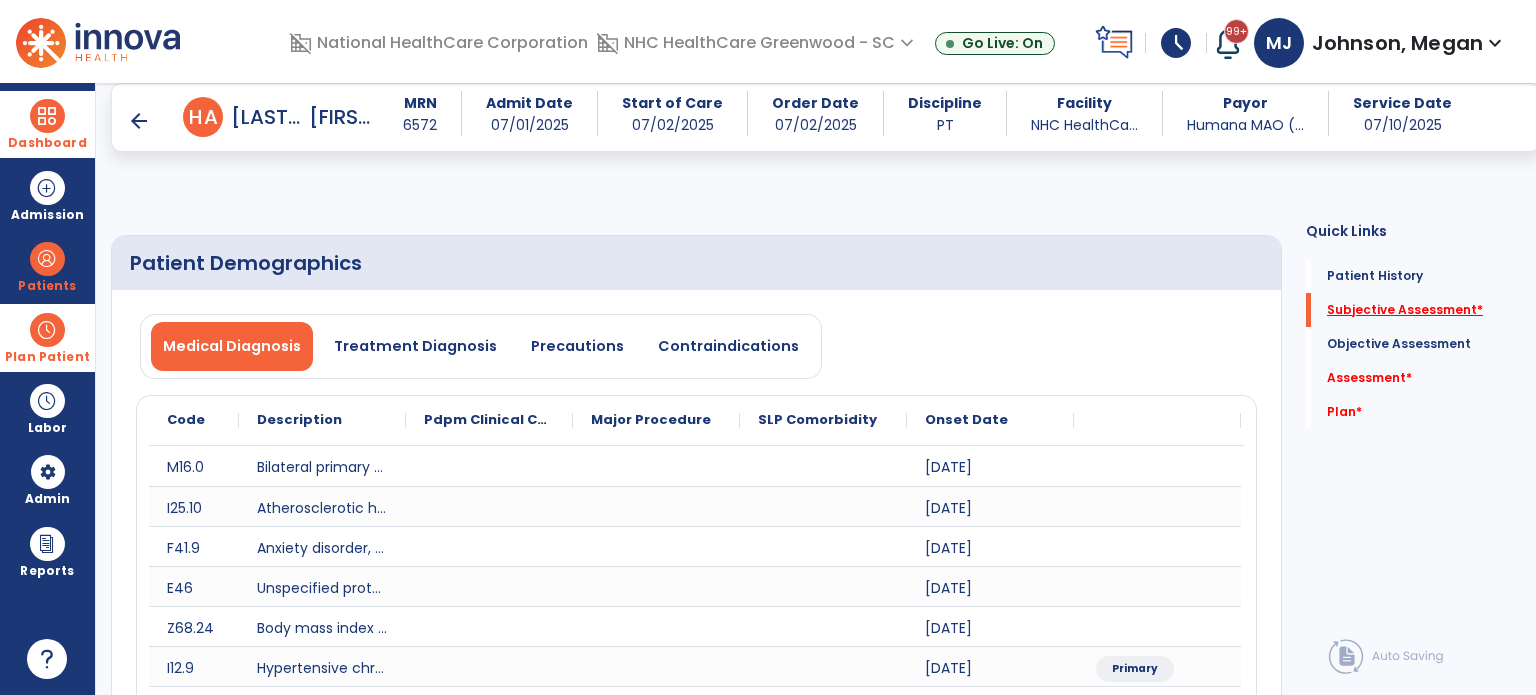 scroll, scrollTop: 40, scrollLeft: 0, axis: vertical 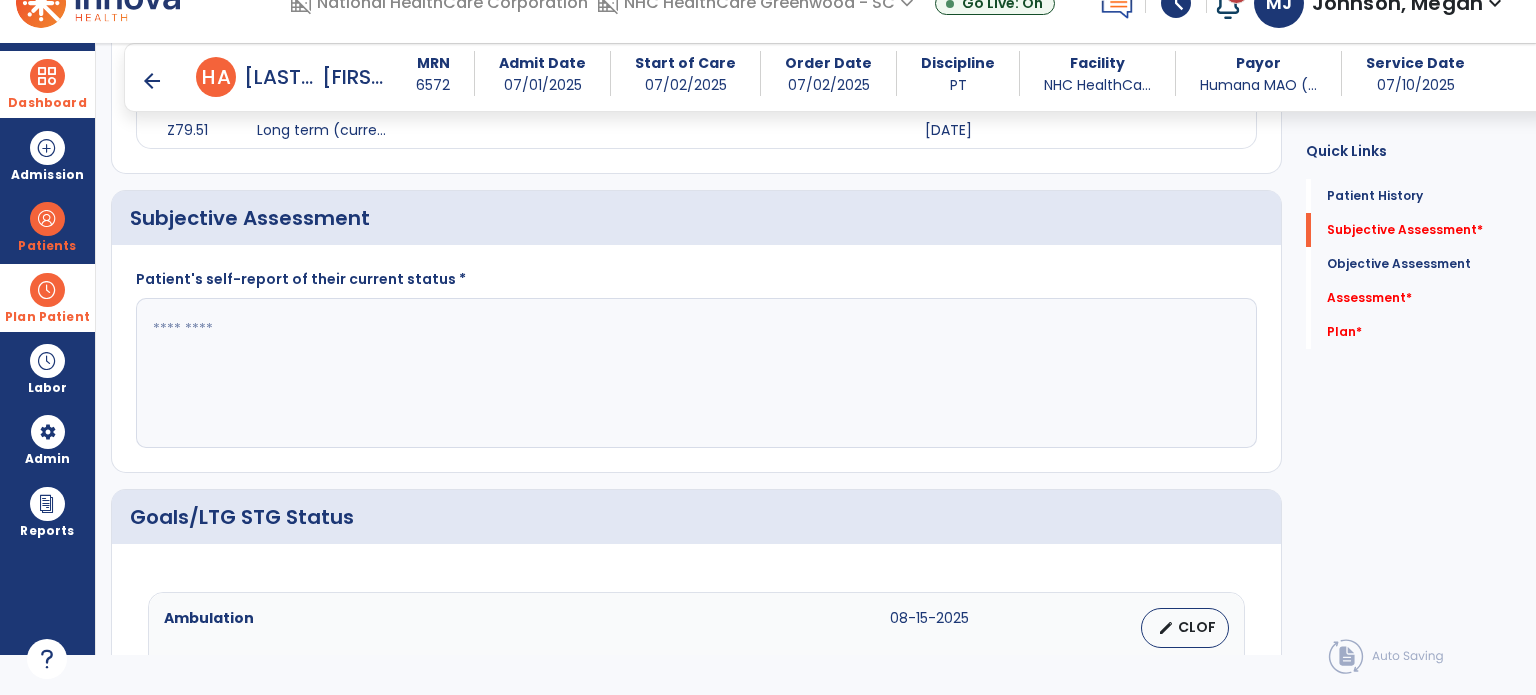 click 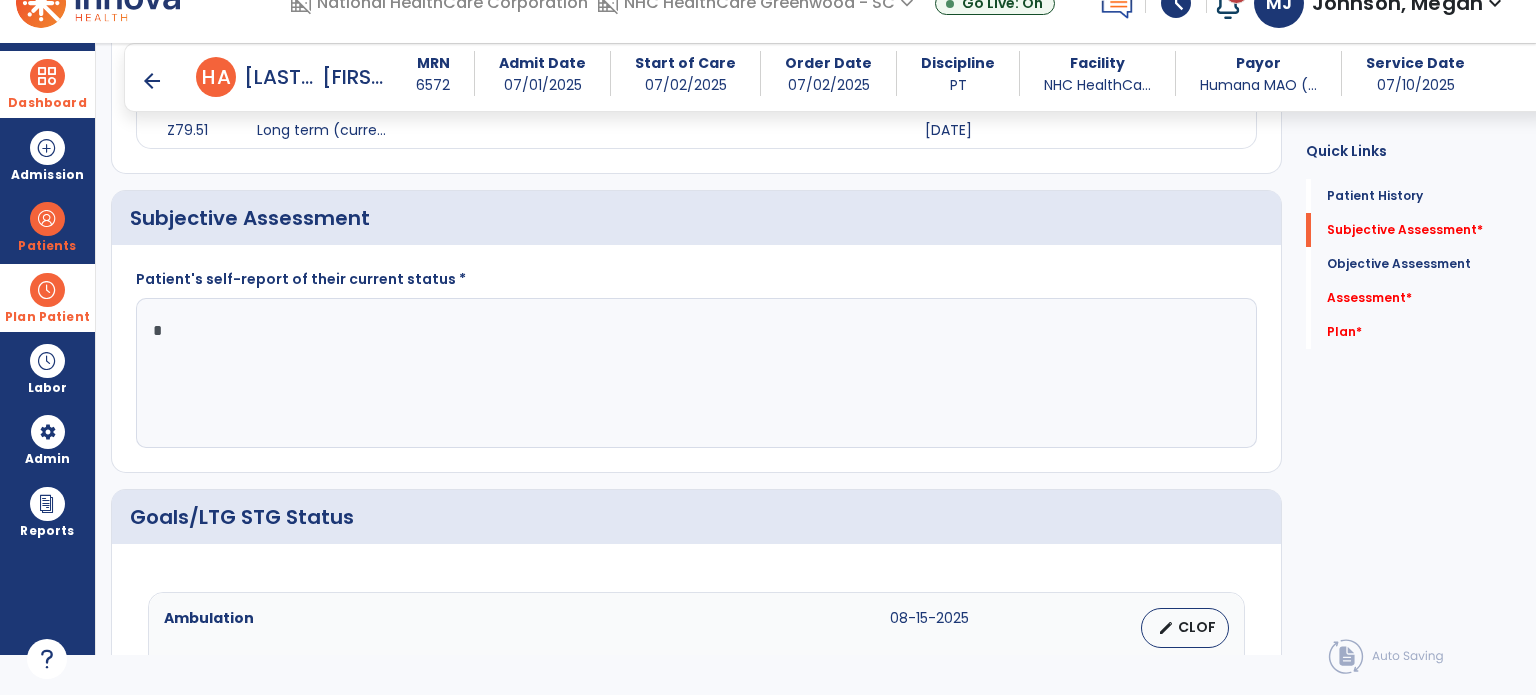 click 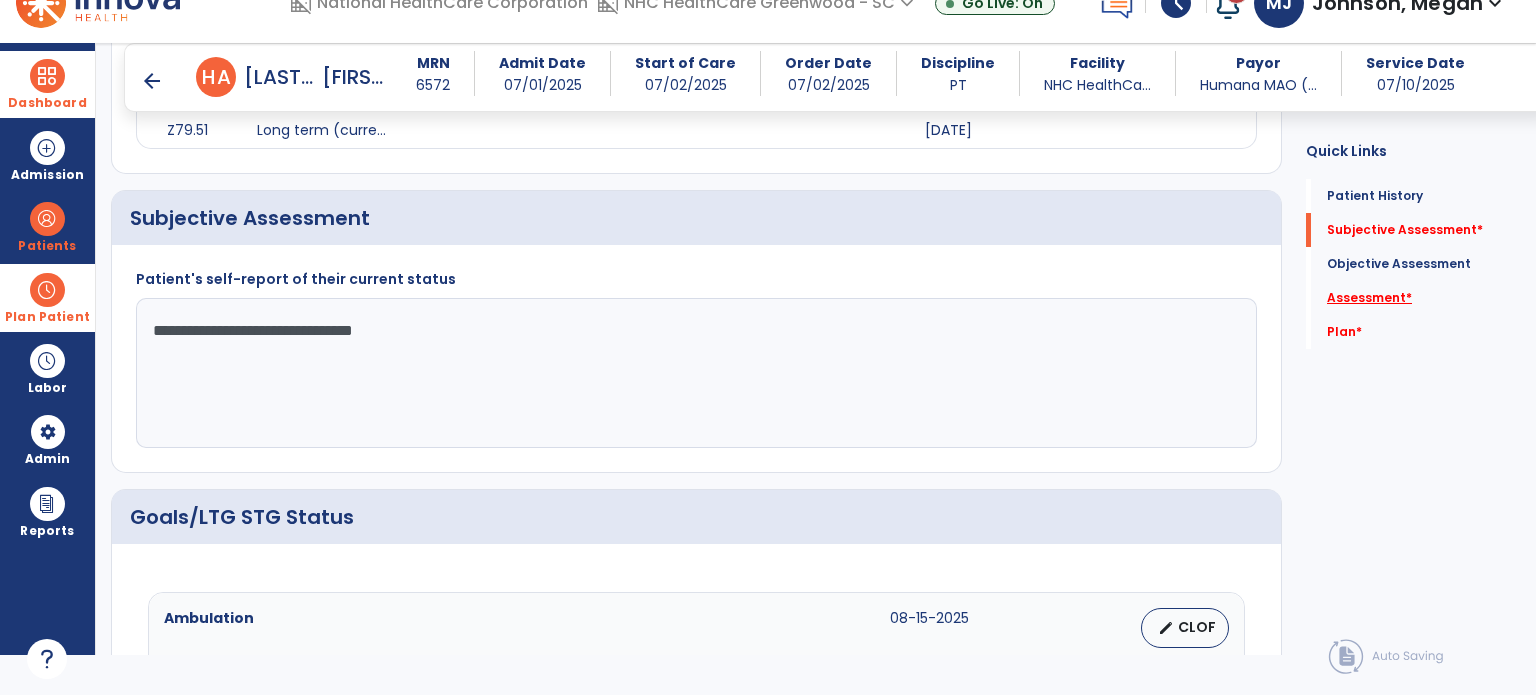 type on "**********" 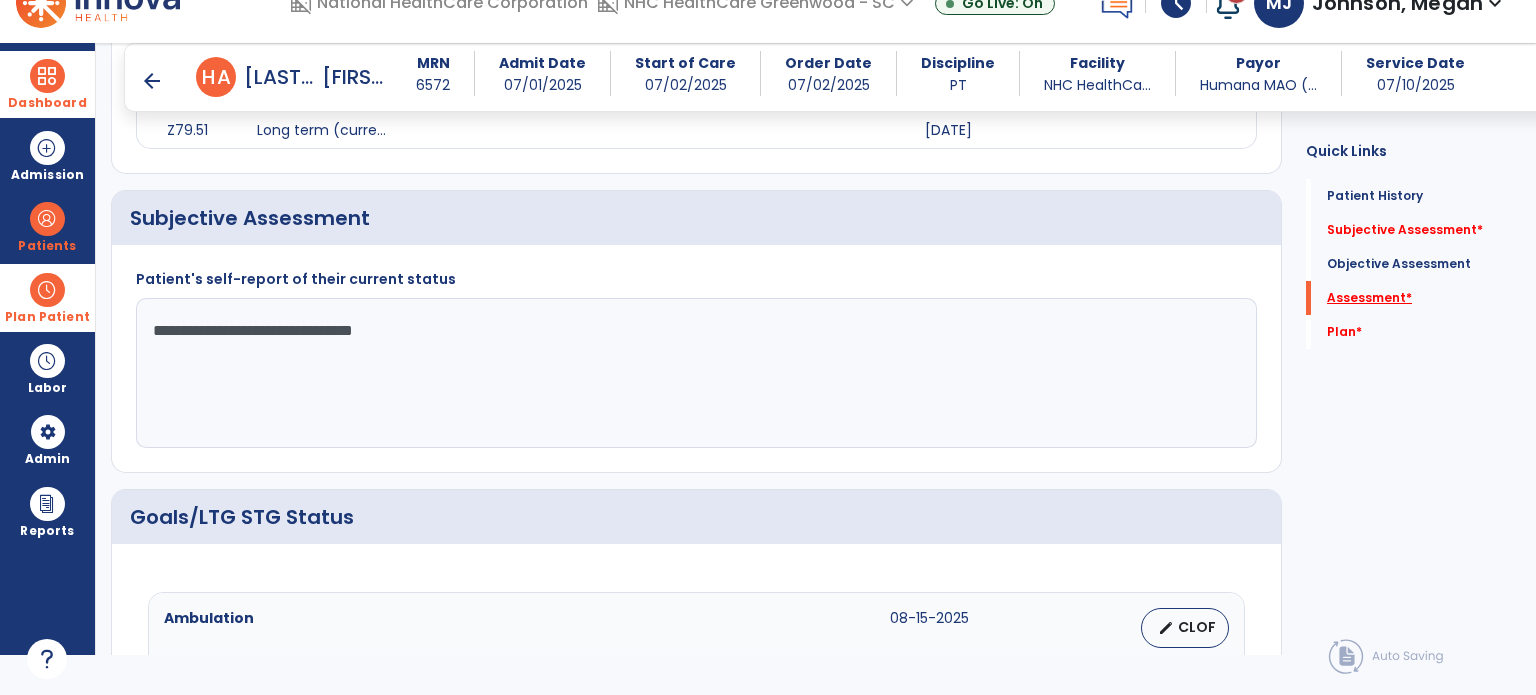 scroll, scrollTop: 41, scrollLeft: 0, axis: vertical 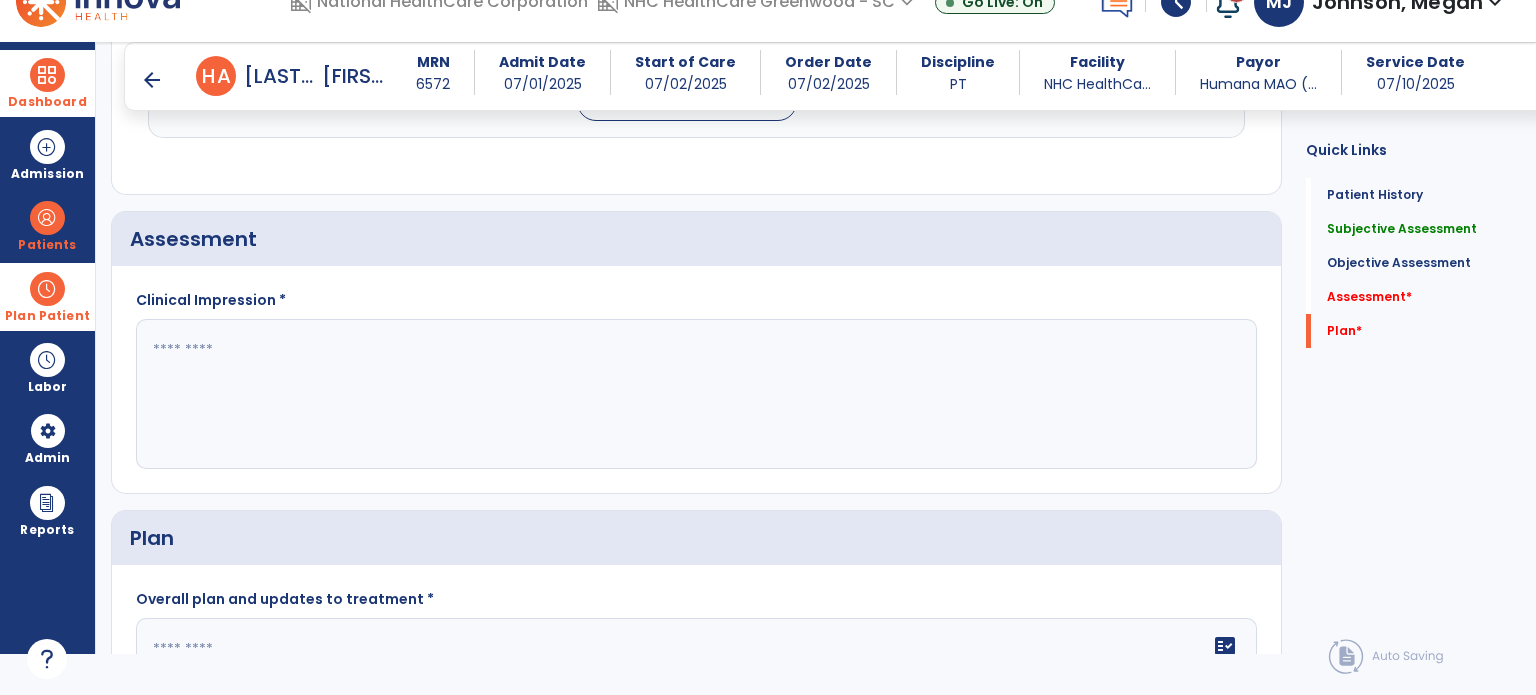 click 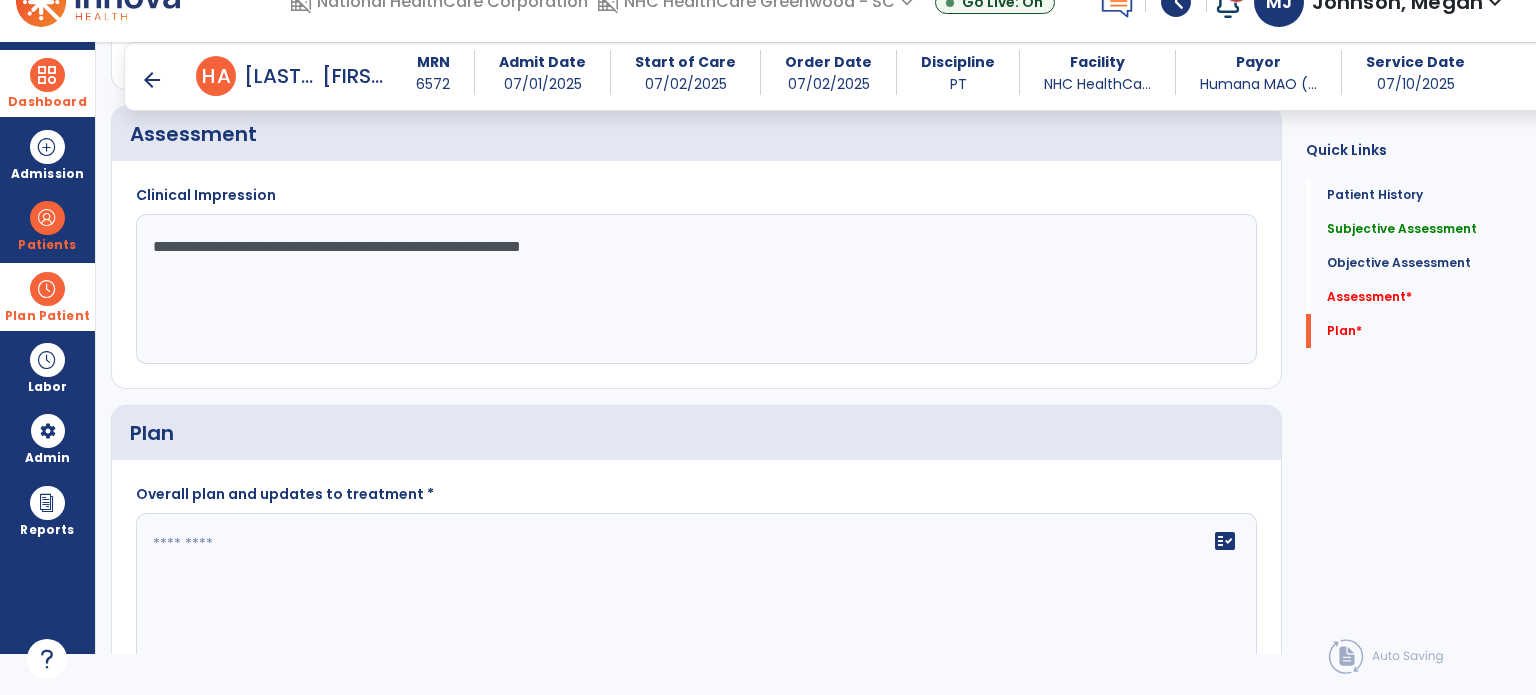 scroll, scrollTop: 2299, scrollLeft: 0, axis: vertical 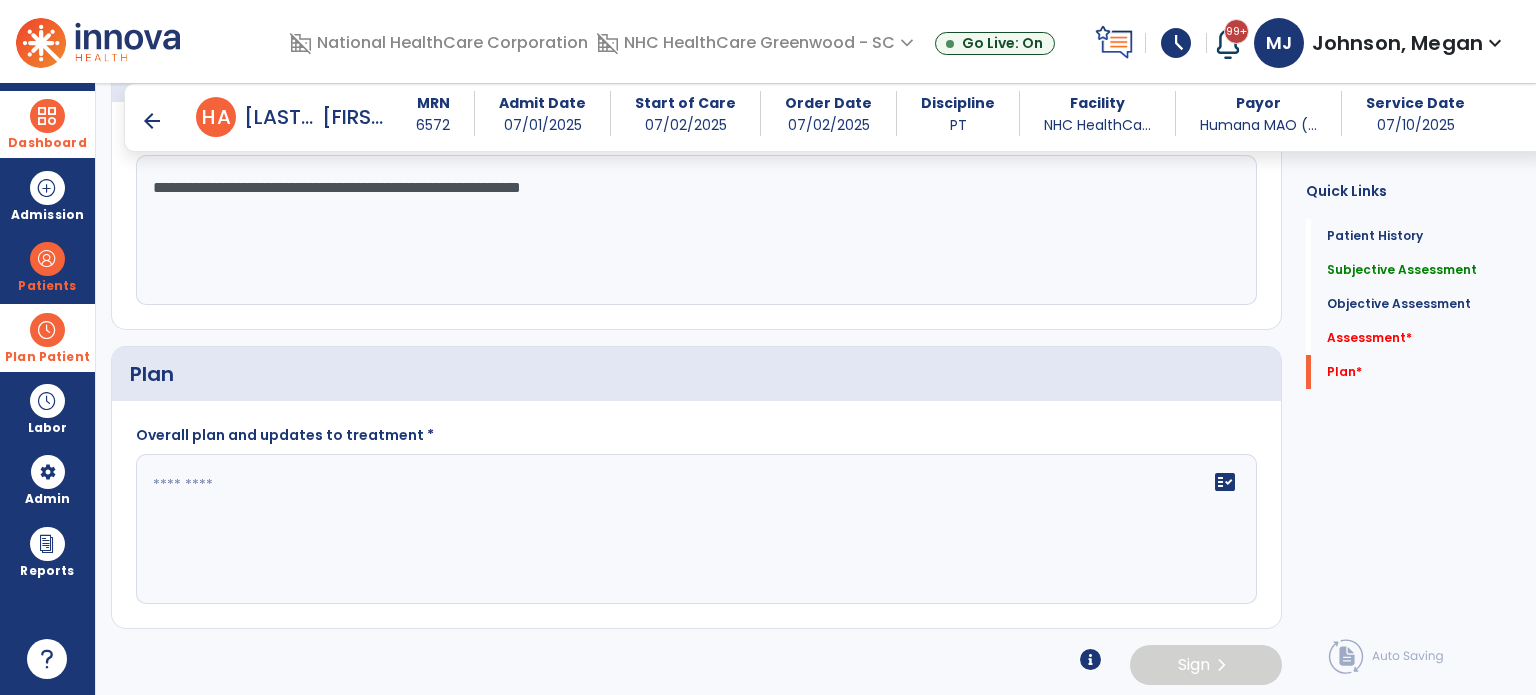 type on "**********" 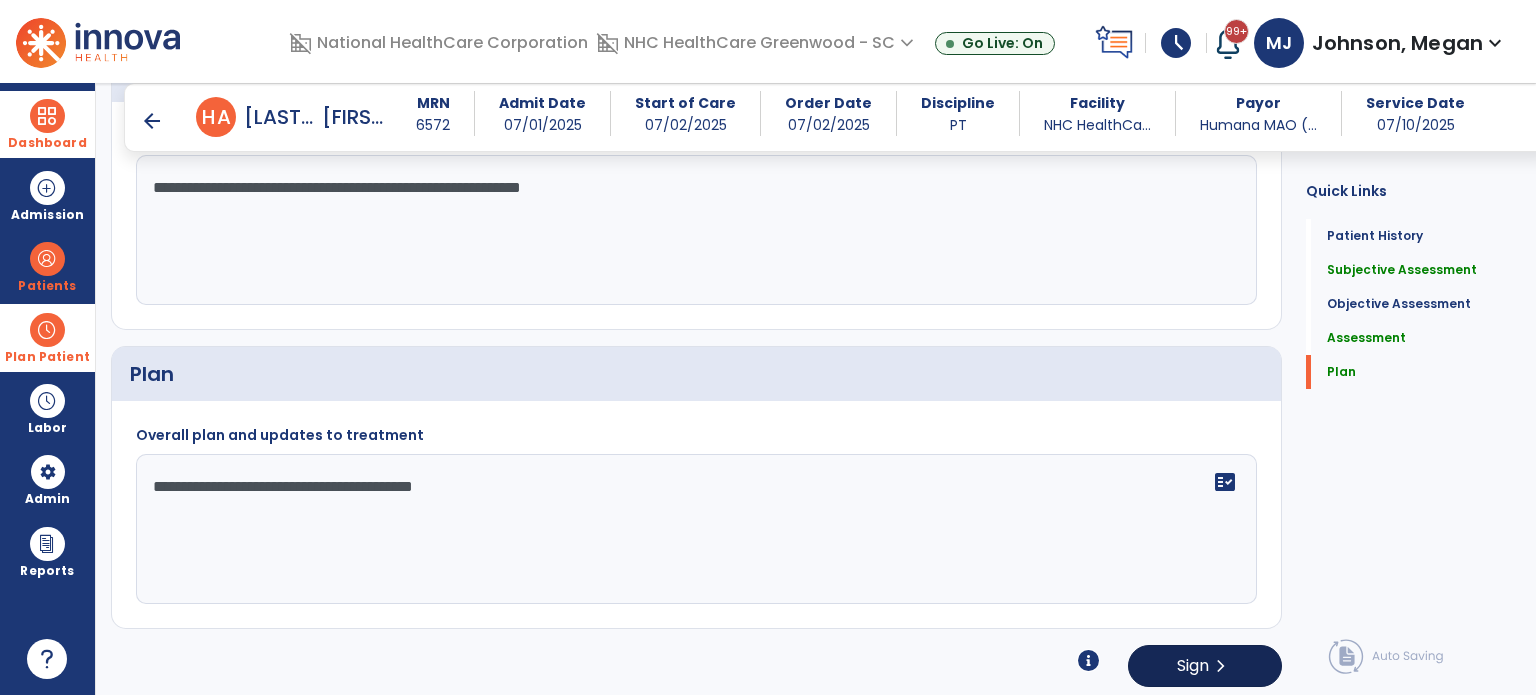 type on "**********" 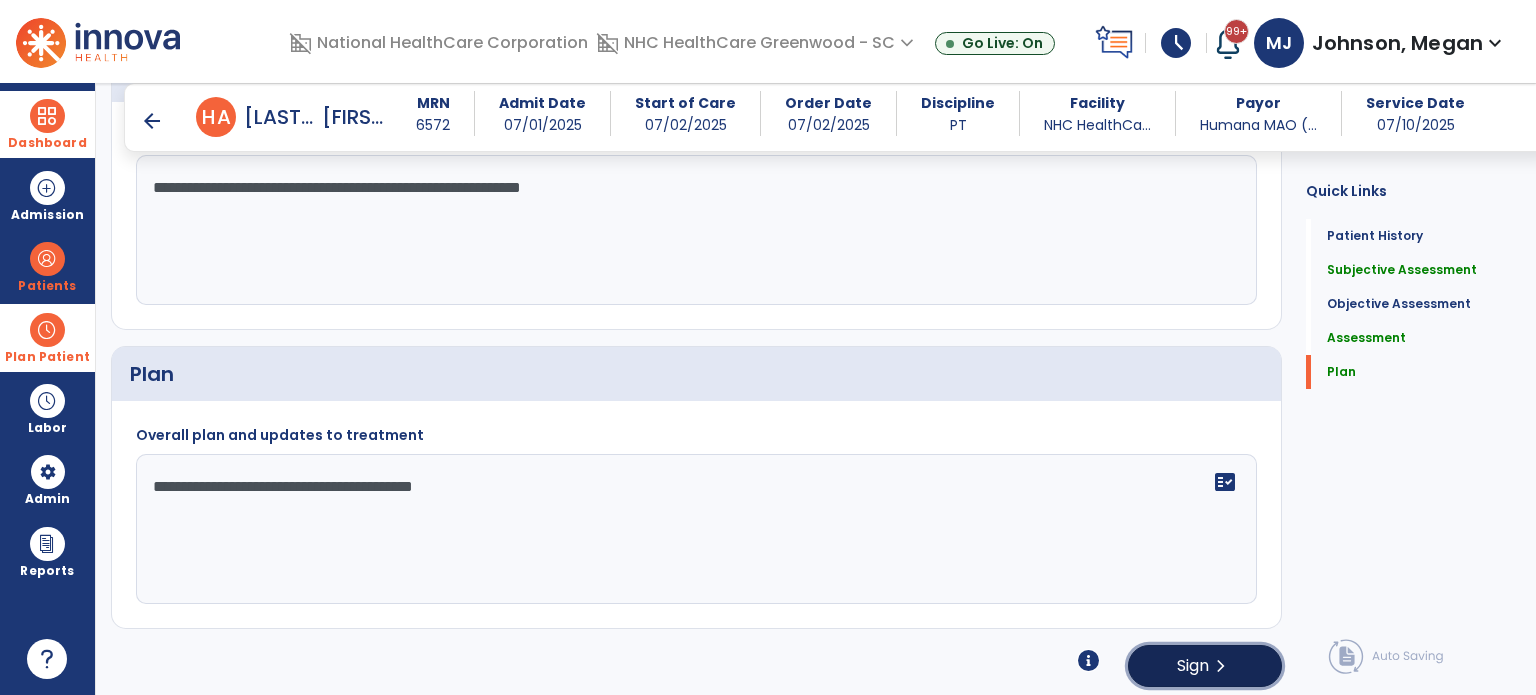 click on "Sign" 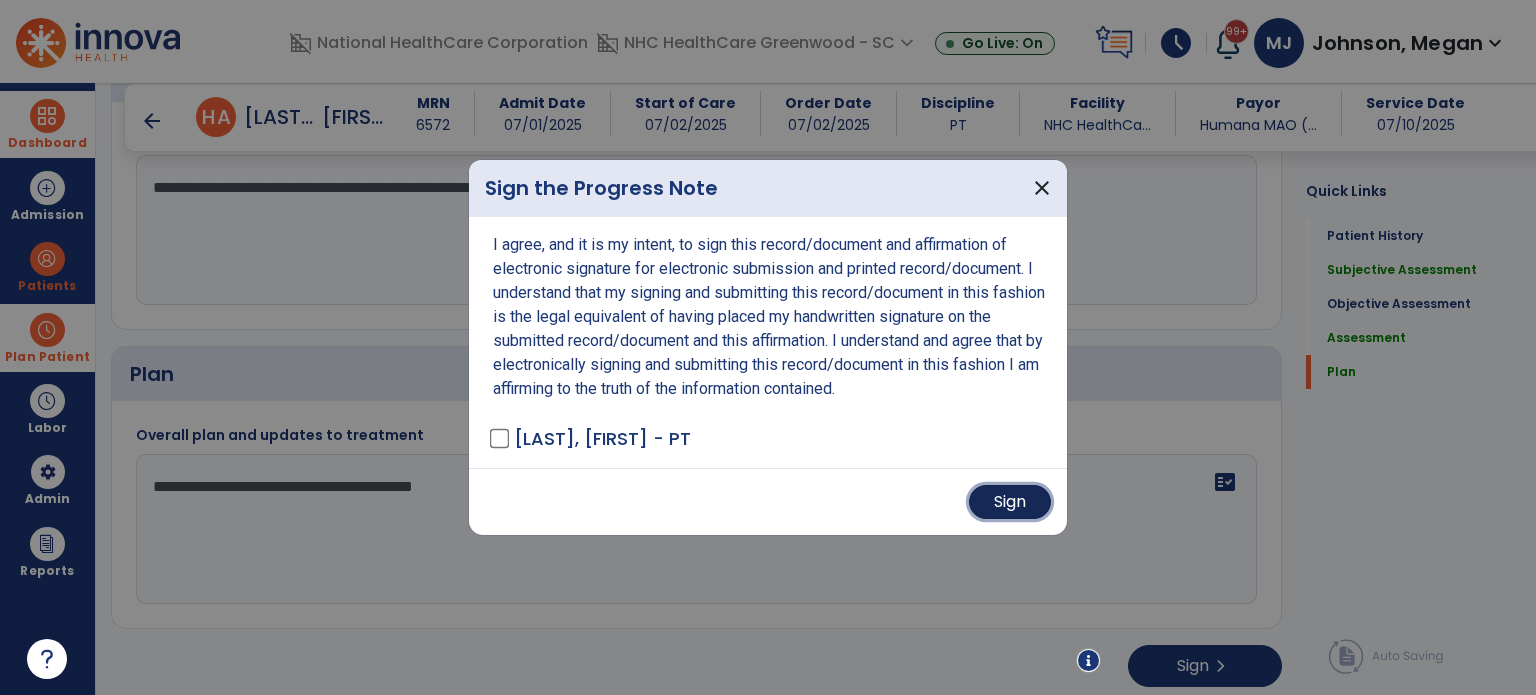 click on "Sign" at bounding box center (1010, 502) 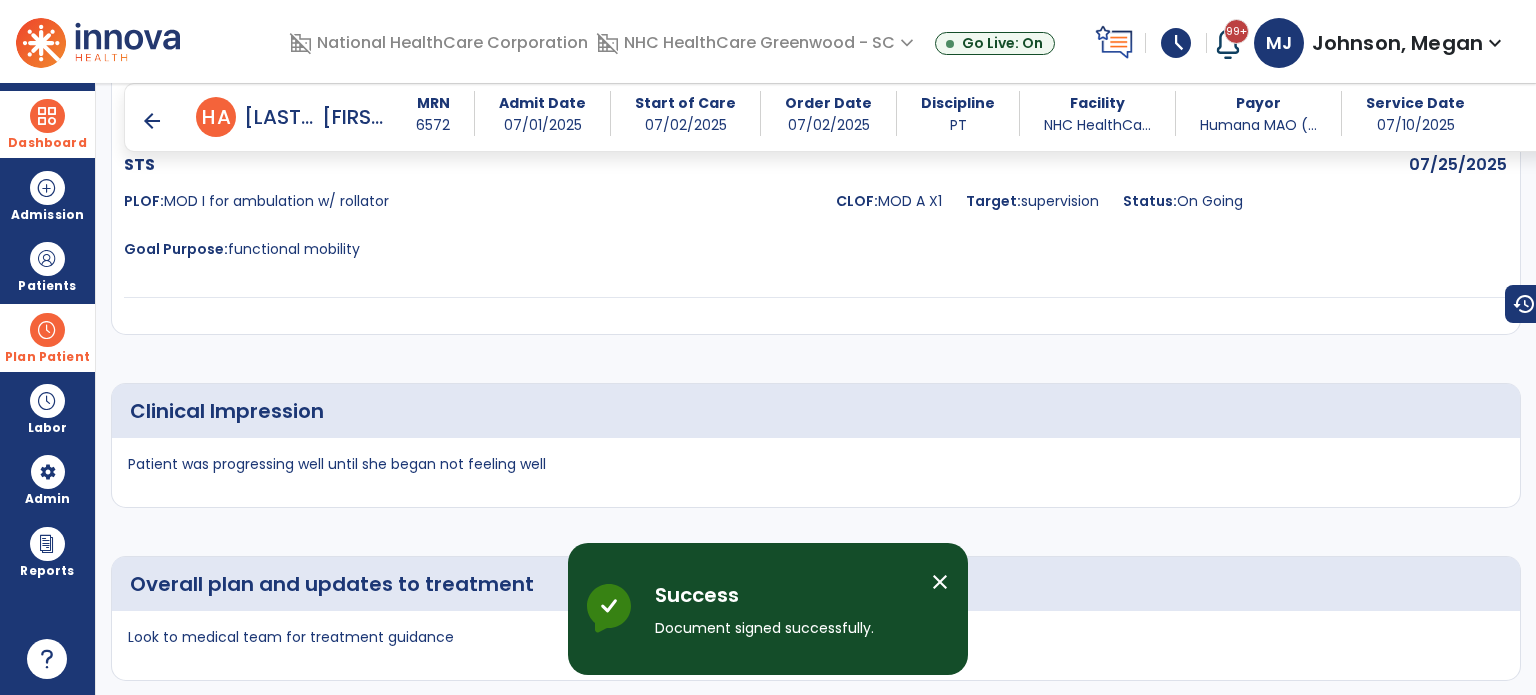 scroll, scrollTop: 3228, scrollLeft: 0, axis: vertical 